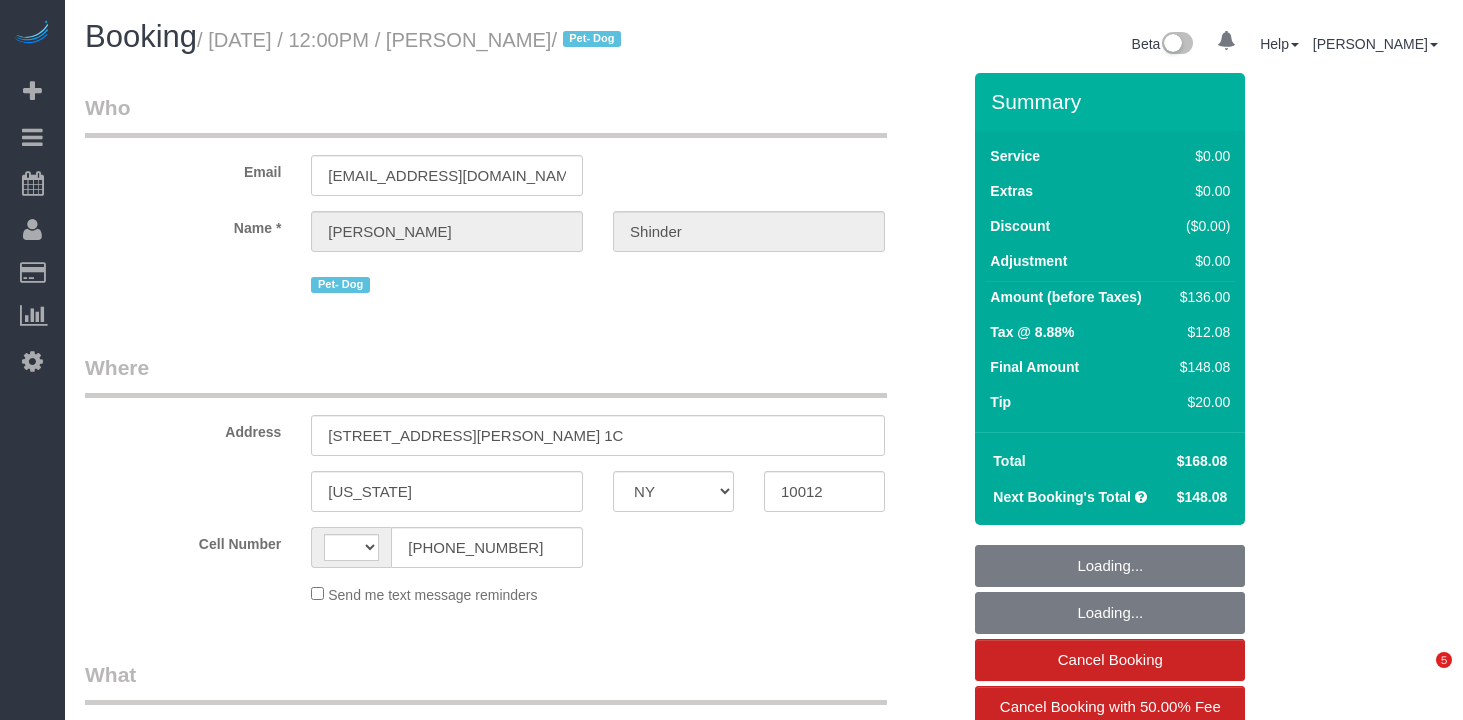 select on "NY" 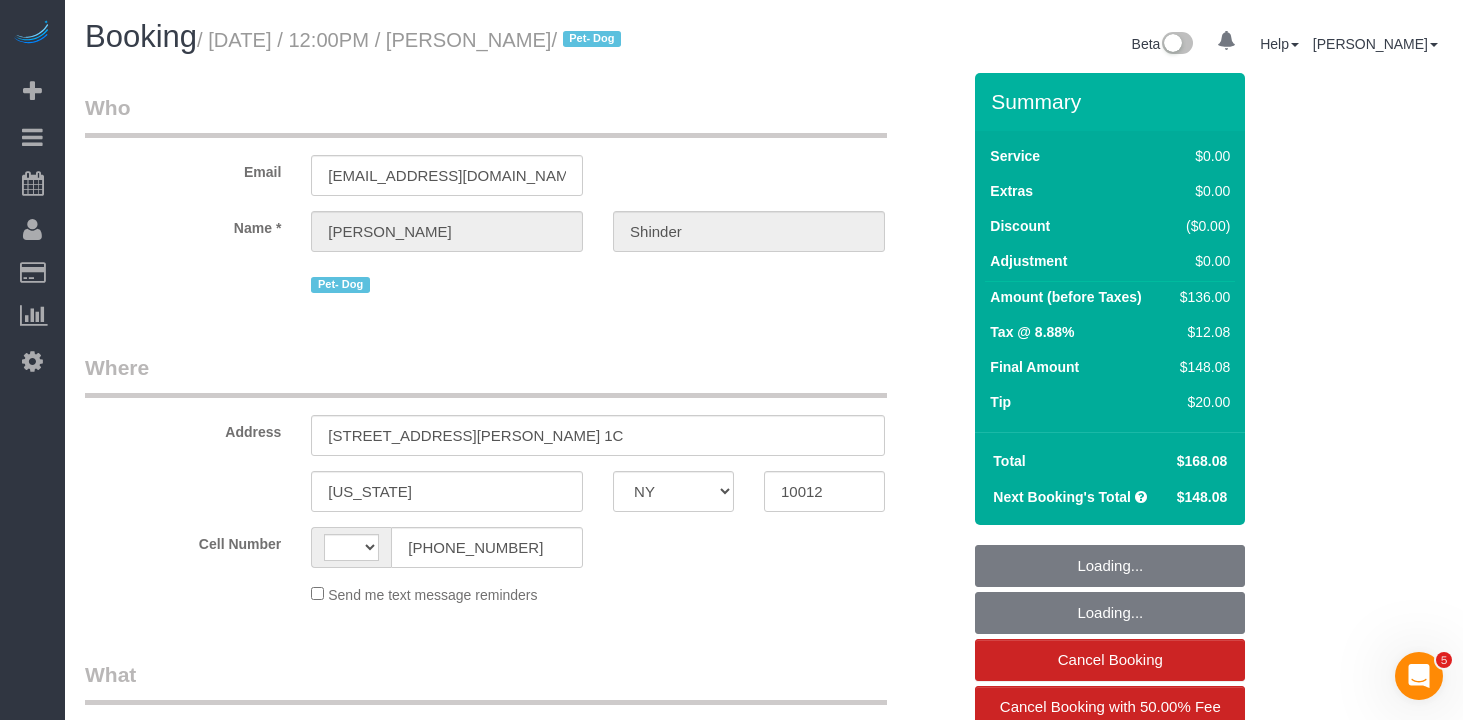 scroll, scrollTop: 0, scrollLeft: 0, axis: both 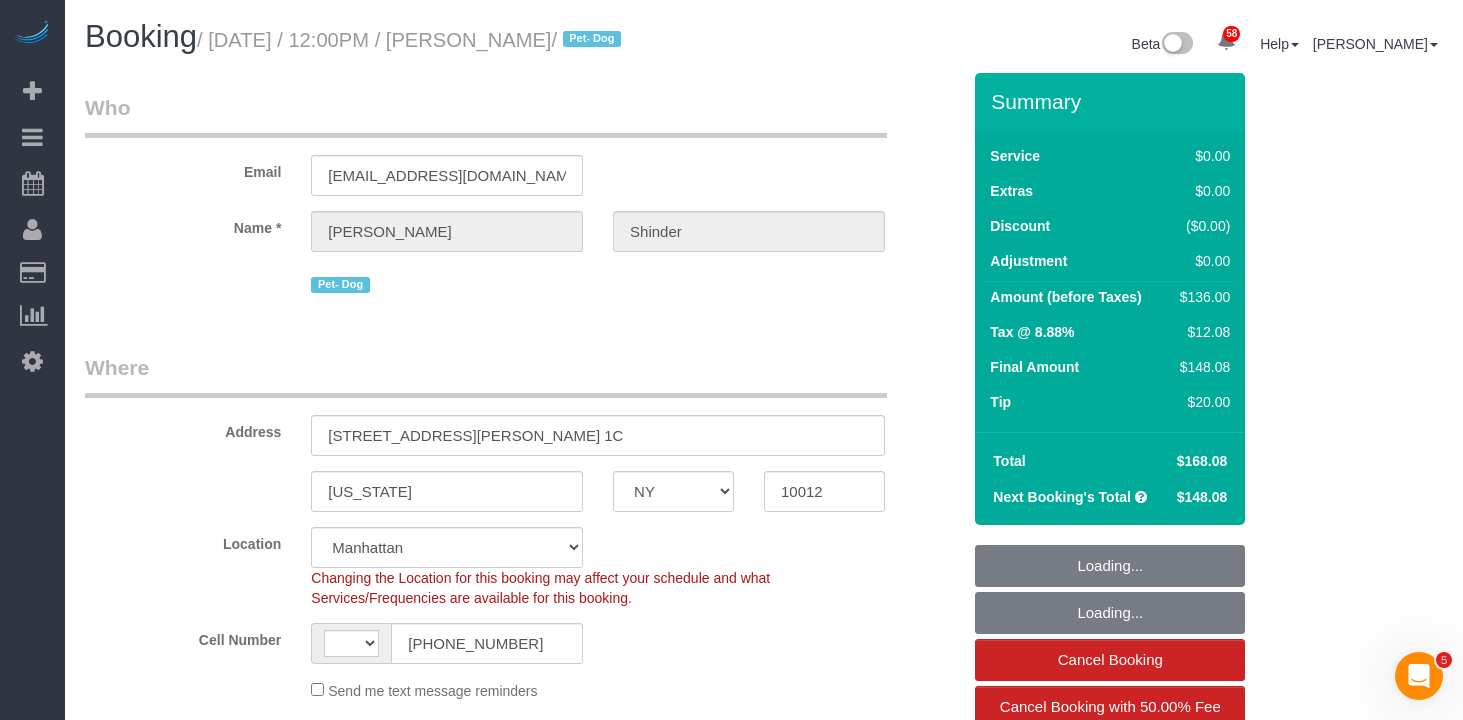 select on "string:[GEOGRAPHIC_DATA]" 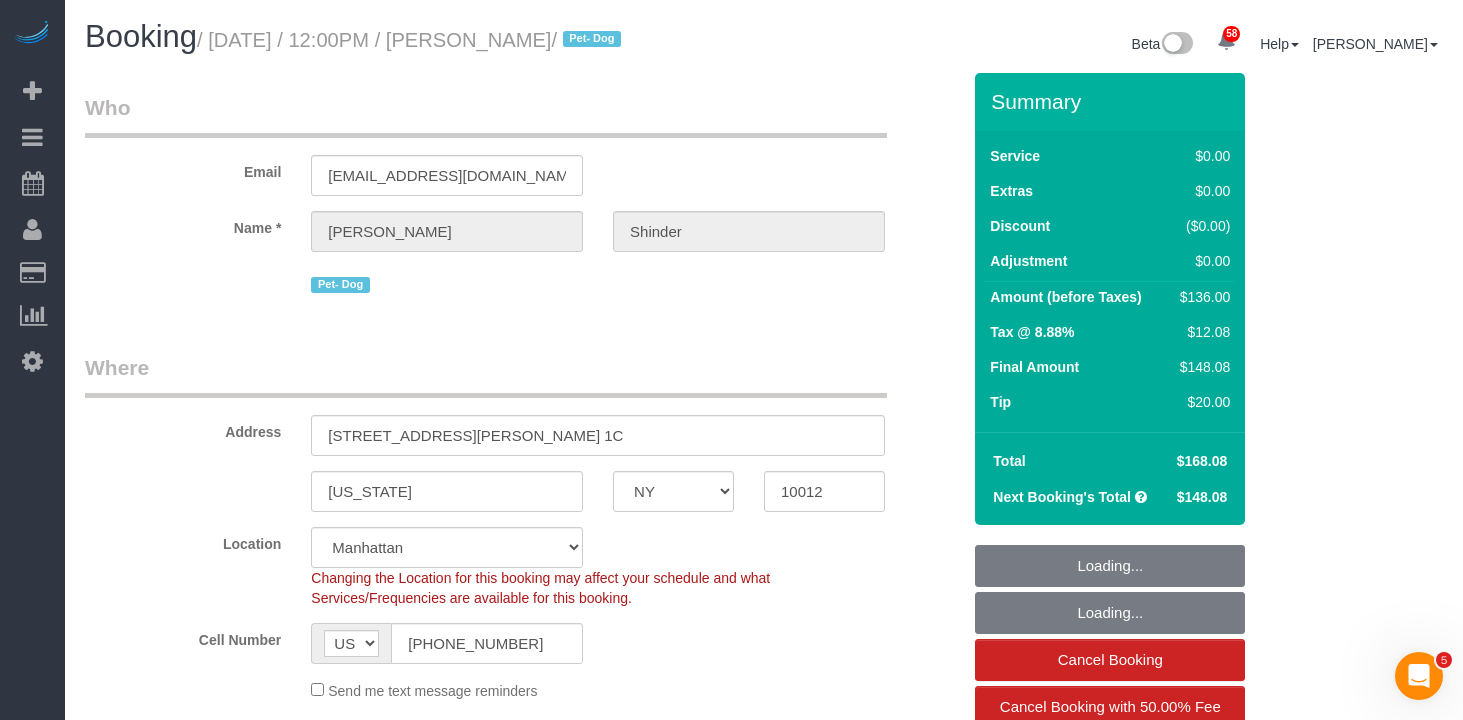 select on "string:stripe-pm_1Pyf034VGloSiKo7q90DMxe6" 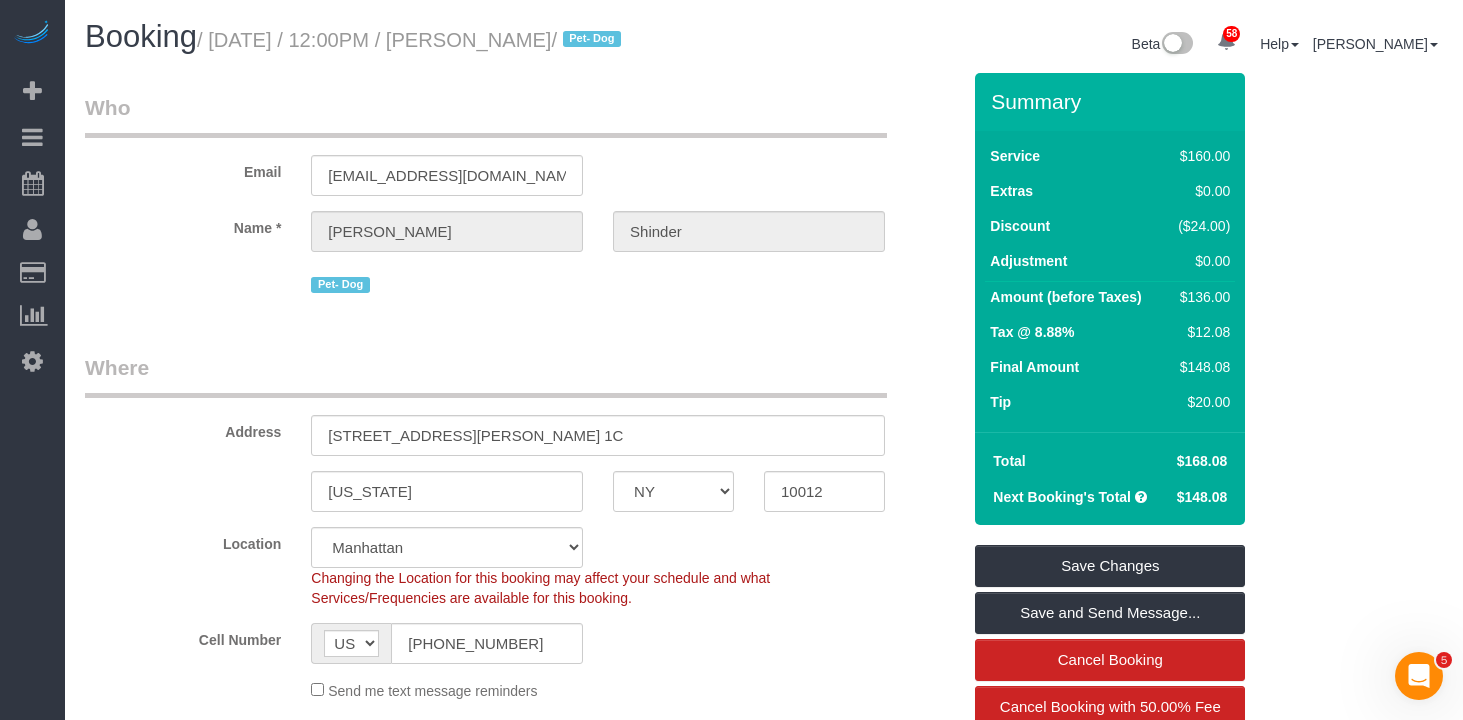 drag, startPoint x: 637, startPoint y: 35, endPoint x: 229, endPoint y: 44, distance: 408.09924 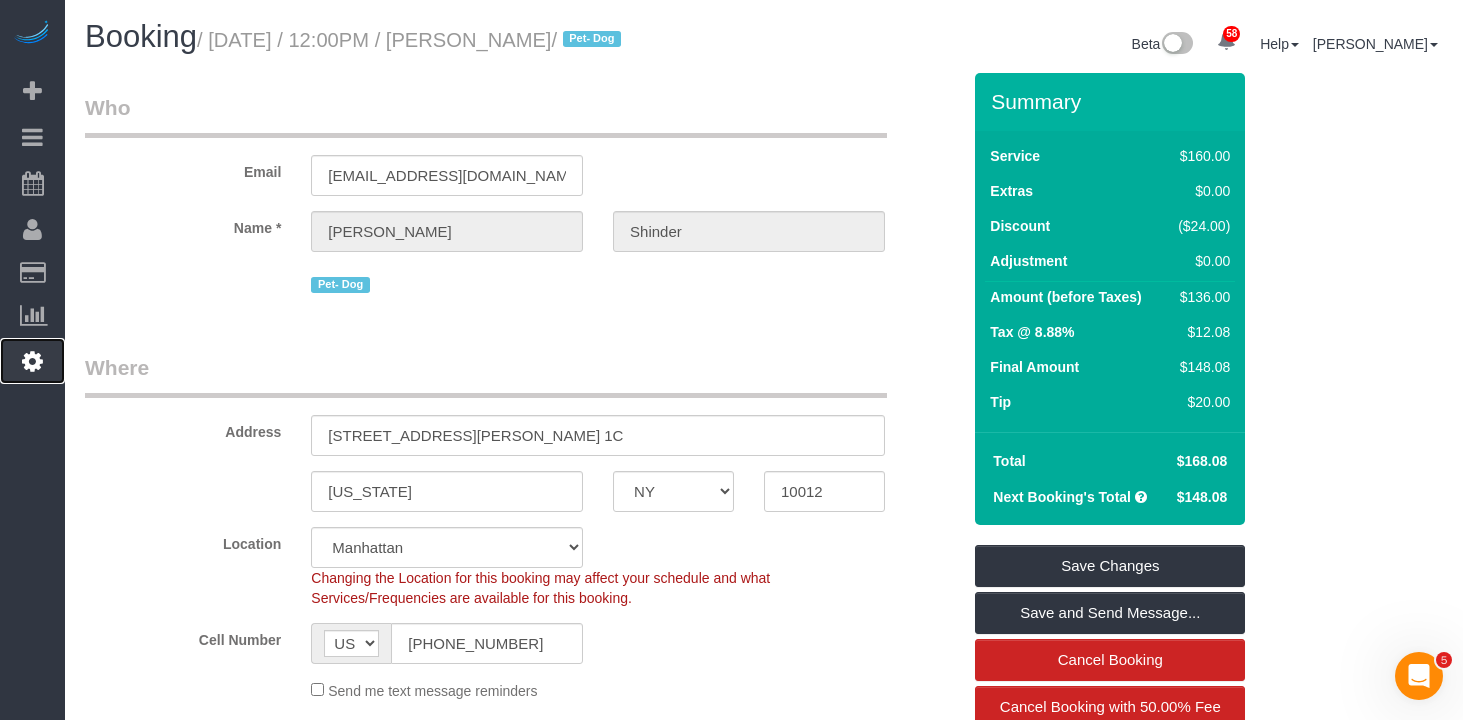 click at bounding box center (32, 361) 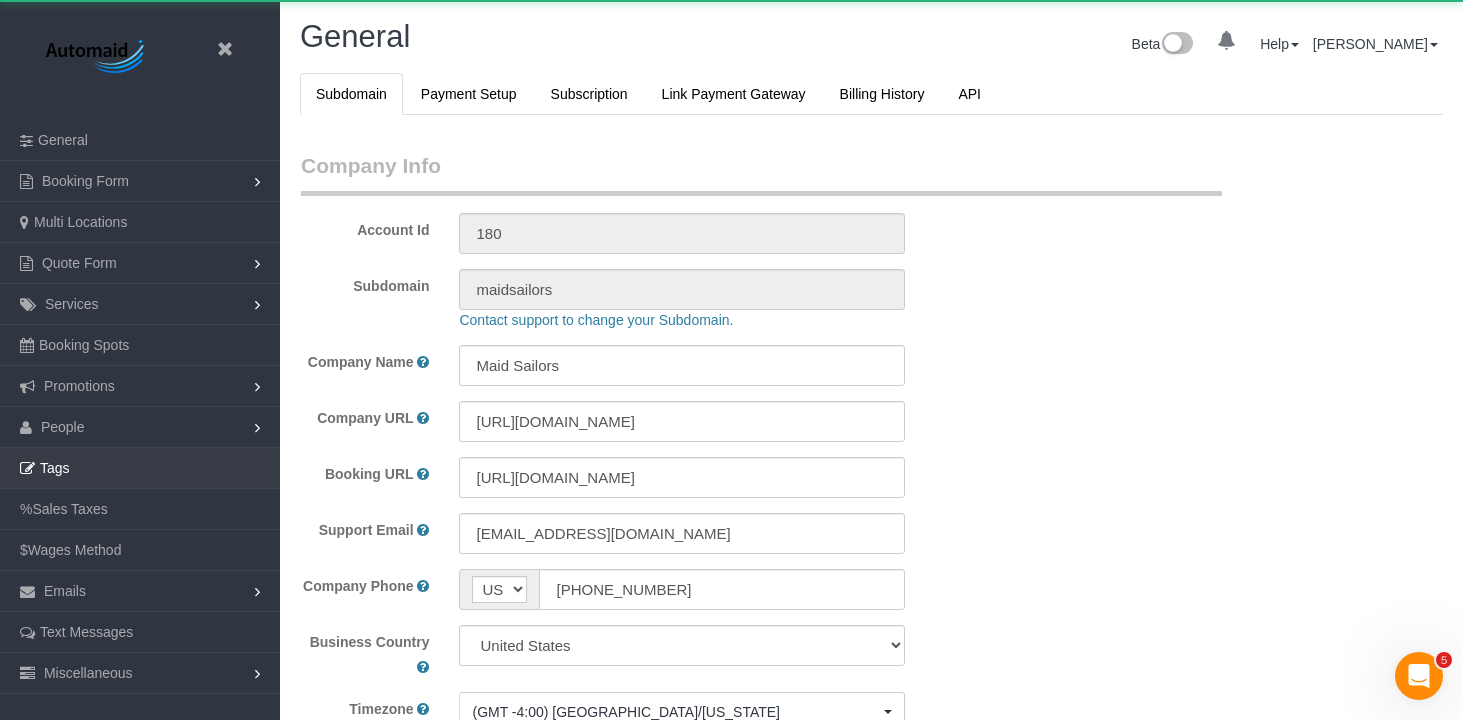 scroll, scrollTop: 95668, scrollLeft: 98537, axis: both 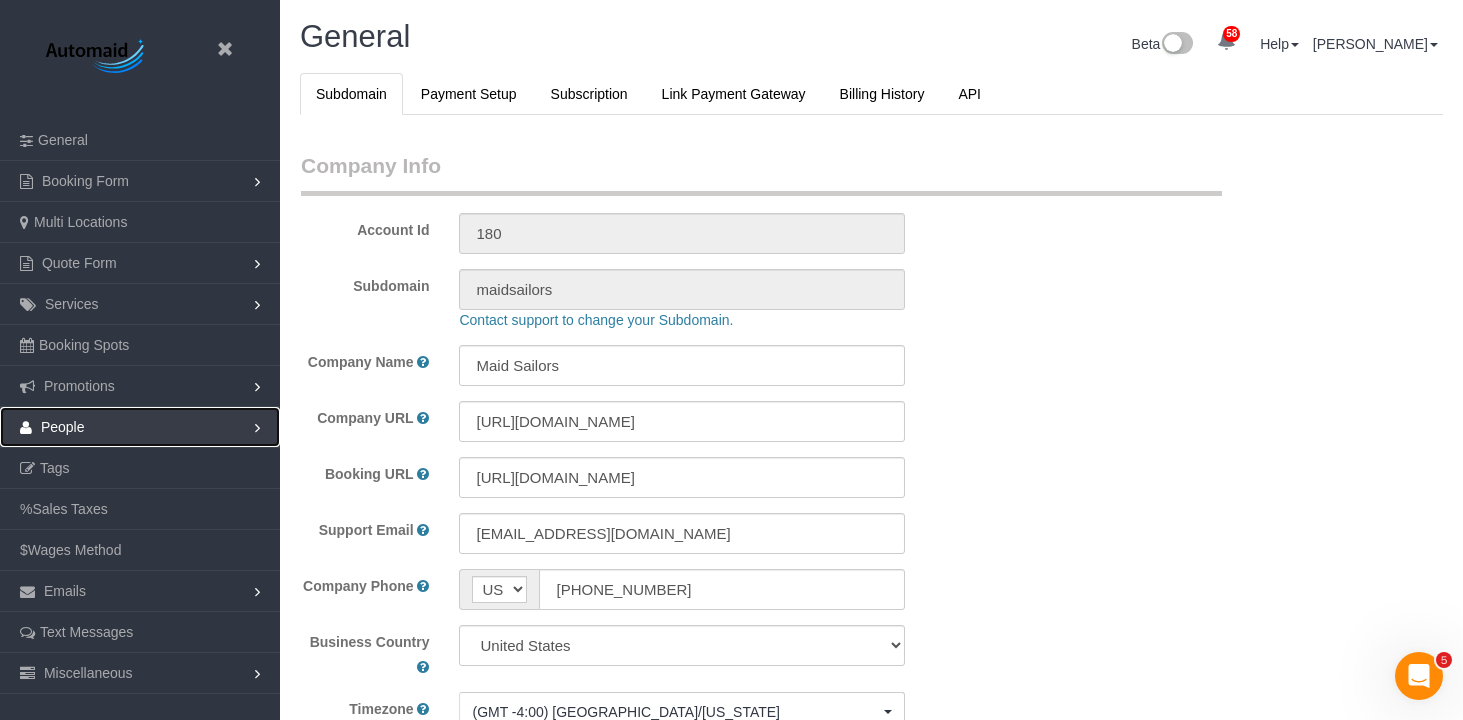click on "People" at bounding box center [140, 427] 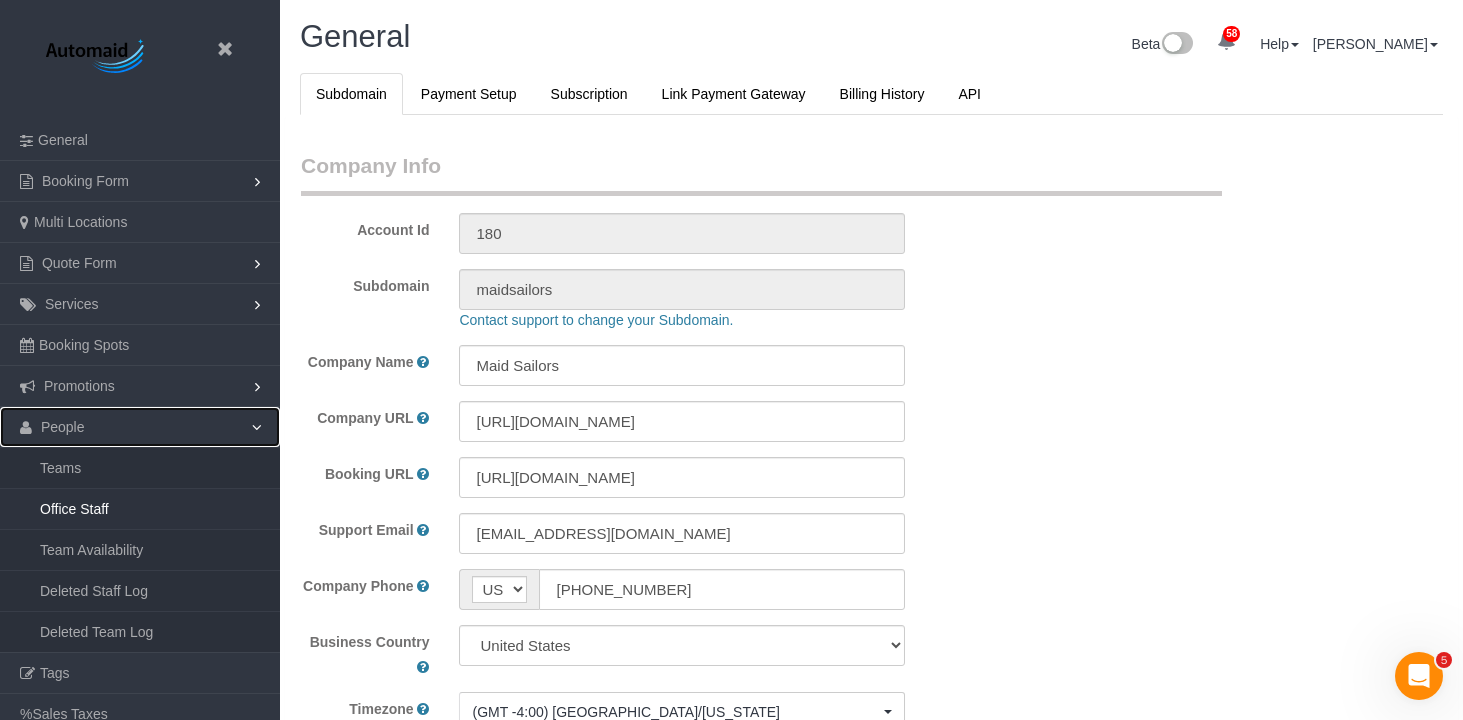 select on "425" 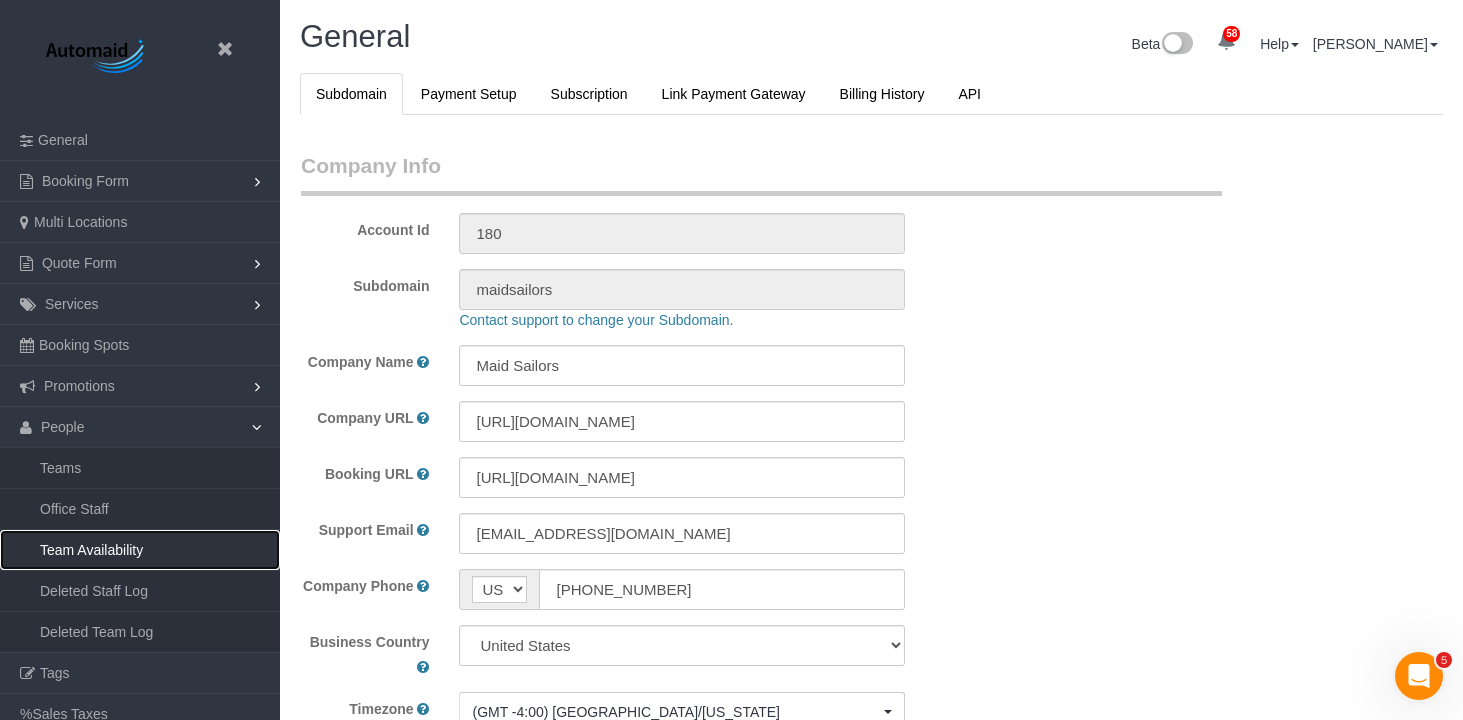 click on "Team Availability" at bounding box center [140, 550] 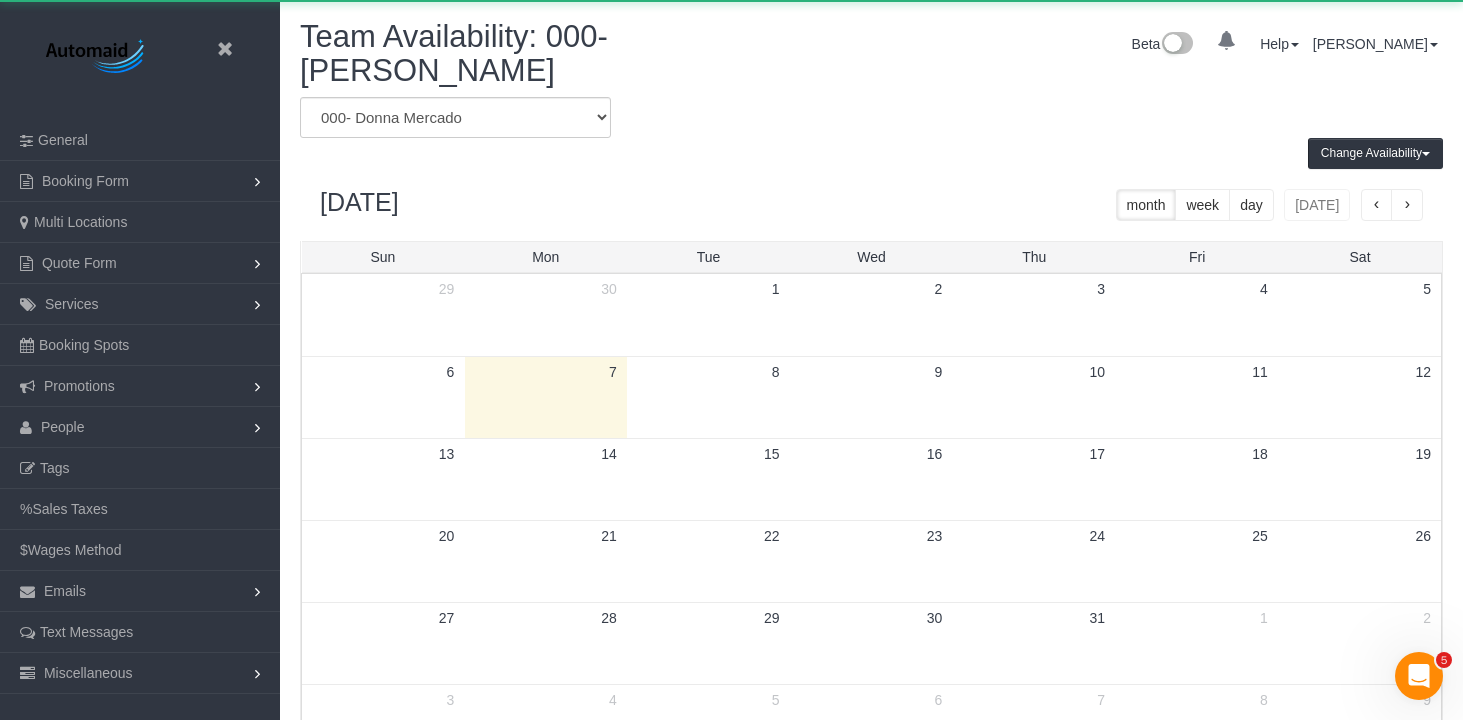 scroll, scrollTop: 99161, scrollLeft: 98537, axis: both 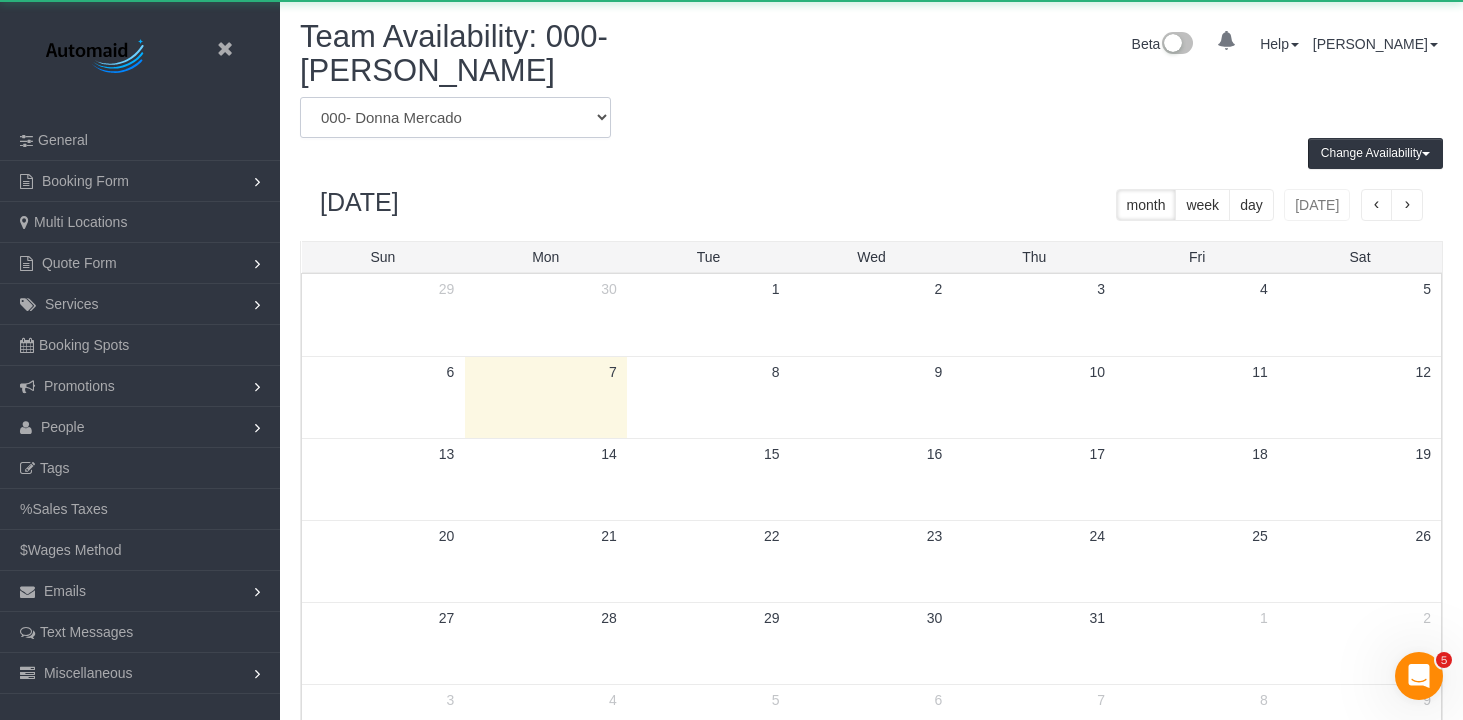 click on "* - K.J. *Irene Flores - Test 0 - Angelis Taveras 000 - Partnerships 000 - TEAM JOB 000- Donna Mercado 1 - Adiza Bangna 1 - Amidatou Sebou 1 - Ana Lopez 1 - Assibi Ouro Akpo 1 - Berdina Philistin 1 - Briana Bailey 1 - Chanda Douglas 1 - Ebony Howard 1 - Ebrima Sissoko 1 - Elba Lobo Varela 1 - Emely Jimenez 1 - Fatoumata Diallo 1 - Hamdi Yatou Sabtihou 1 - Ingrid Malasi 1 - Jhonaysy Materano 1 - John Harris 1 - Kariluz Romero 1 - Loveness Fulton 1 - Mandy Williams 1 - Marlenyn Robles 1 - Matty Niang 1 - Moudjabatou Adinda Abi 1 - Noufoh Sodandji 1 - Paula Avila 1 - Veronica Romero 1 - Xiomara Inga 1 - Yeisan Yepez 1 - Yennifer Garcia 2 - Alketa Tomaj 2 - Alton Jasper 2 - Ana Rodriguez 2 - Anette Lopez 2 - Dayanira Perez 2 - Eveling Mercado 2 - Hilda Coleman 2 - Iman Smith 2 - Katherine Poveda 2 - Luis Maneiro 2 - Maria Puetate 2 - Marilu Quintero 2 - Milagros Ramirez 2 - Nayiline Therasne 2 - Sara Colindres 3 - Ana Araujo 3 - Diana Gonzalez 3 - Geraldin Bastidas 3 - Hecleny Gonzalez 3 - Isabella Simplicio" at bounding box center (455, 117) 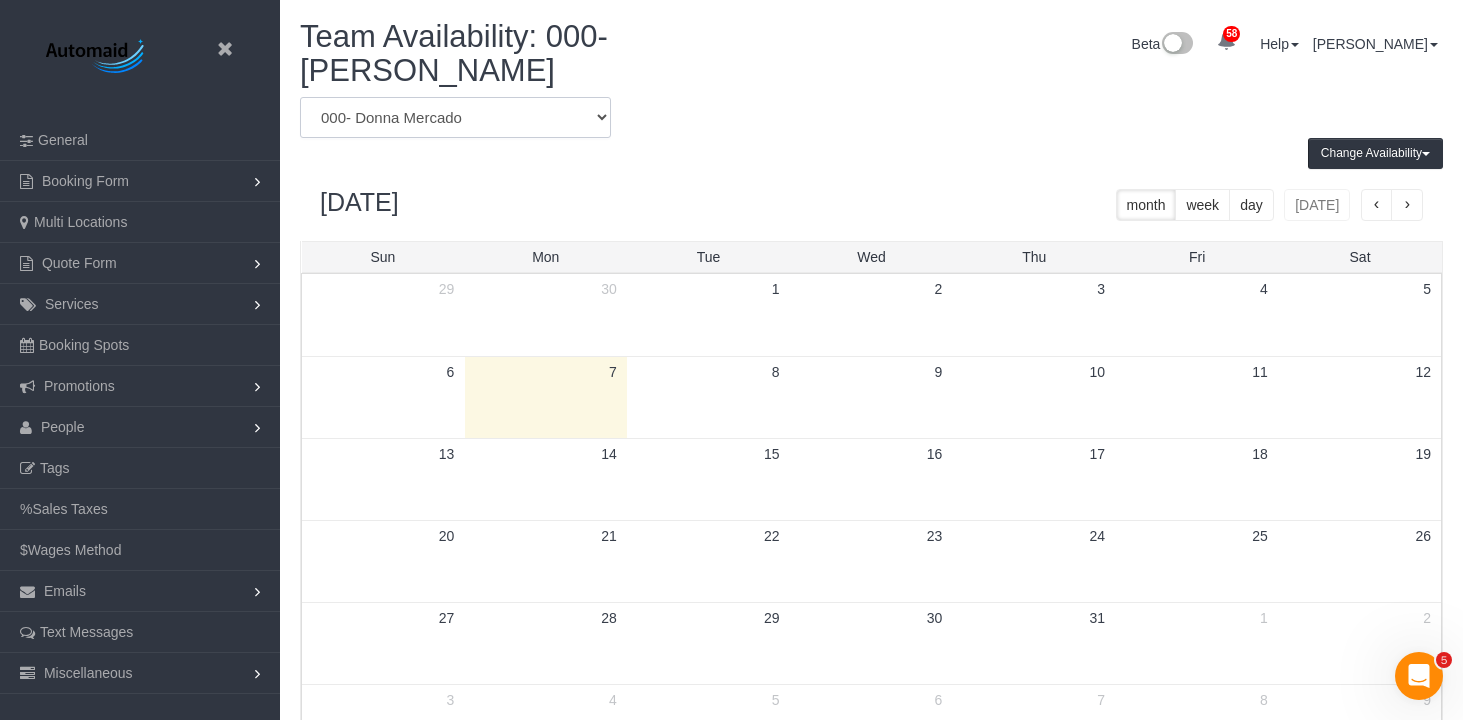 select on "number:52623" 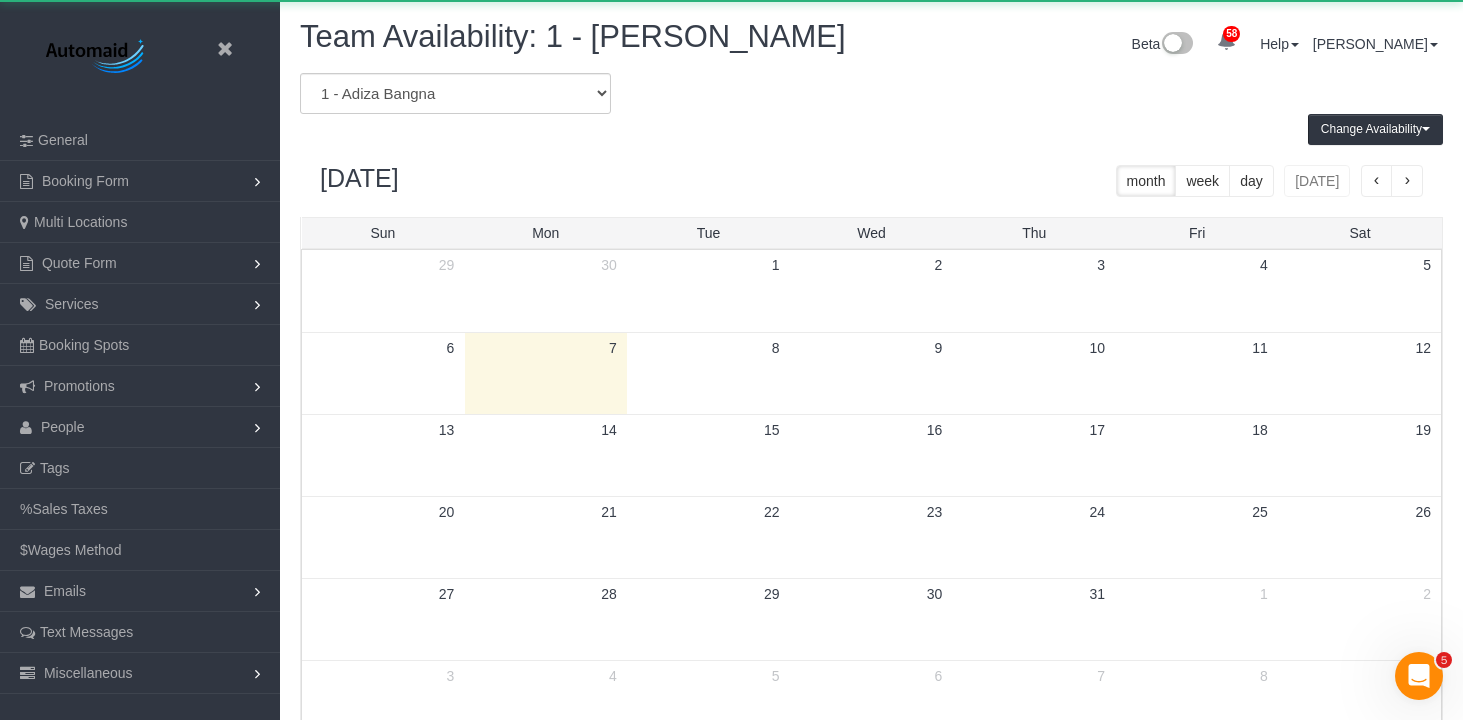scroll, scrollTop: 99185, scrollLeft: 98537, axis: both 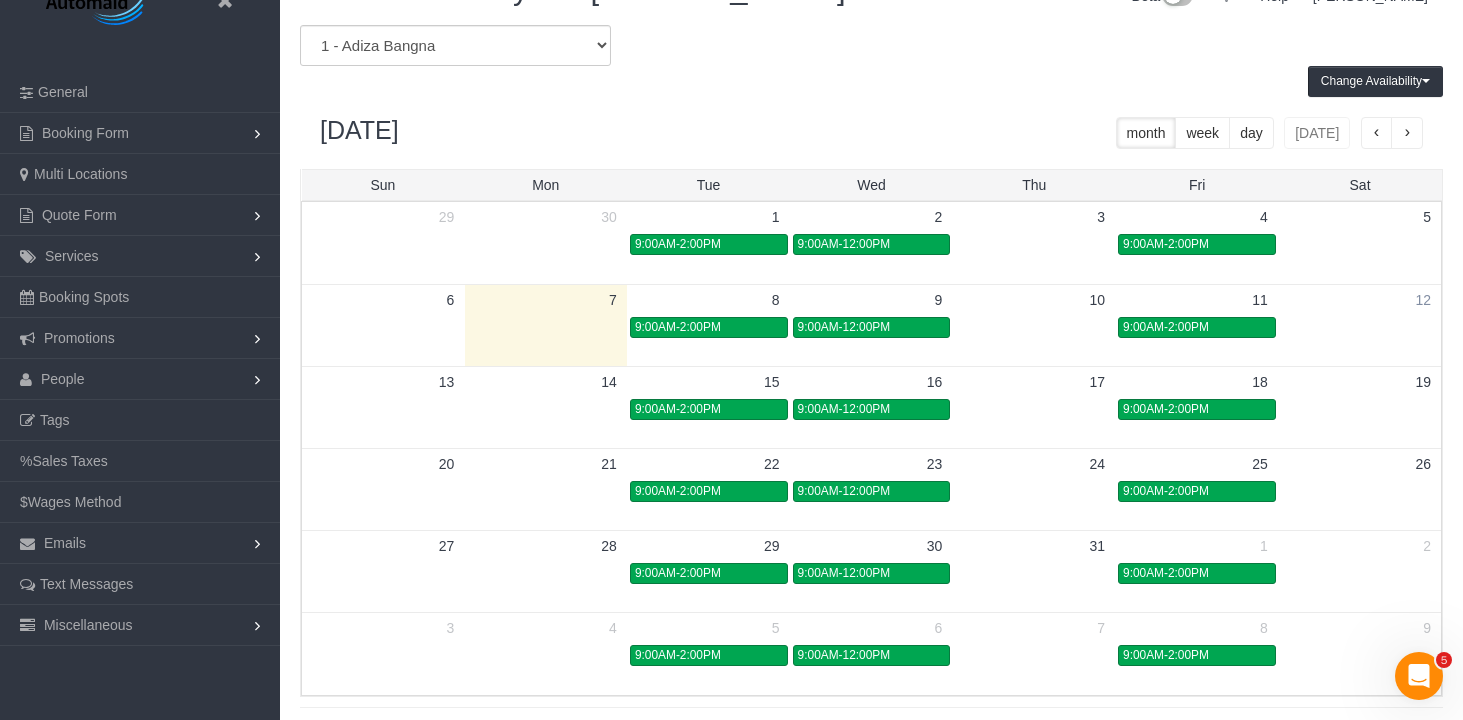 click on "12" at bounding box center (1423, 300) 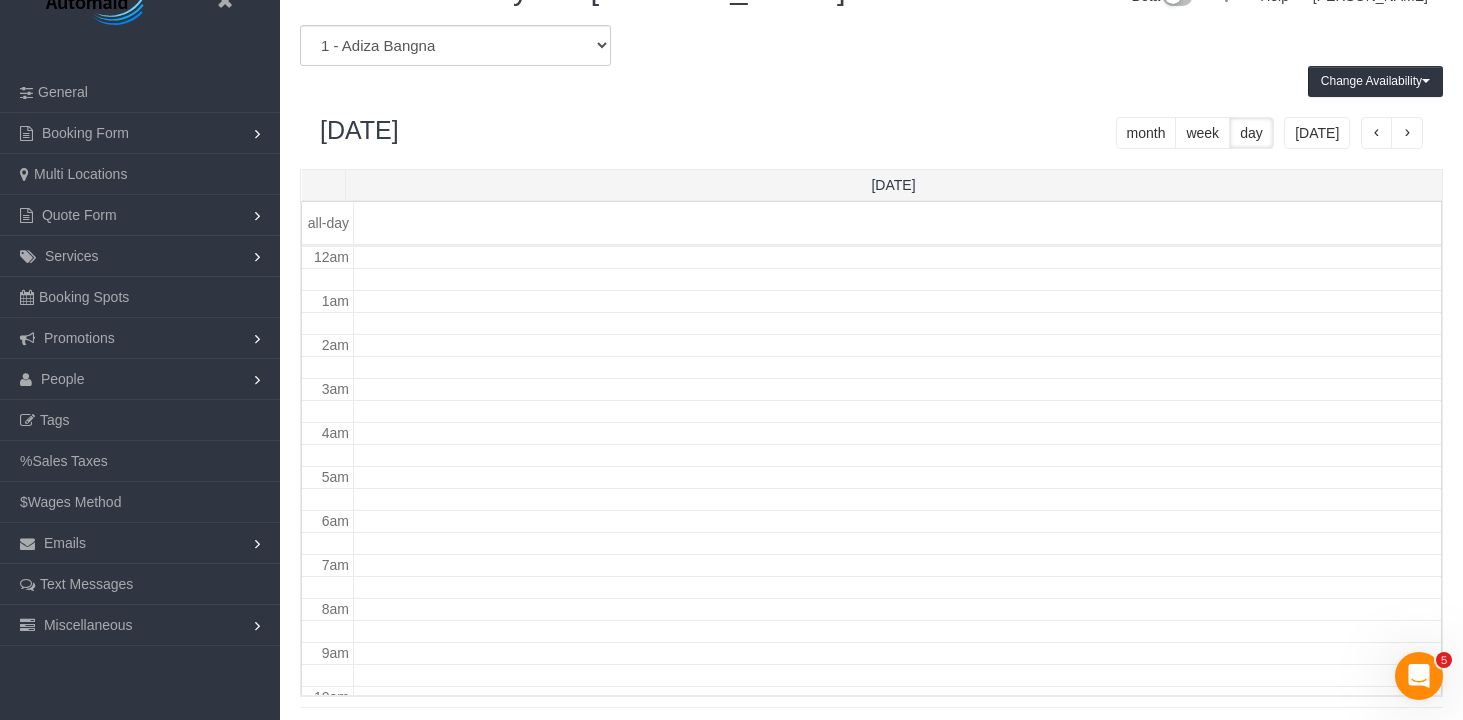 scroll, scrollTop: 265, scrollLeft: 0, axis: vertical 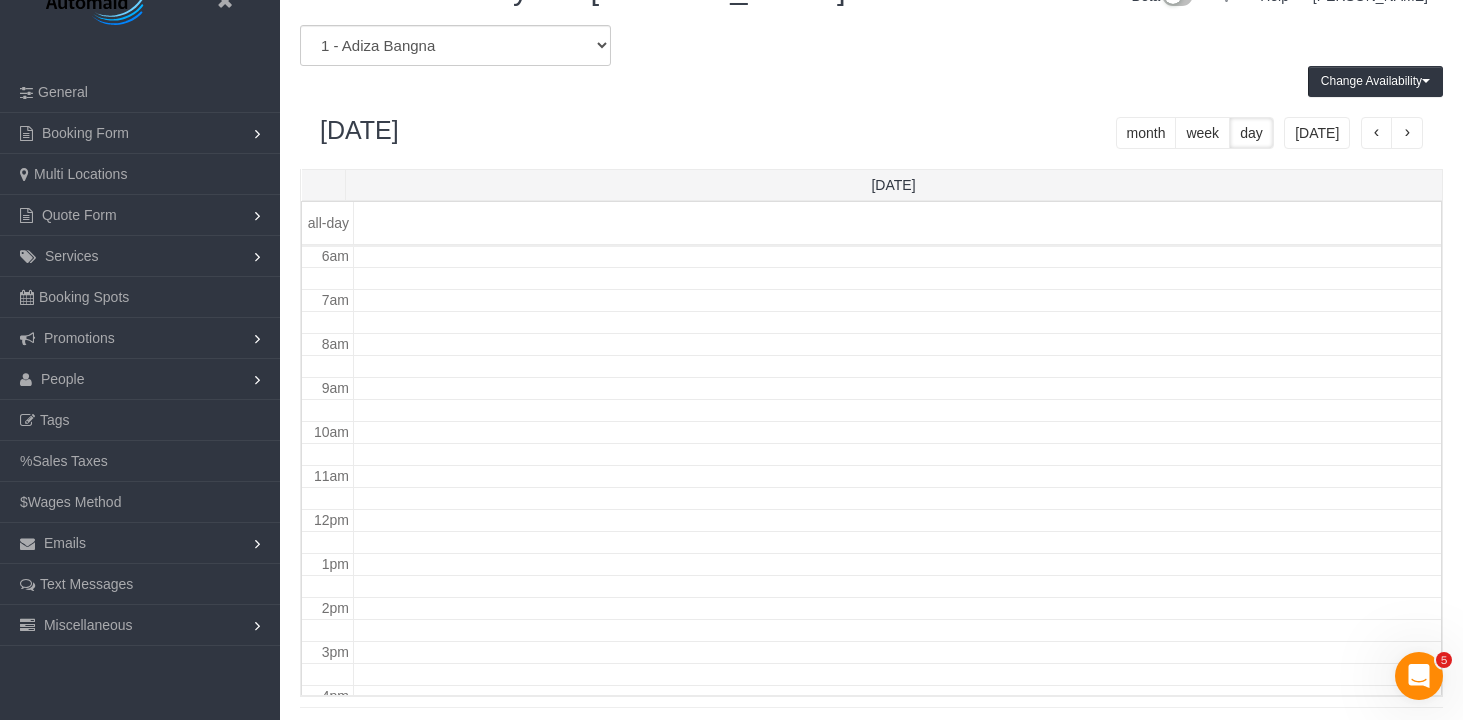 click on "month" at bounding box center (1146, 133) 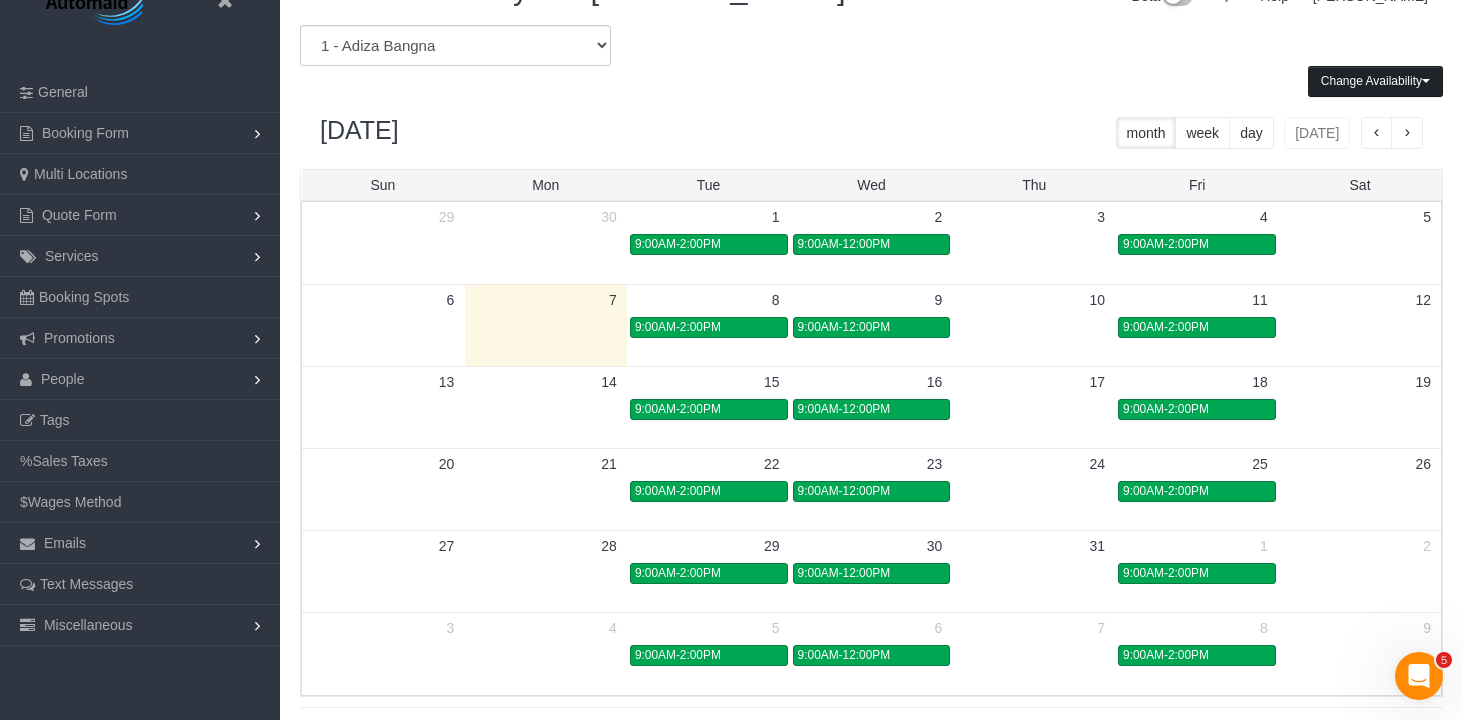 click on "Change Availability" at bounding box center (1375, 81) 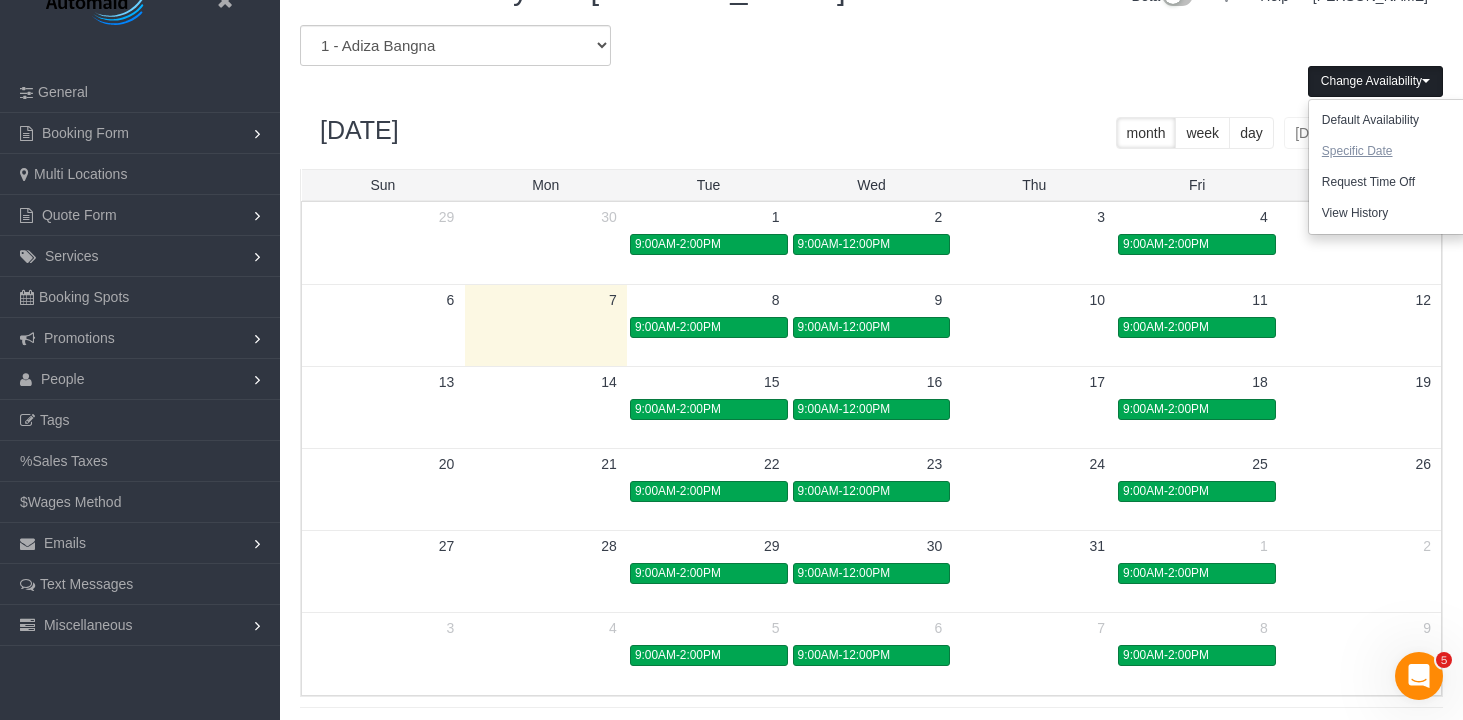 click on "Specific Date" at bounding box center (1357, 151) 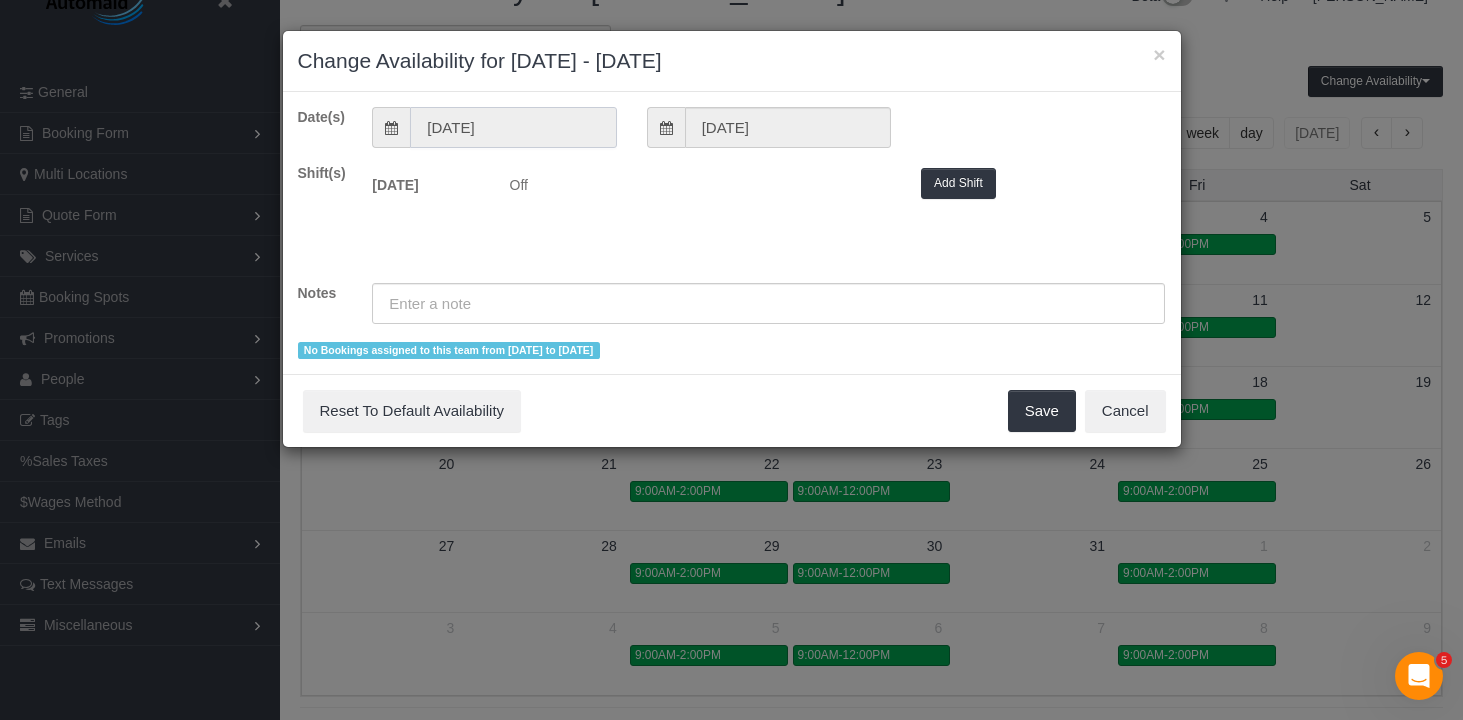 click on "[DATE]" at bounding box center [513, 127] 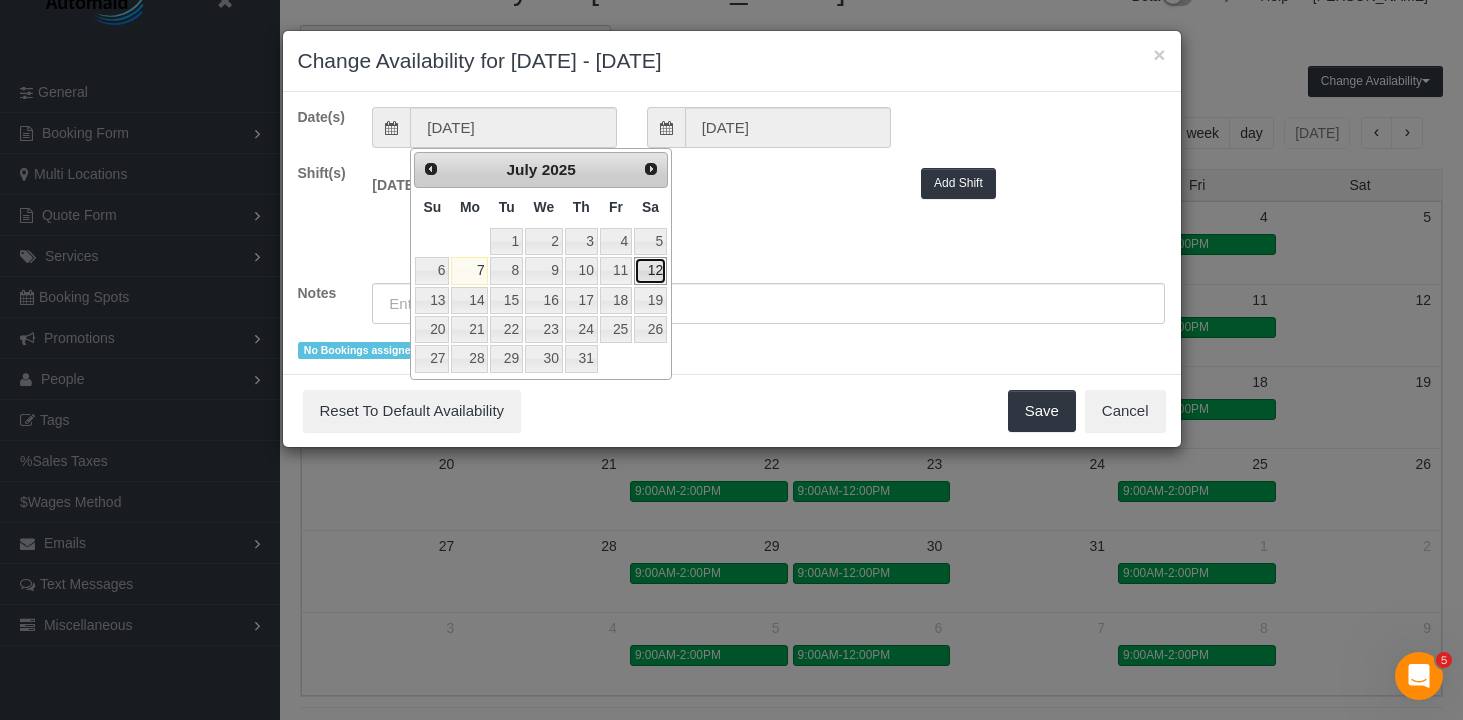 click on "12" at bounding box center (650, 270) 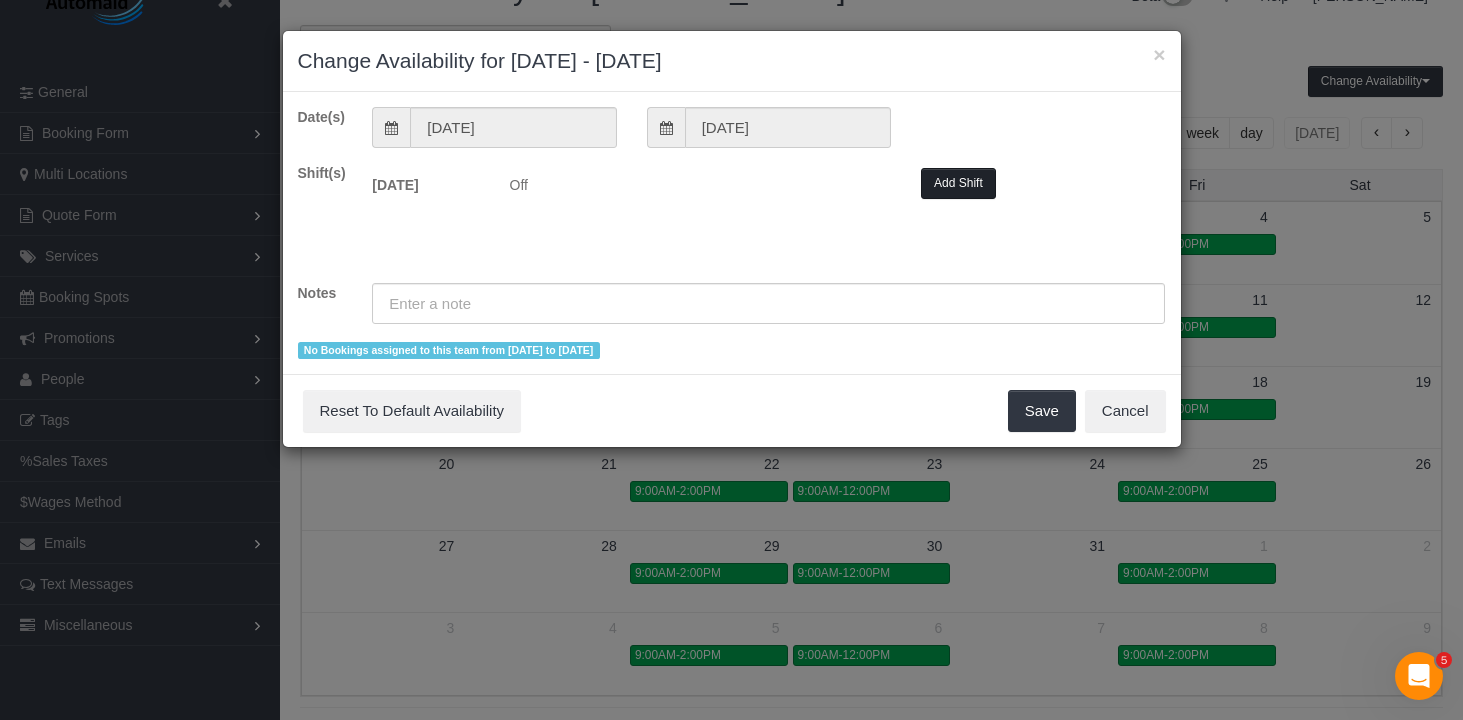 click on "Add Shift" at bounding box center (958, 183) 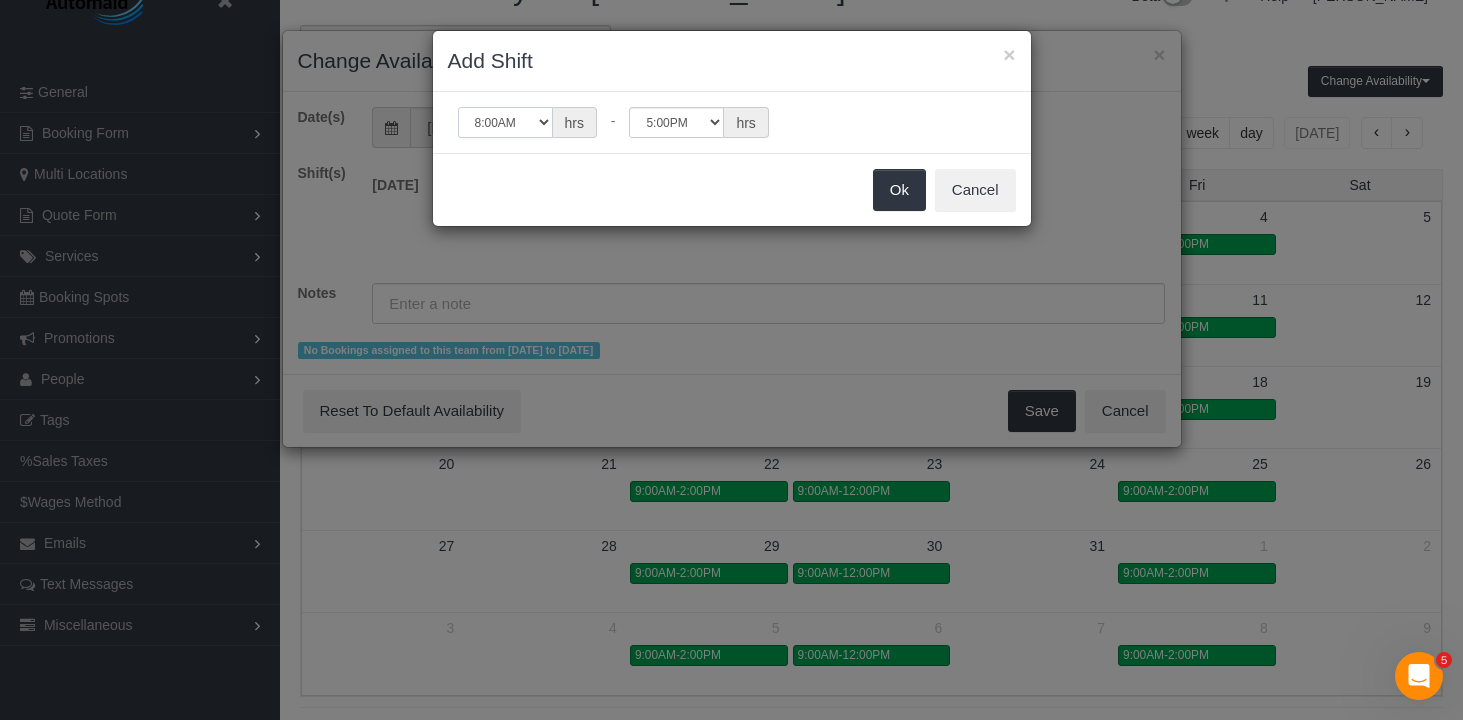 click on "12:00AM 12:05AM 12:10AM 12:15AM 12:20AM 12:25AM 12:30AM 12:35AM 12:40AM 12:45AM 12:50AM 12:55AM 1:00AM 1:05AM 1:10AM 1:15AM 1:20AM 1:25AM 1:30AM 1:35AM 1:40AM 1:45AM 1:50AM 1:55AM 2:00AM 2:05AM 2:10AM 2:15AM 2:20AM 2:25AM 2:30AM 2:35AM 2:40AM 2:45AM 2:50AM 2:55AM 3:00AM 3:05AM 3:10AM 3:15AM 3:20AM 3:25AM 3:30AM 3:35AM 3:40AM 3:45AM 3:50AM 3:55AM 4:00AM 4:05AM 4:10AM 4:15AM 4:20AM 4:25AM 4:30AM 4:35AM 4:40AM 4:45AM 4:50AM 4:55AM 5:00AM 5:05AM 5:10AM 5:15AM 5:20AM 5:25AM 5:30AM 5:35AM 5:40AM 5:45AM 5:50AM 5:55AM 6:00AM 6:05AM 6:10AM 6:15AM 6:20AM 6:25AM 6:30AM 6:35AM 6:40AM 6:45AM 6:50AM 6:55AM 7:00AM 7:05AM 7:10AM 7:15AM 7:20AM 7:25AM 7:30AM 7:35AM 7:40AM 7:45AM 7:50AM 7:55AM 8:00AM 8:05AM 8:10AM 8:15AM 8:20AM 8:25AM 8:30AM 8:35AM 8:40AM 8:45AM 8:50AM 8:55AM 9:00AM 9:05AM 9:10AM 9:15AM 9:20AM 9:25AM 9:30AM 9:35AM 9:40AM 9:45AM 9:50AM 9:55AM 10:00AM 10:05AM 10:10AM 10:15AM 10:20AM 10:25AM 10:30AM 10:35AM 10:40AM 10:45AM 10:50AM 10:55AM 11:00AM 11:05AM 11:10AM 11:15AM 11:20AM 11:25AM 11:30AM 11:35AM 11:40AM" at bounding box center [505, 122] 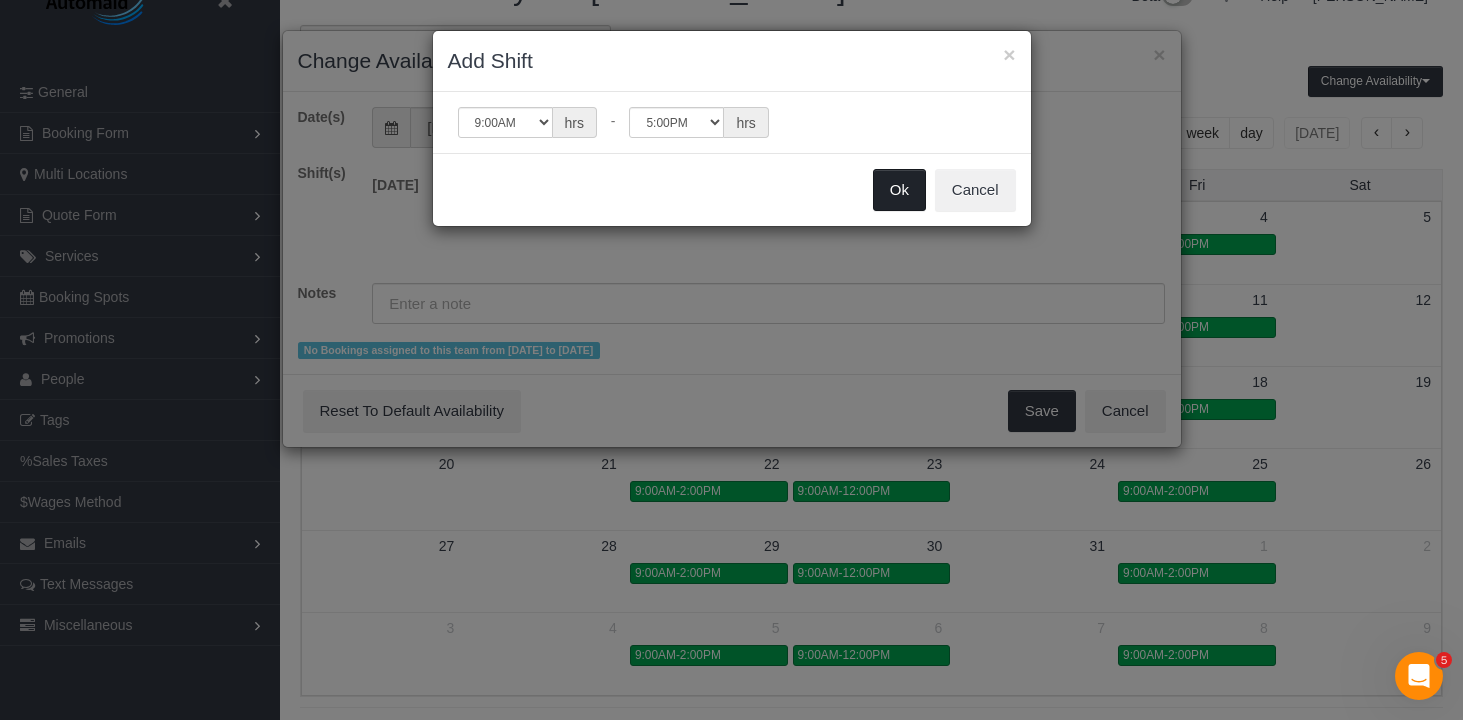 click on "Ok" at bounding box center (899, 190) 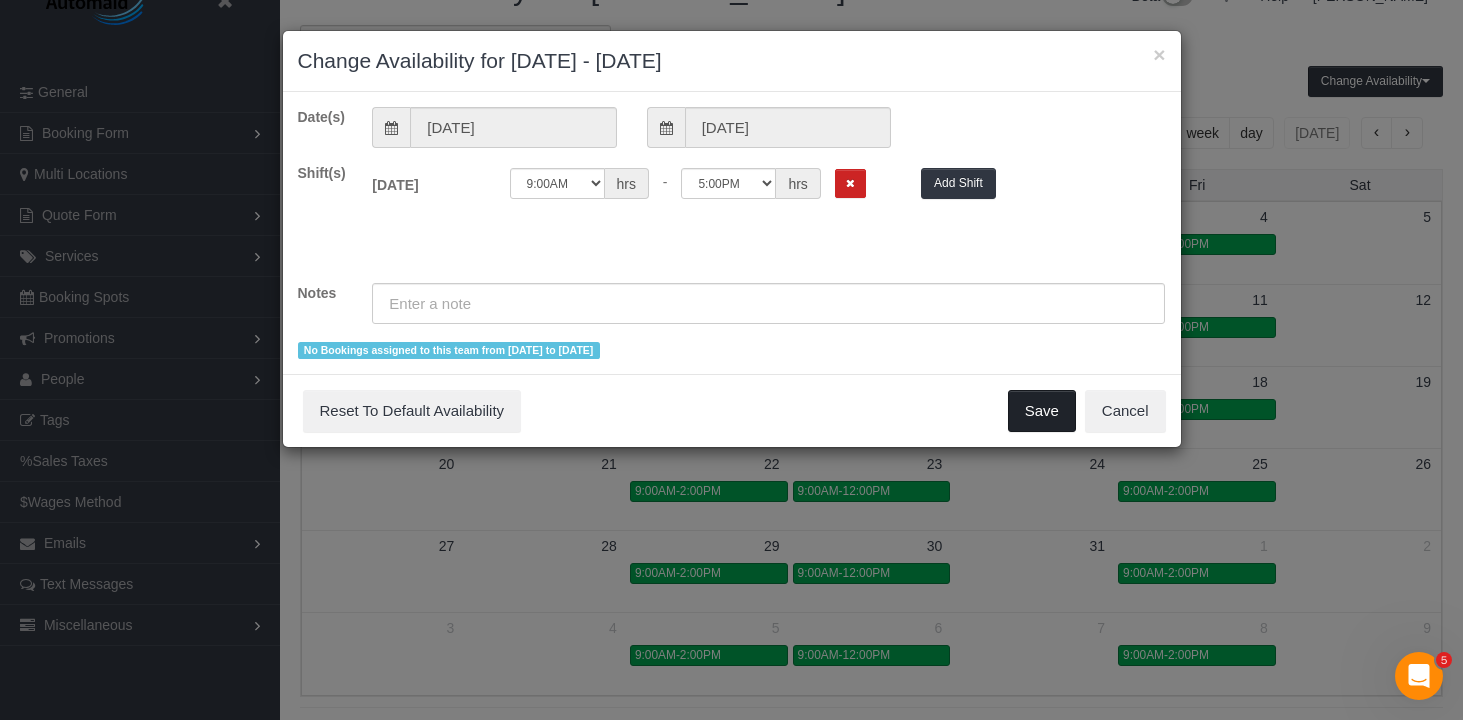 click on "Save" at bounding box center (1042, 411) 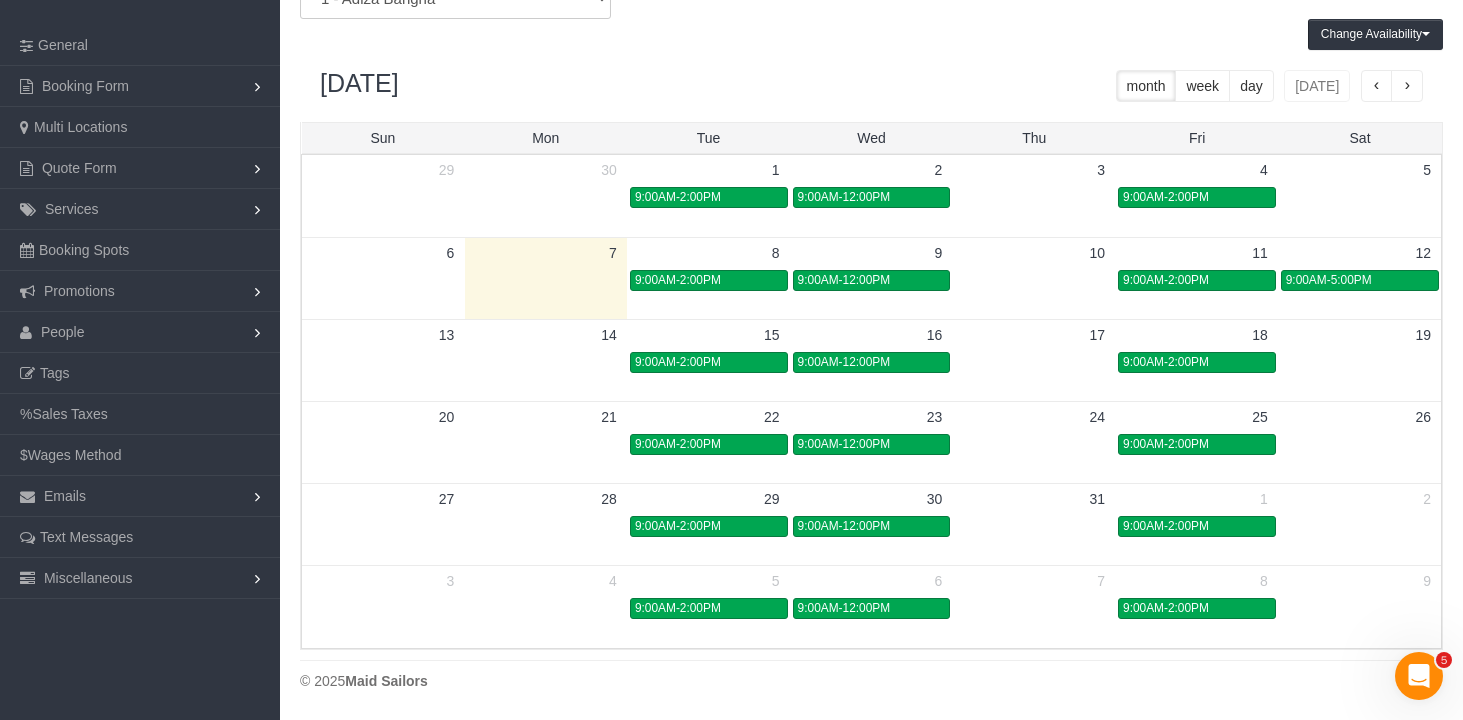 scroll, scrollTop: 0, scrollLeft: 0, axis: both 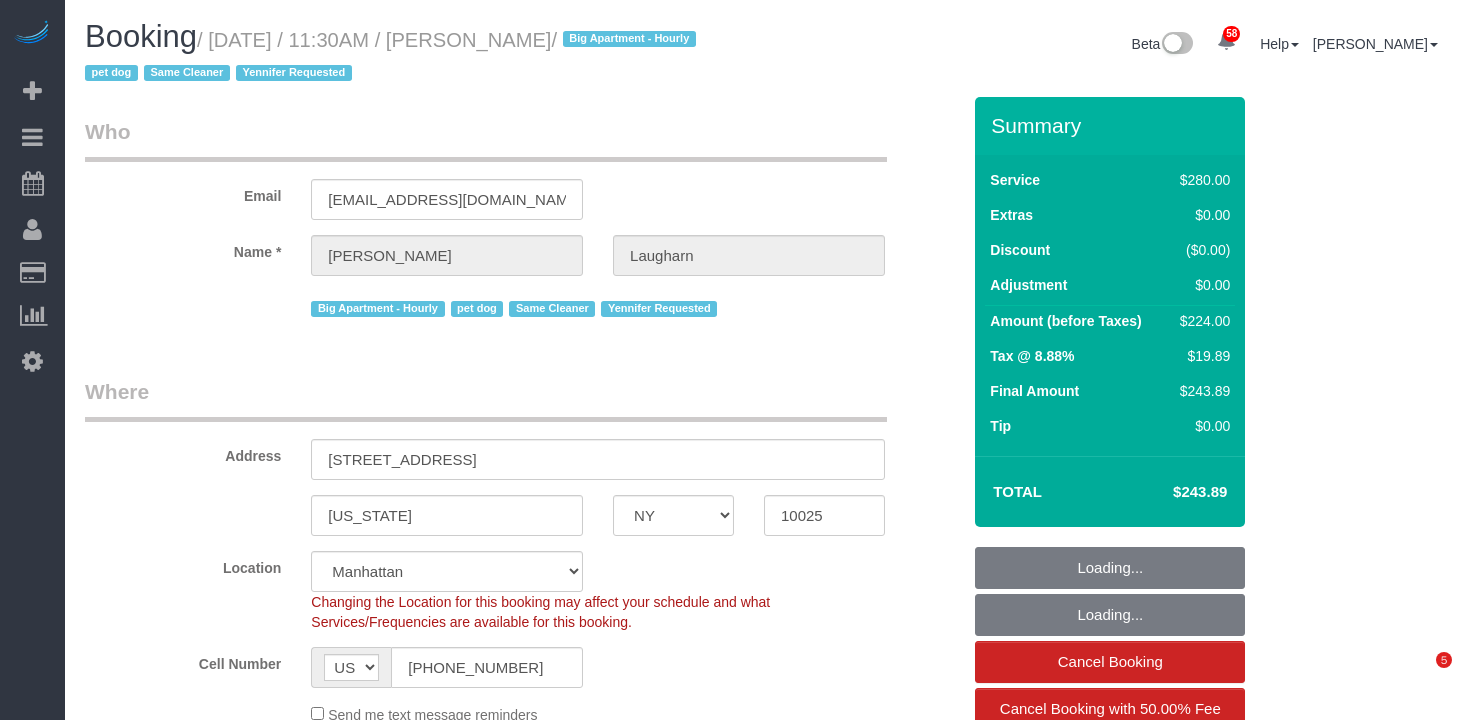 select on "NY" 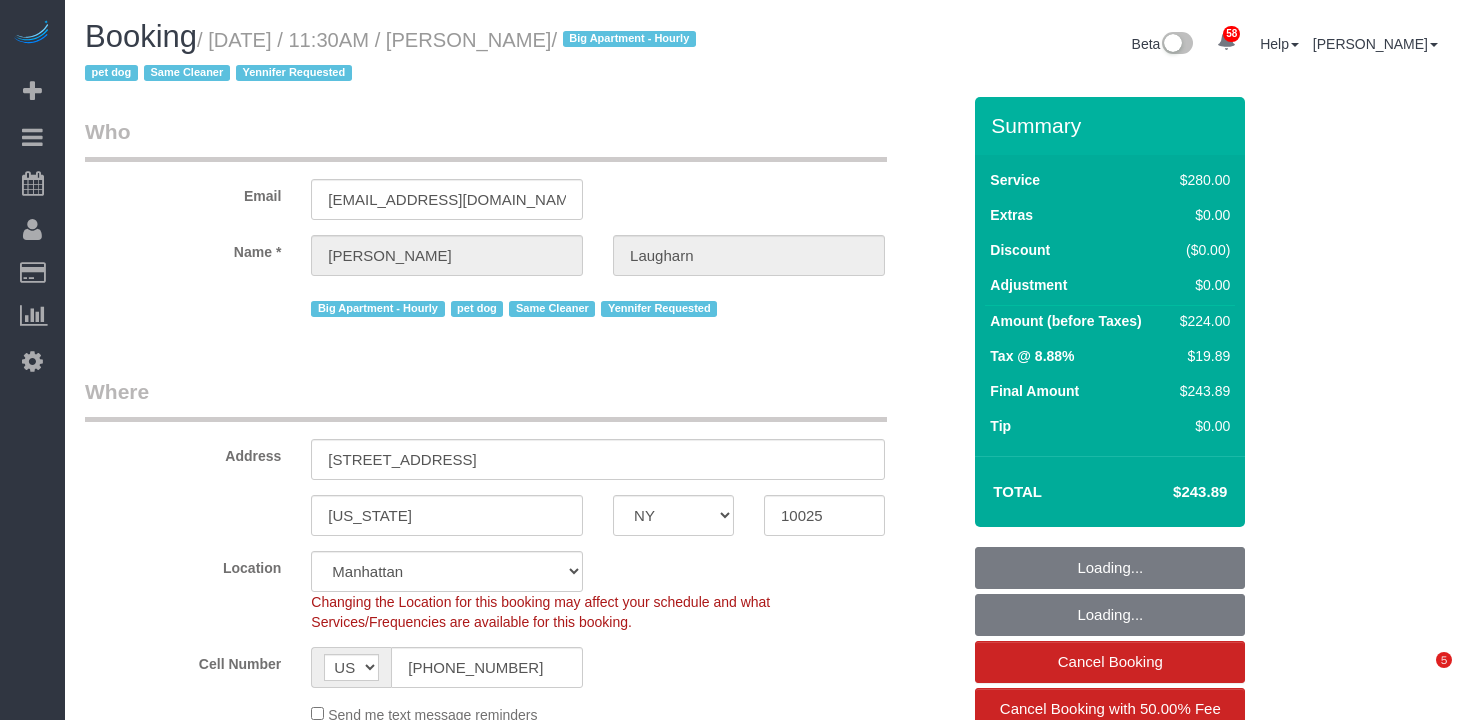scroll, scrollTop: 0, scrollLeft: 0, axis: both 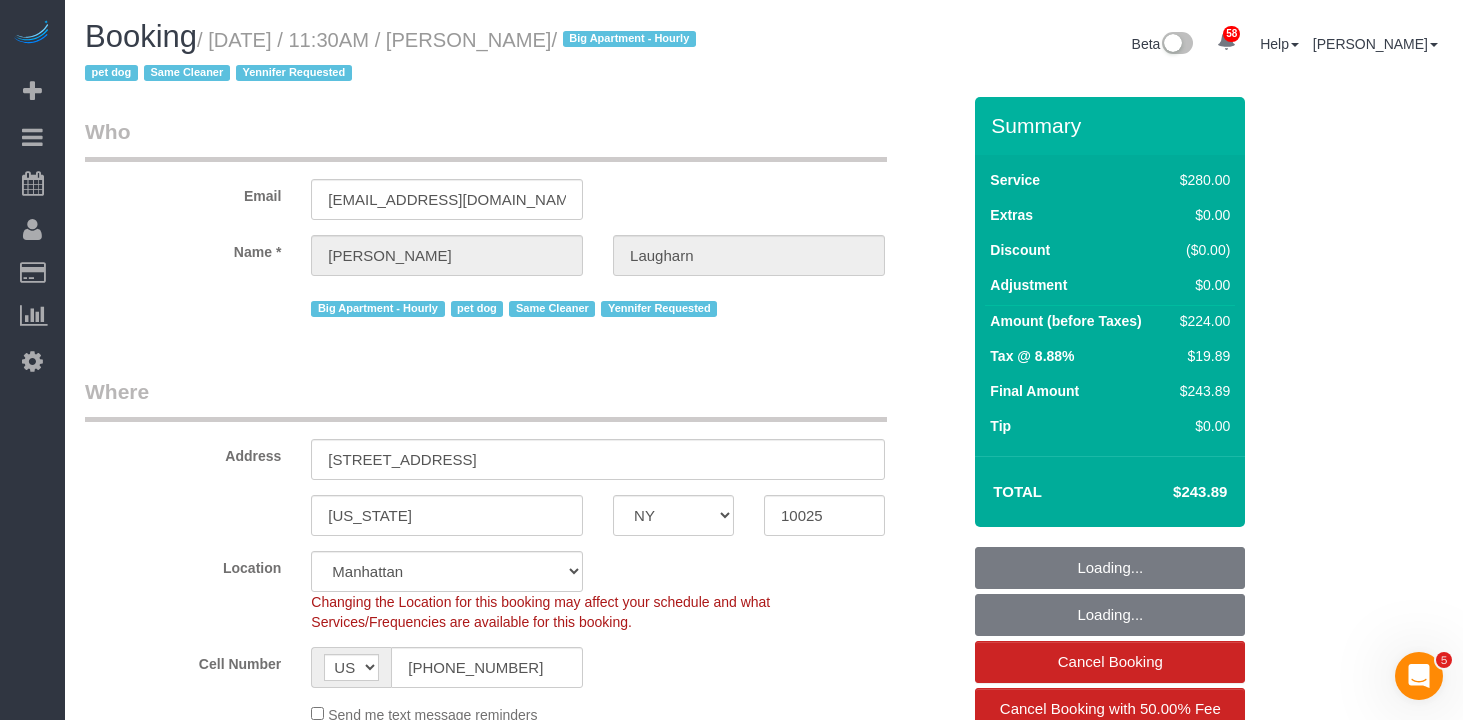 select on "number:89" 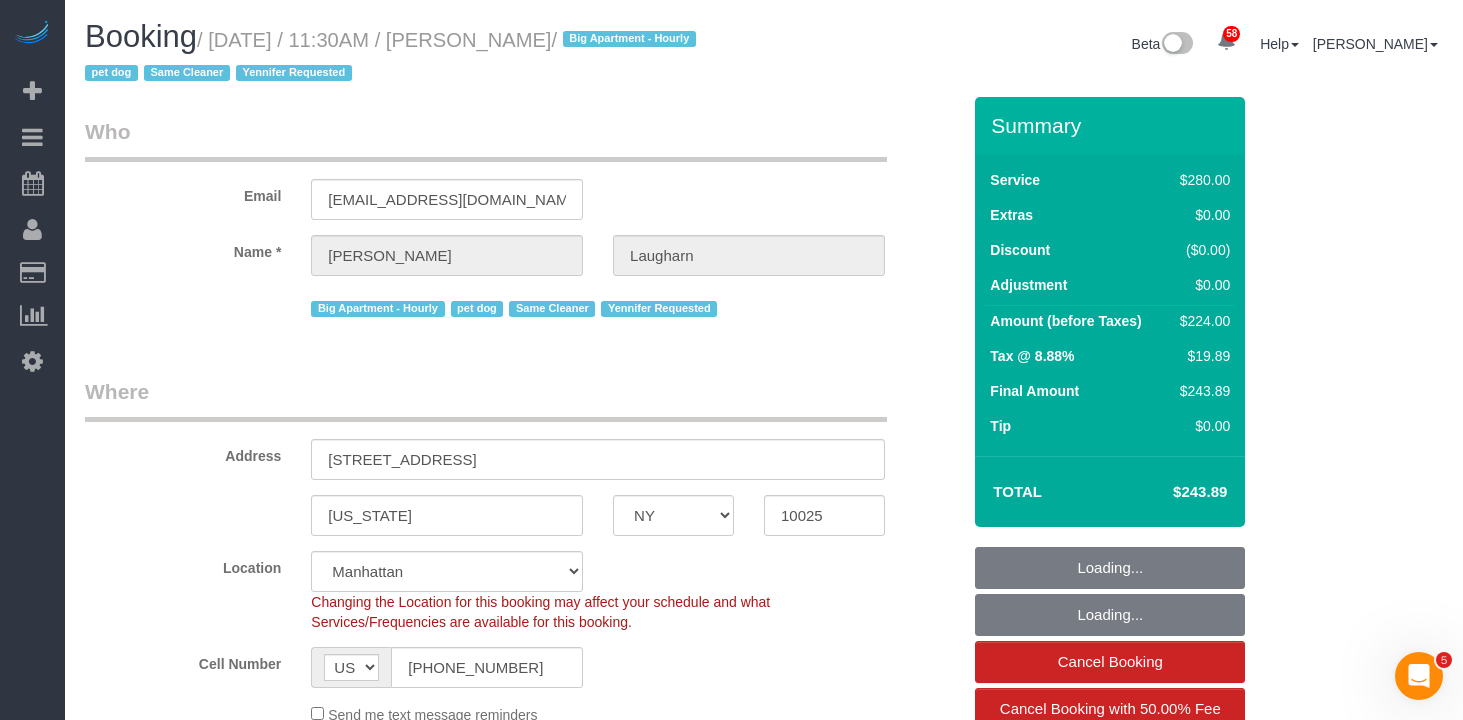 select on "number:13" 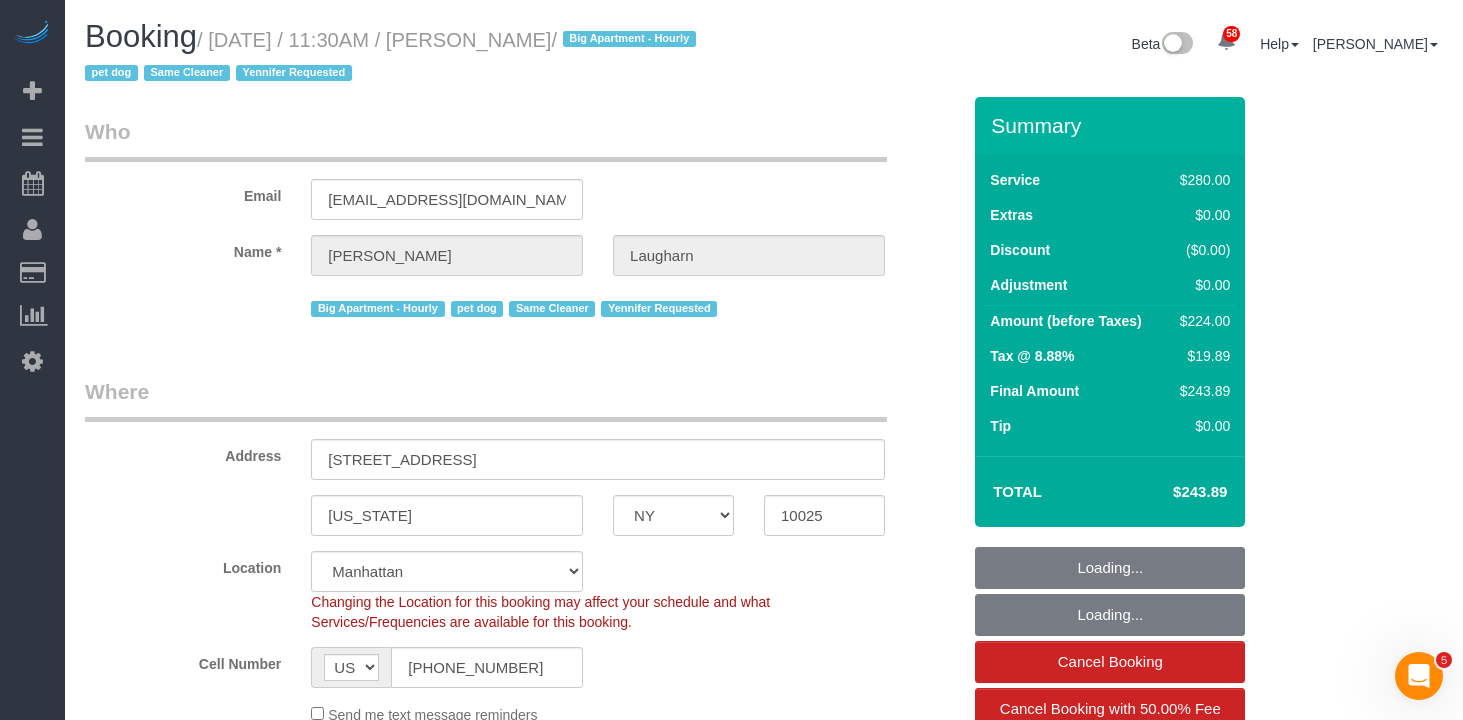 select on "number:6" 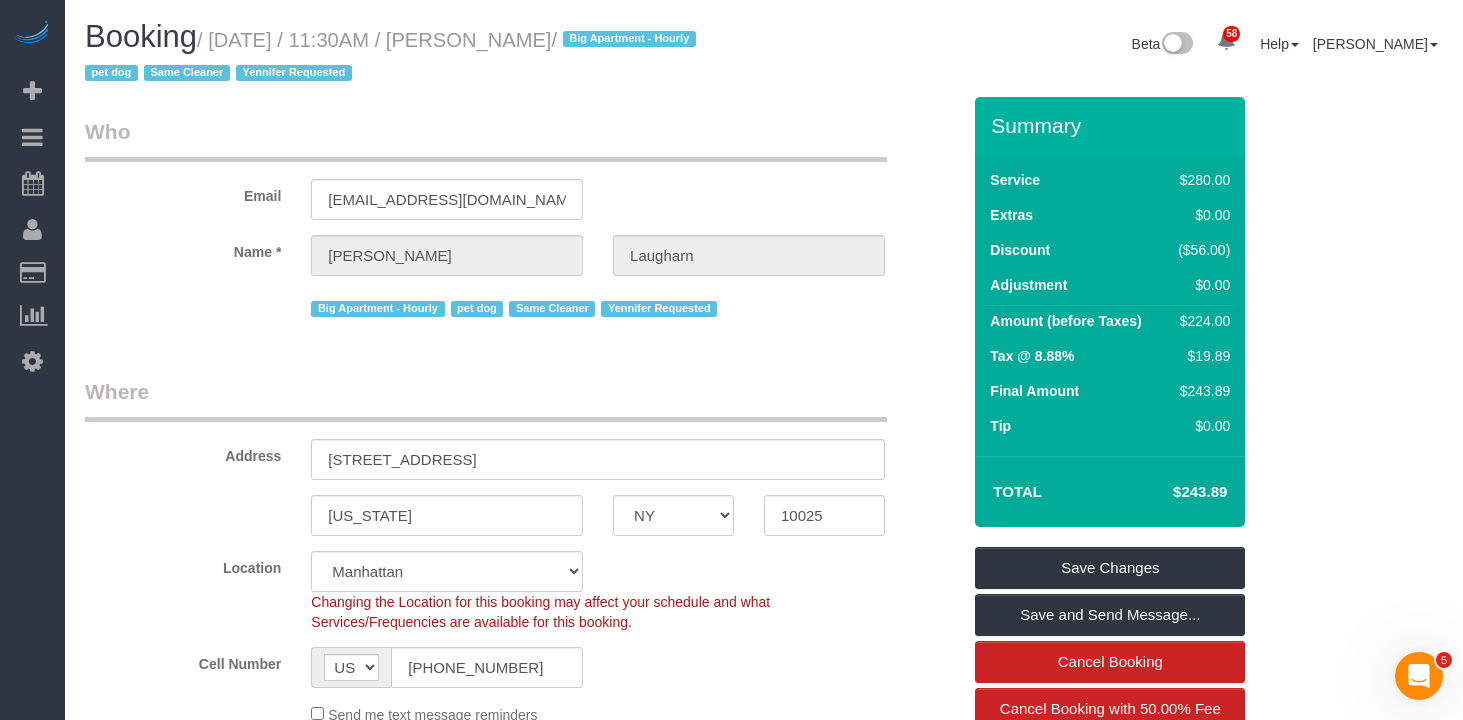 drag, startPoint x: 601, startPoint y: 38, endPoint x: 461, endPoint y: 43, distance: 140.08926 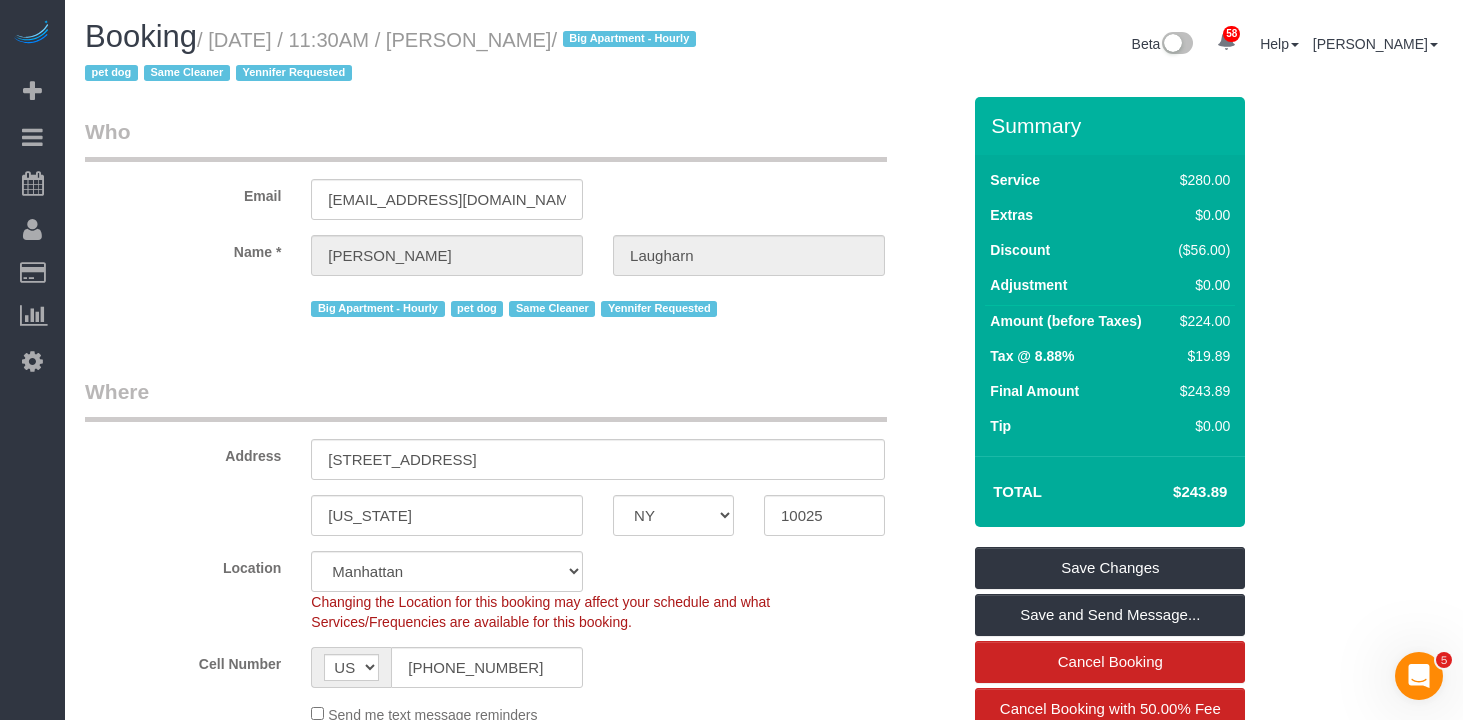 click on "/ July 07, 2025 / 11:30AM / Fiona Laugharn
/
Big Apartment - Hourly
pet dog
Same Cleaner
Yennifer Requested" at bounding box center [393, 57] 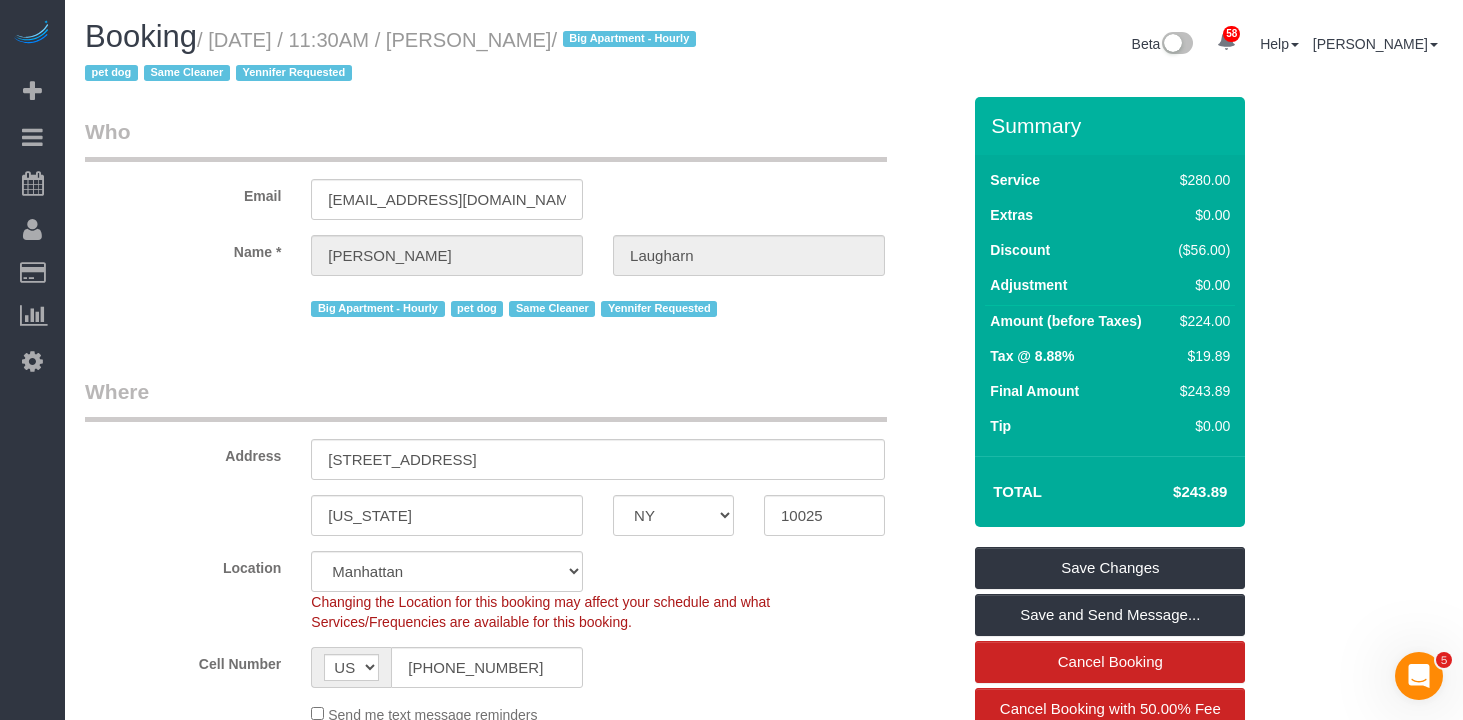 drag, startPoint x: 600, startPoint y: 37, endPoint x: 226, endPoint y: 33, distance: 374.0214 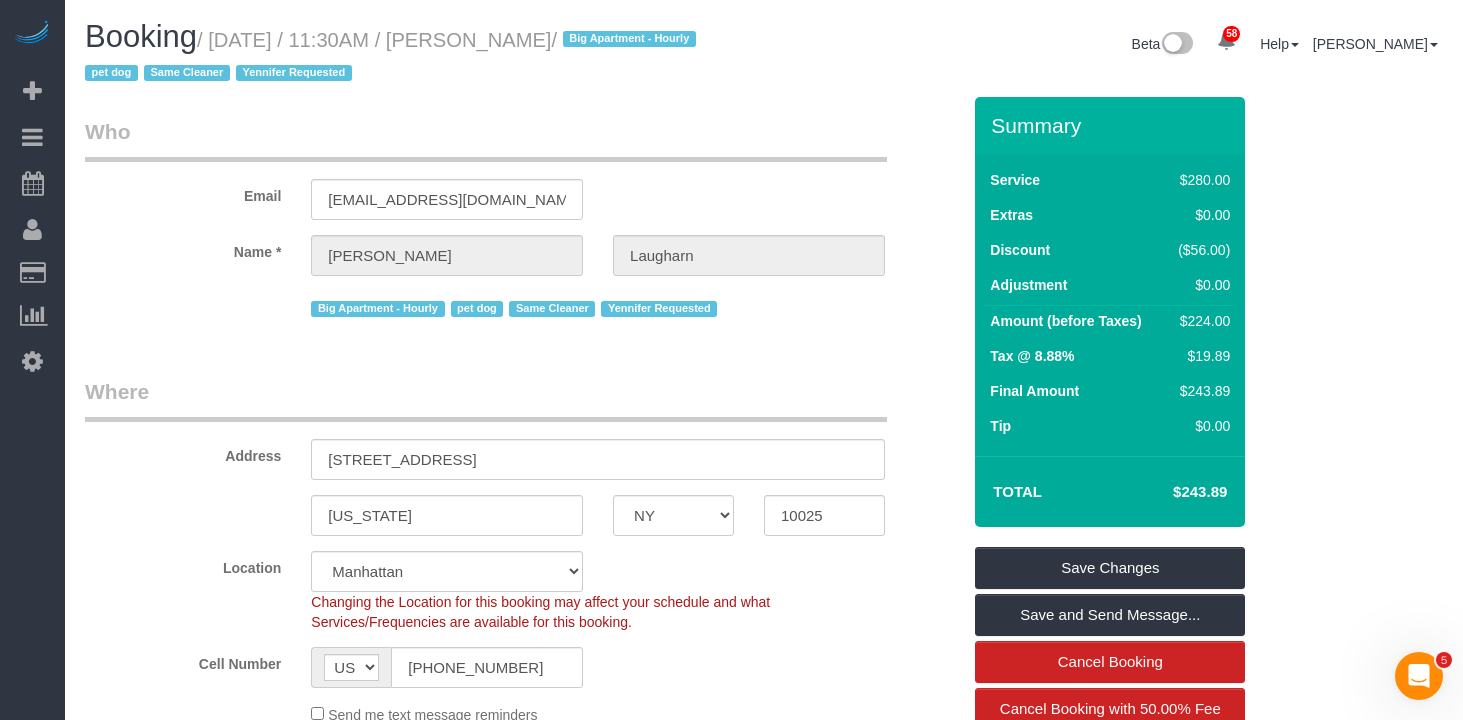 click on "/ July 07, 2025 / 11:30AM / Fiona Laugharn
/
Big Apartment - Hourly
pet dog
Same Cleaner
Yennifer Requested" at bounding box center (393, 57) 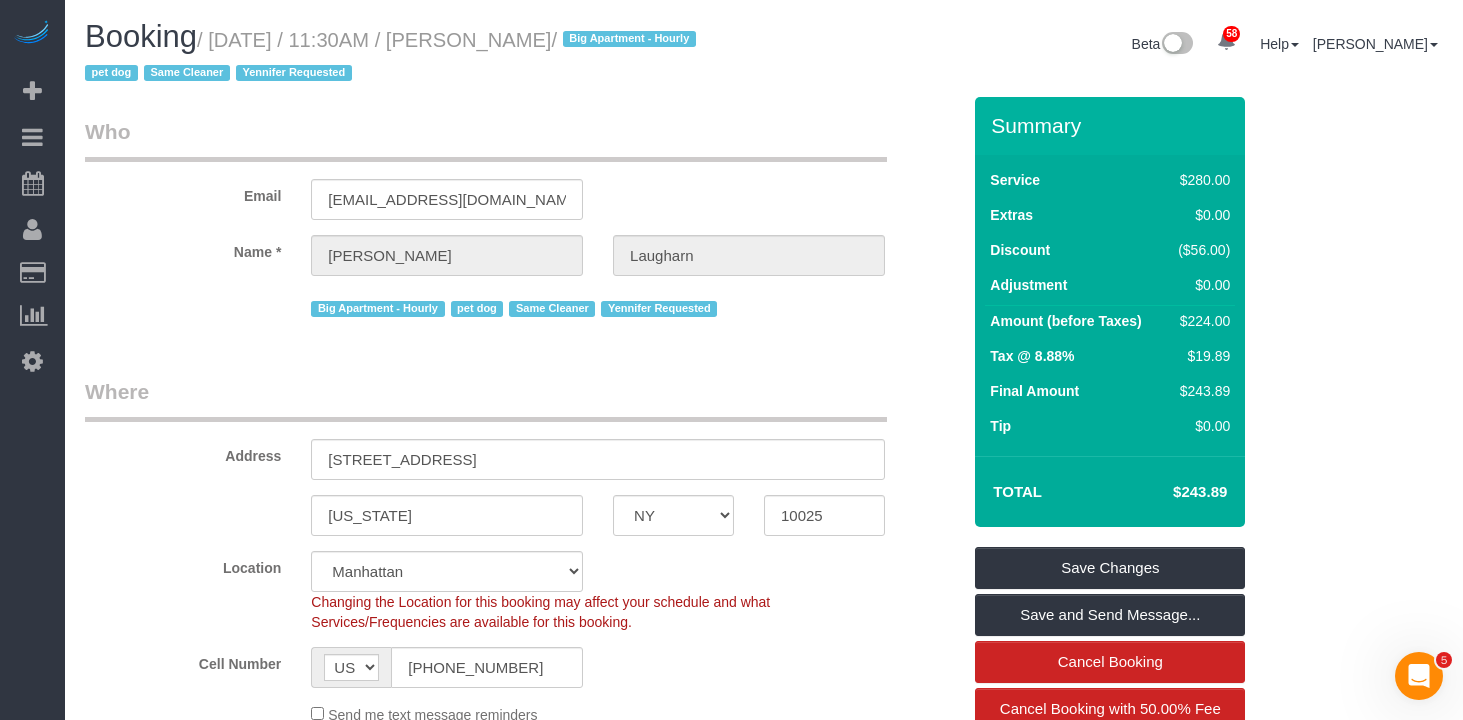 copy on "July 07, 2025 / 11:30AM / Fiona Laugharn" 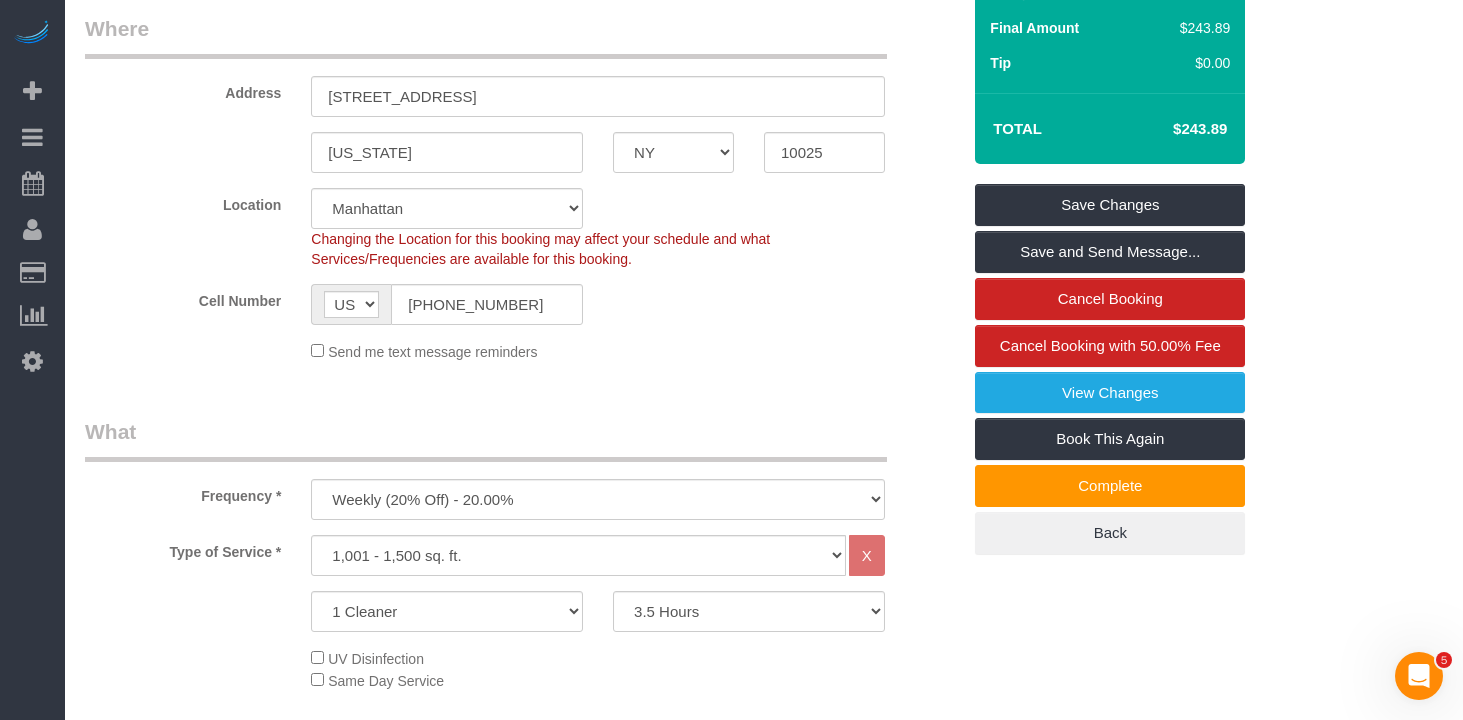 scroll, scrollTop: 398, scrollLeft: 0, axis: vertical 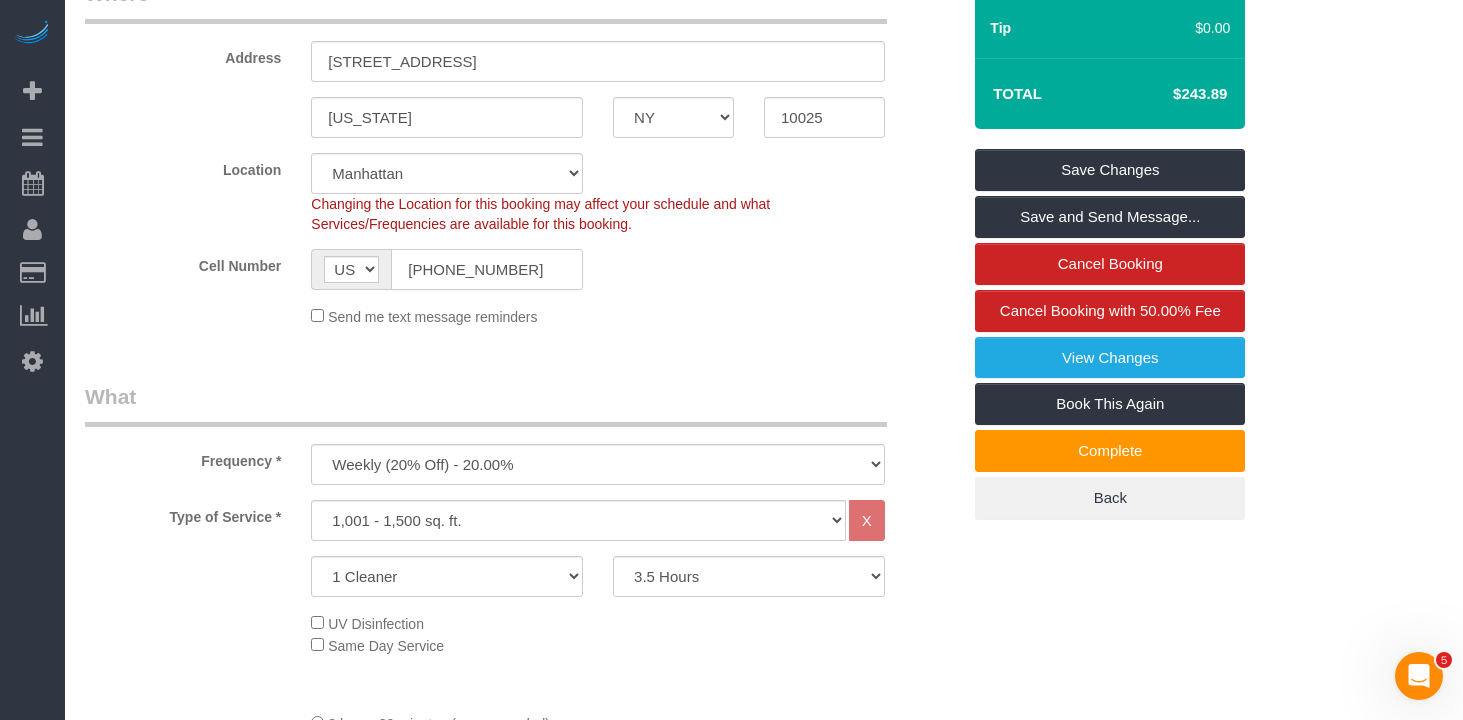 click on "(781) 266-8355" 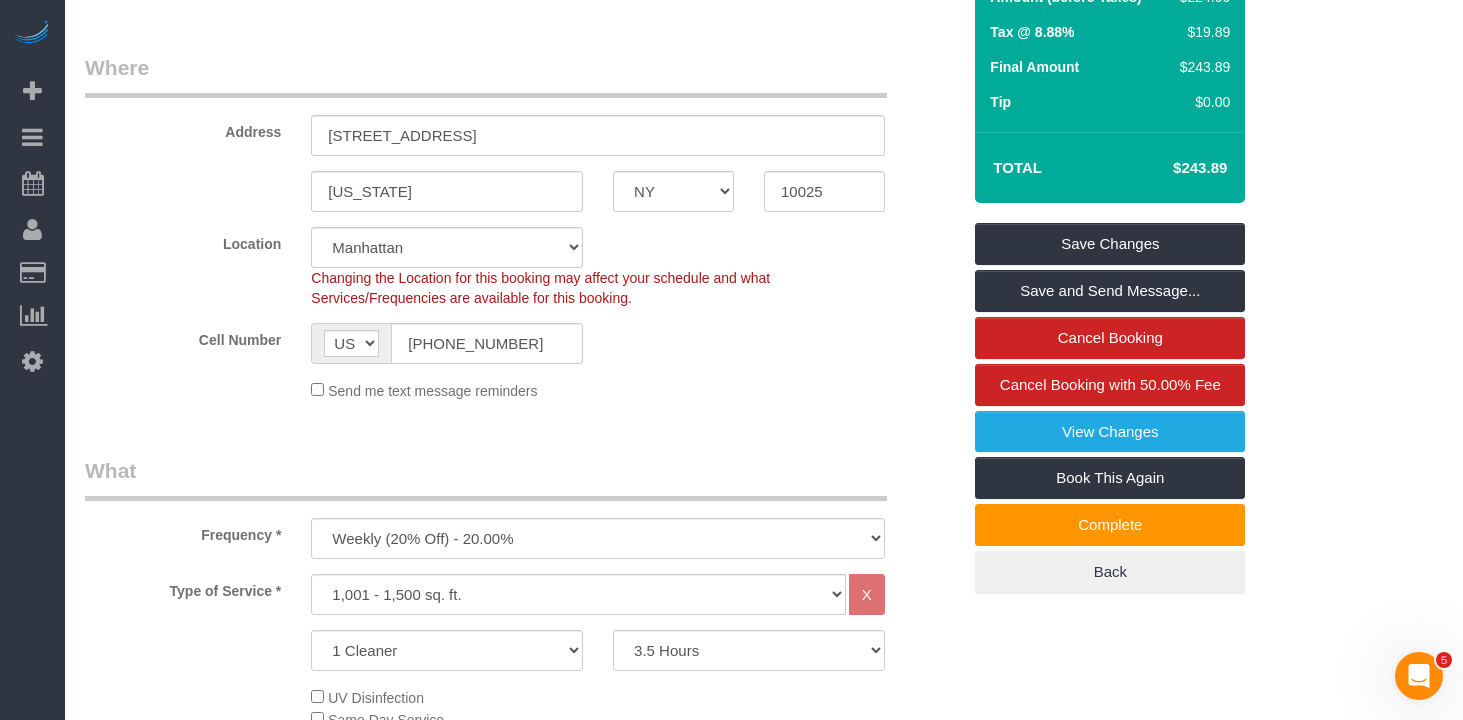 scroll, scrollTop: 0, scrollLeft: 0, axis: both 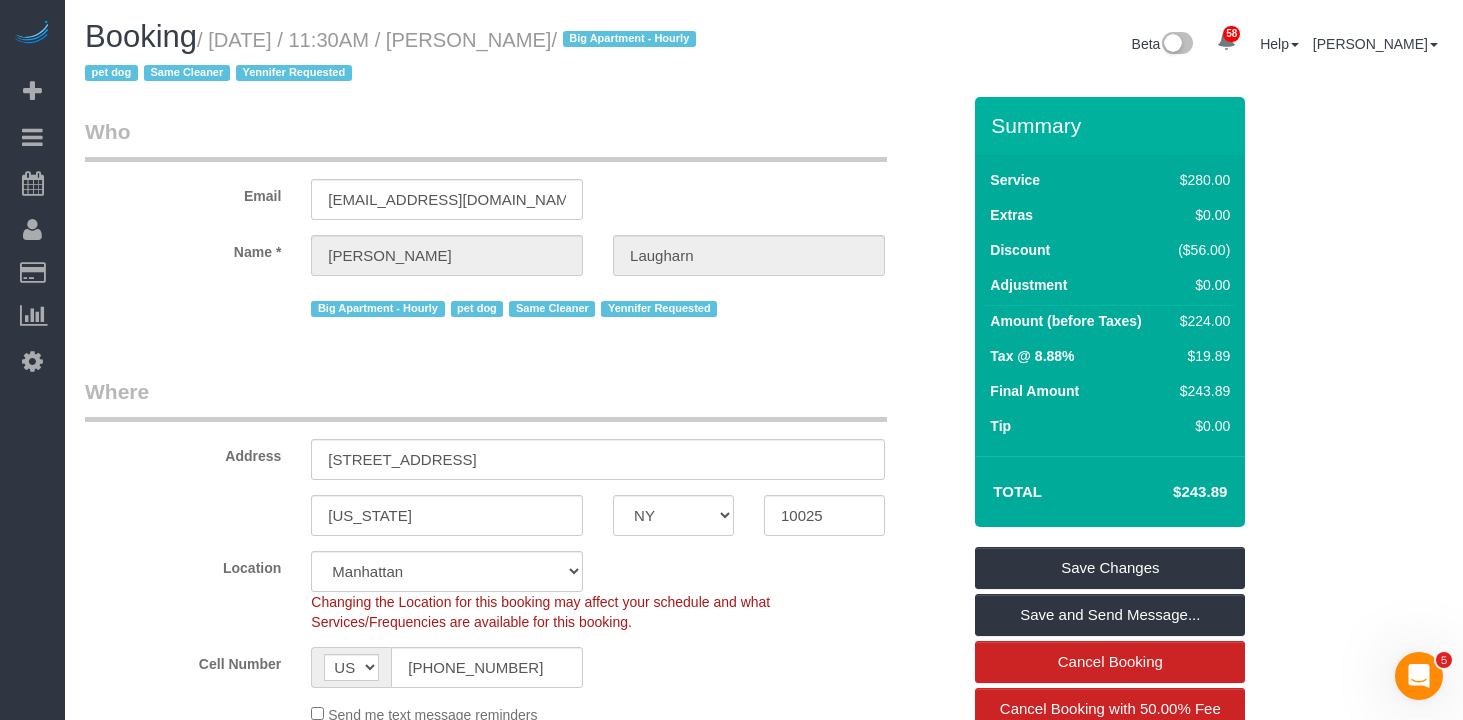 click on "Who
Email
fionamaylaugharn@gmail.com
Name *
Fiona
Laugharn
Big Apartment - Hourly
pet dog
Same Cleaner
Yennifer Requested
Where
Address
15 West 96th Street #23
New York
AK
AL
AR
AZ
CA
CO
CT
DC
DE
FL
GA
HI
IA
ID
IL
IN
KS
KY
LA
MA
MD
ME
MI
MN" at bounding box center (522, 1722) 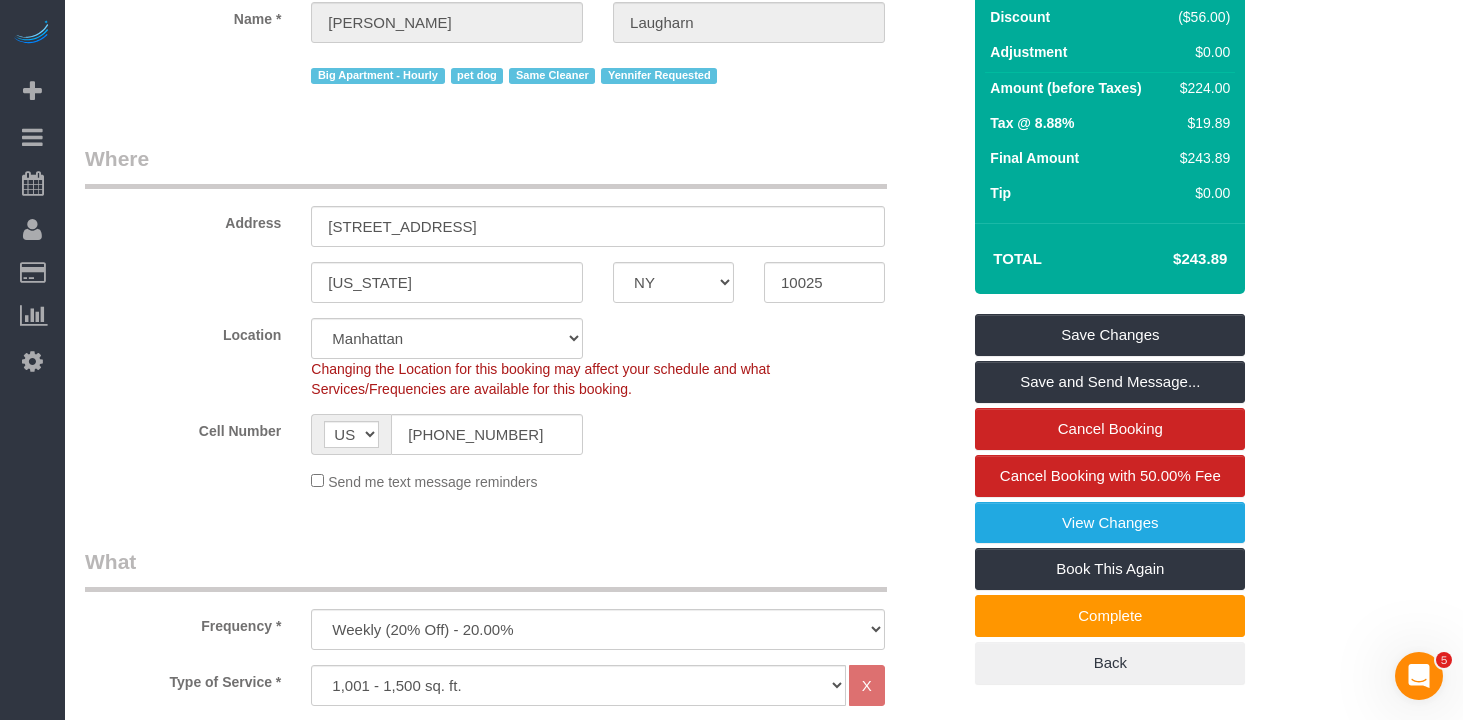 scroll, scrollTop: 329, scrollLeft: 0, axis: vertical 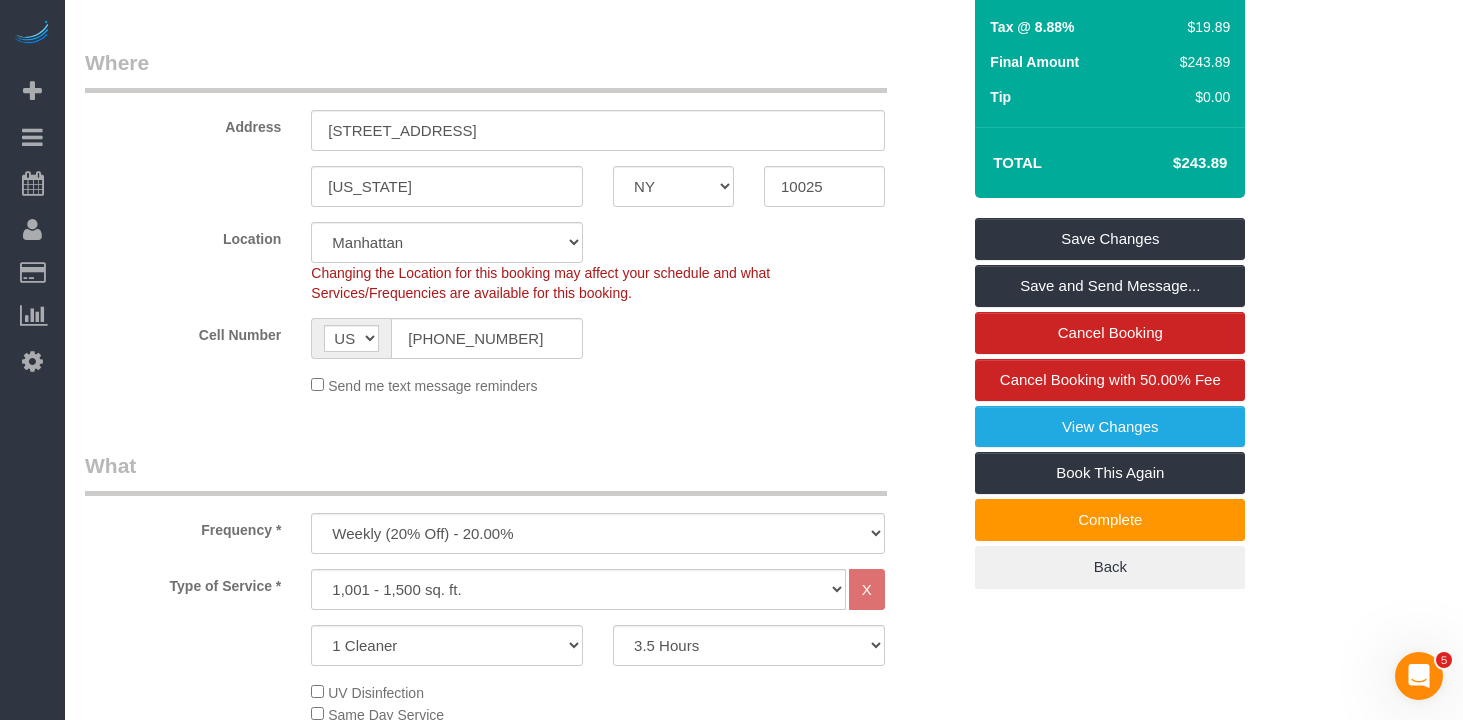 click on "Location
Manhattan Austin Boston Bronx Brooklyn Charlotte Denver New Jersey Portland Queens Seattle Staten Island
Changing the Location for this booking may affect your schedule and what
Services/Frequencies are available for this booking.
Cell Number
AF AL DZ AD AO AI AQ AG AR AM AW AU AT AZ BS BH BD BB BY BE BZ BJ BM BT BO BA BW BR GB IO BN BG BF BI KH CM CA CV BQ KY CF TD CL CN CX CC CO KM CD CG CK CR HR CU CW CY CZ CI DK DJ DM DO TL EC EG SV GQ ER EE ET FK FO FJ FI FR GF PF TF GA GM GE DE GH GI GR GL GD GP GU GT GG GN GW GY HT HN HK HU IS IN ID IR IQ IE IM IL IT JM JP JE JO KZ KE KI KP KR KW KG LA LV LB LS LR LY LI LT LU MO MK MG MW MY MV ML MT MH MQ MR MU YT MX FM MD MC MN ME MS MA MZ MM NA NR NP NL NC NZ NI NE NG NU NF MP NO OM PK PW PS PA PG PY PE PH PN PL PT PR QA RO RU RW RE AS WS SM ST SA SN RS SC SL SG SK SI SB SO ZA GS SS ES LK BL SH KN LC SX MF PM VC SD SR SJ SZ SE CH SY TW TJ TZ TH TG TK" 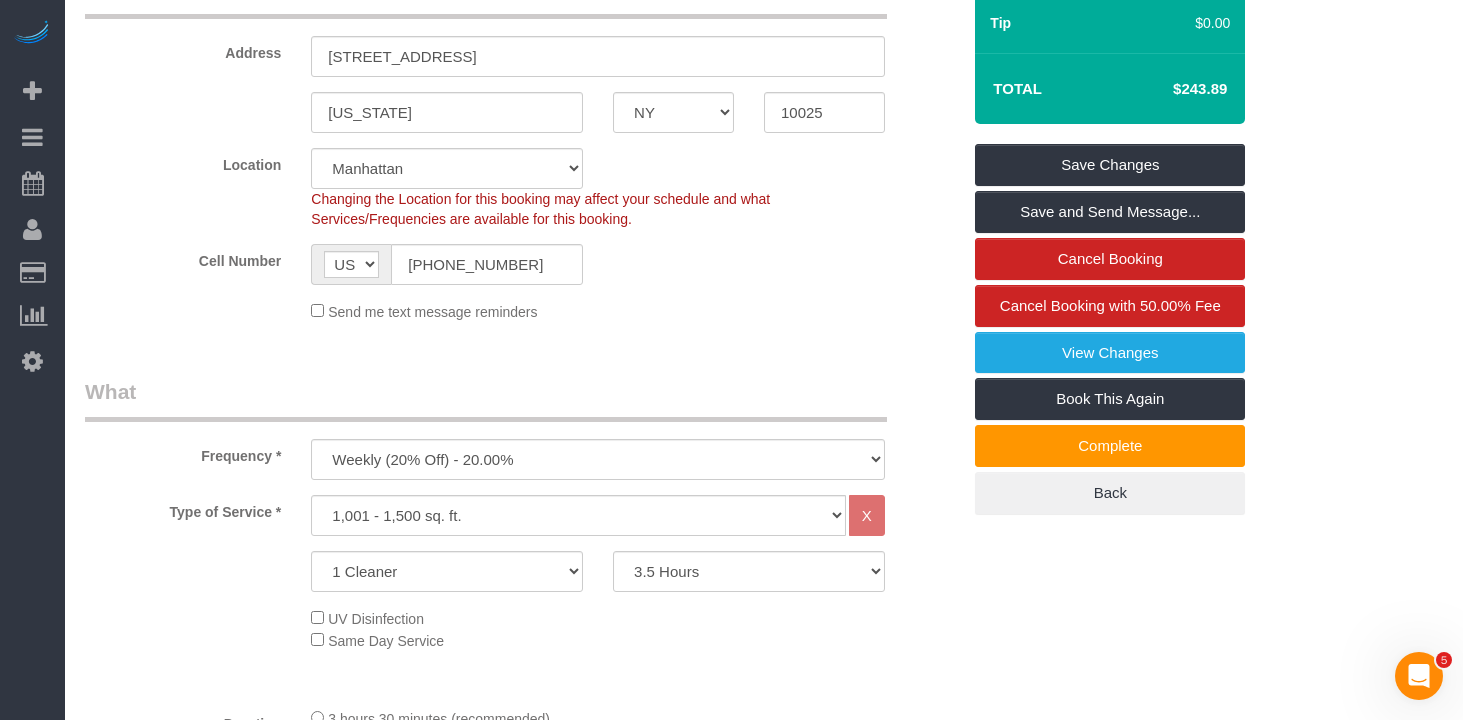 scroll, scrollTop: 503, scrollLeft: 0, axis: vertical 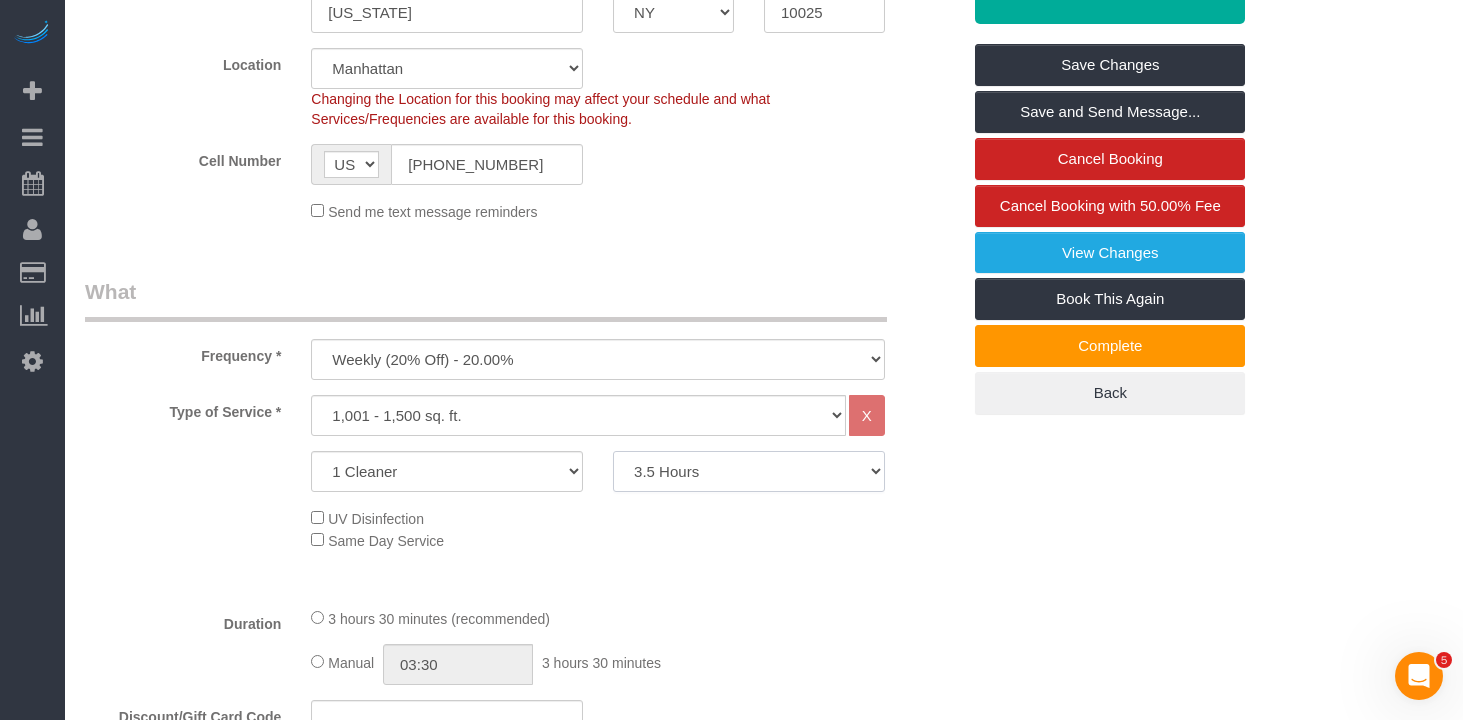 click on "2 Hours
2.5 Hours
3 Hours
3.5 Hours
4 Hours
4.5 Hours
5 Hours
5.5 Hours
6 Hours
6.5 Hours
7 Hours
7.5 Hours
8 Hours
8.5 Hours
9 Hours
9.5 Hours
10 Hours
10.5 Hours
11 Hours
11.5 Hours
12 Hours" 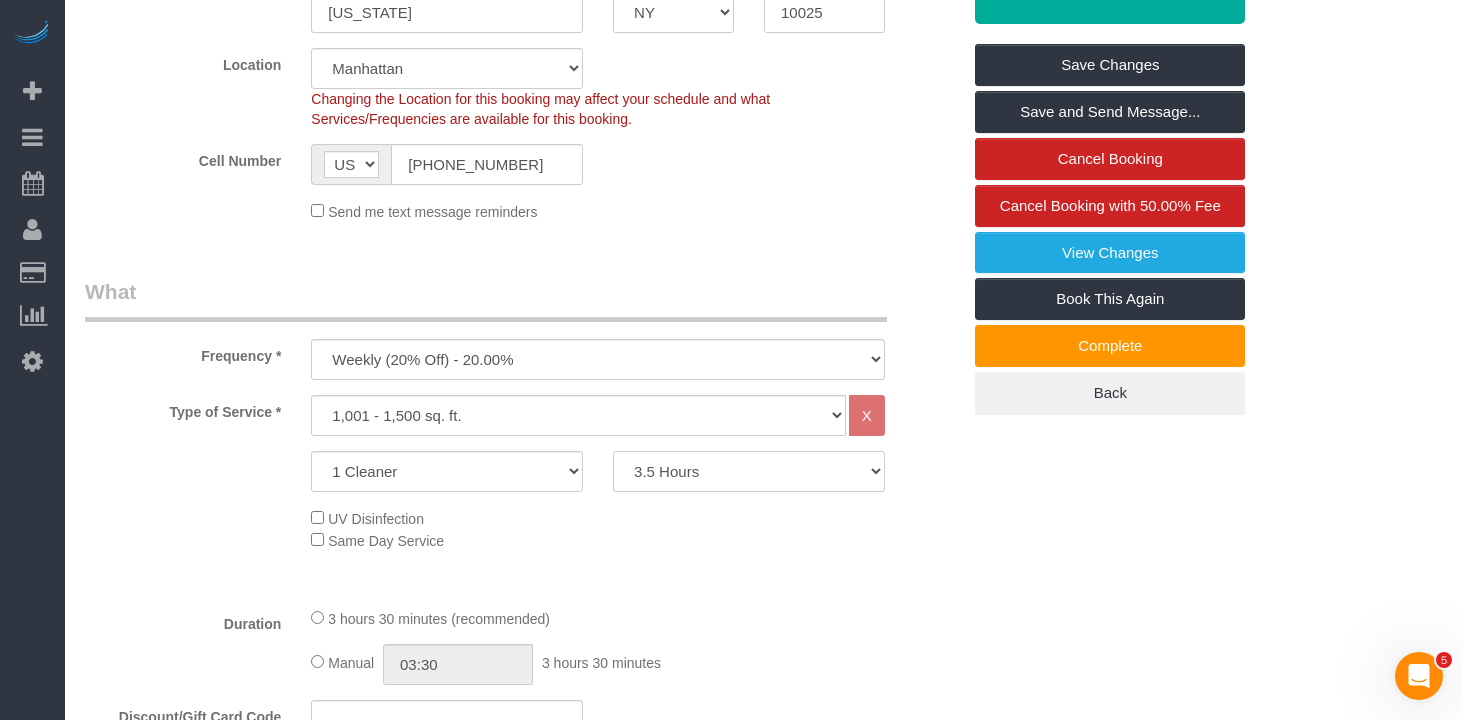 select on "240" 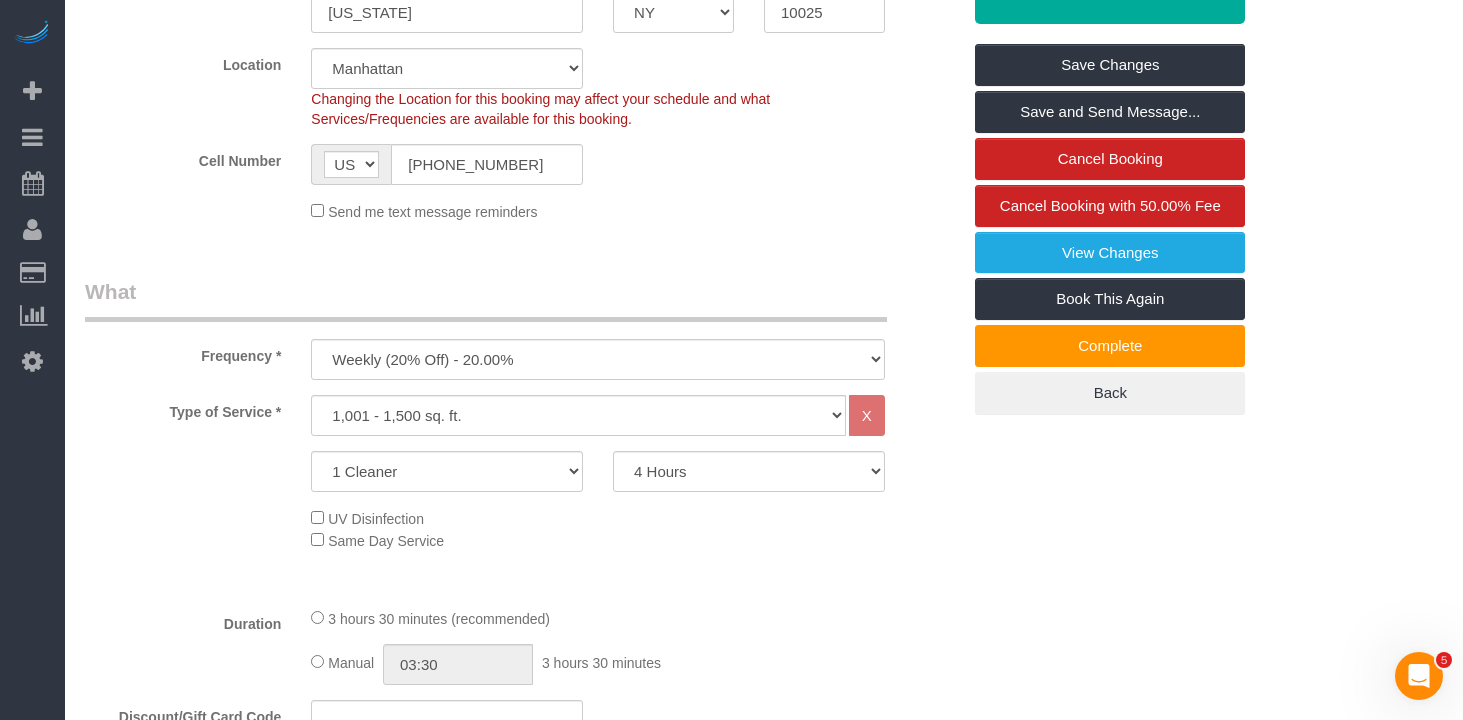 click on "UV Disinfection
Same Day Service" 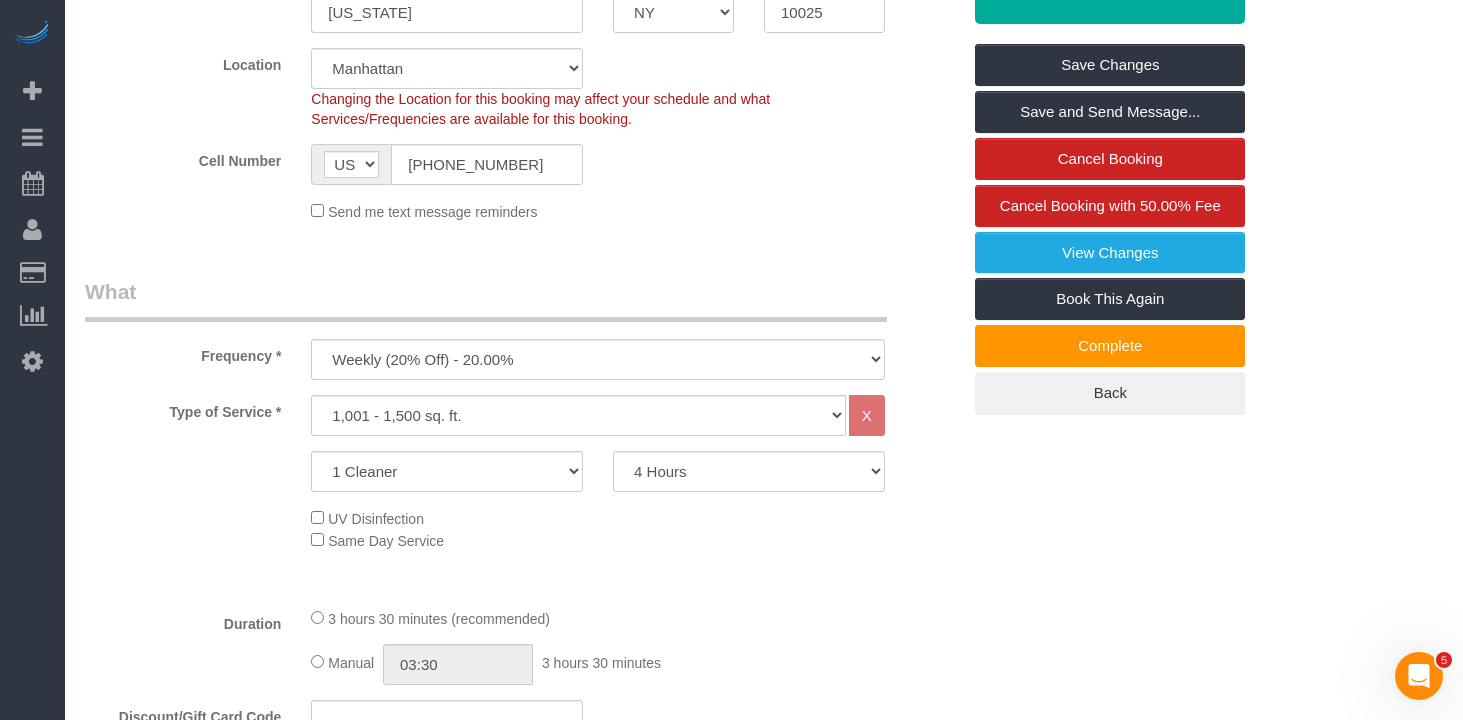 click on "Who
Email
fionamaylaugharn@gmail.com
Name *
Fiona
Laugharn
Big Apartment - Hourly
pet dog
Same Cleaner
Yennifer Requested
Where
Address
15 West 96th Street #23
New York
AK
AL
AR
AZ
CA
CO
CT
DC
DE
FL
GA
HI
IA
ID
IL
IN
KS
KY
LA
MA
MD
ME
MI
MN" at bounding box center (522, 1219) 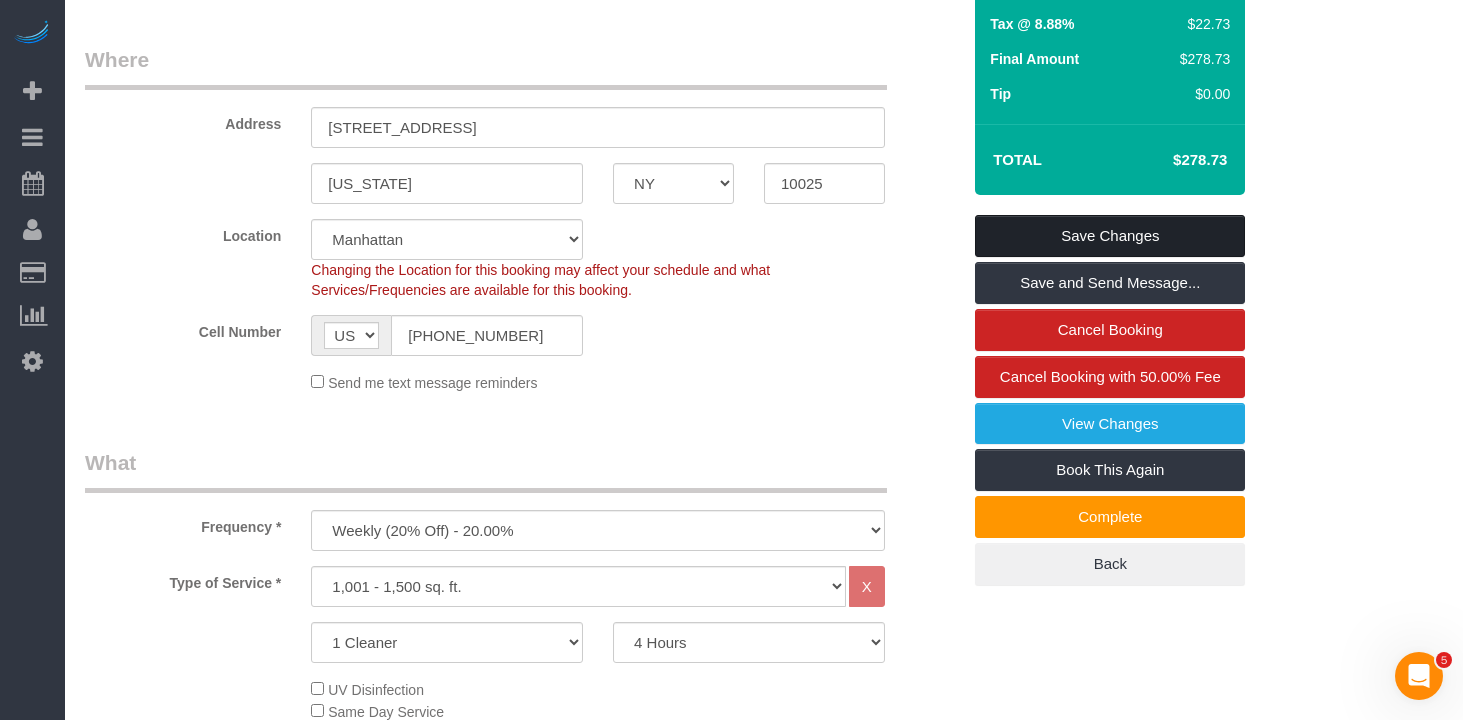 scroll, scrollTop: 302, scrollLeft: 0, axis: vertical 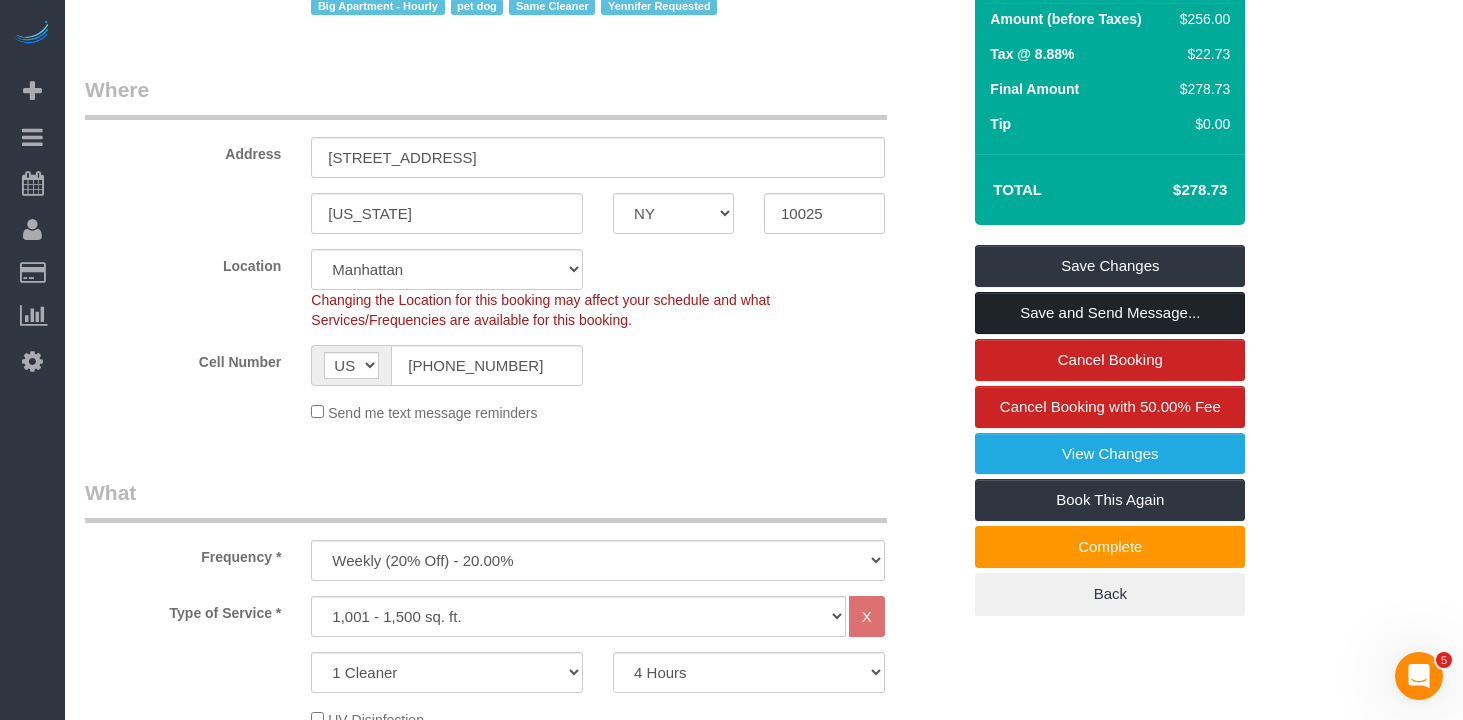 click on "Save and Send Message..." at bounding box center (1110, 313) 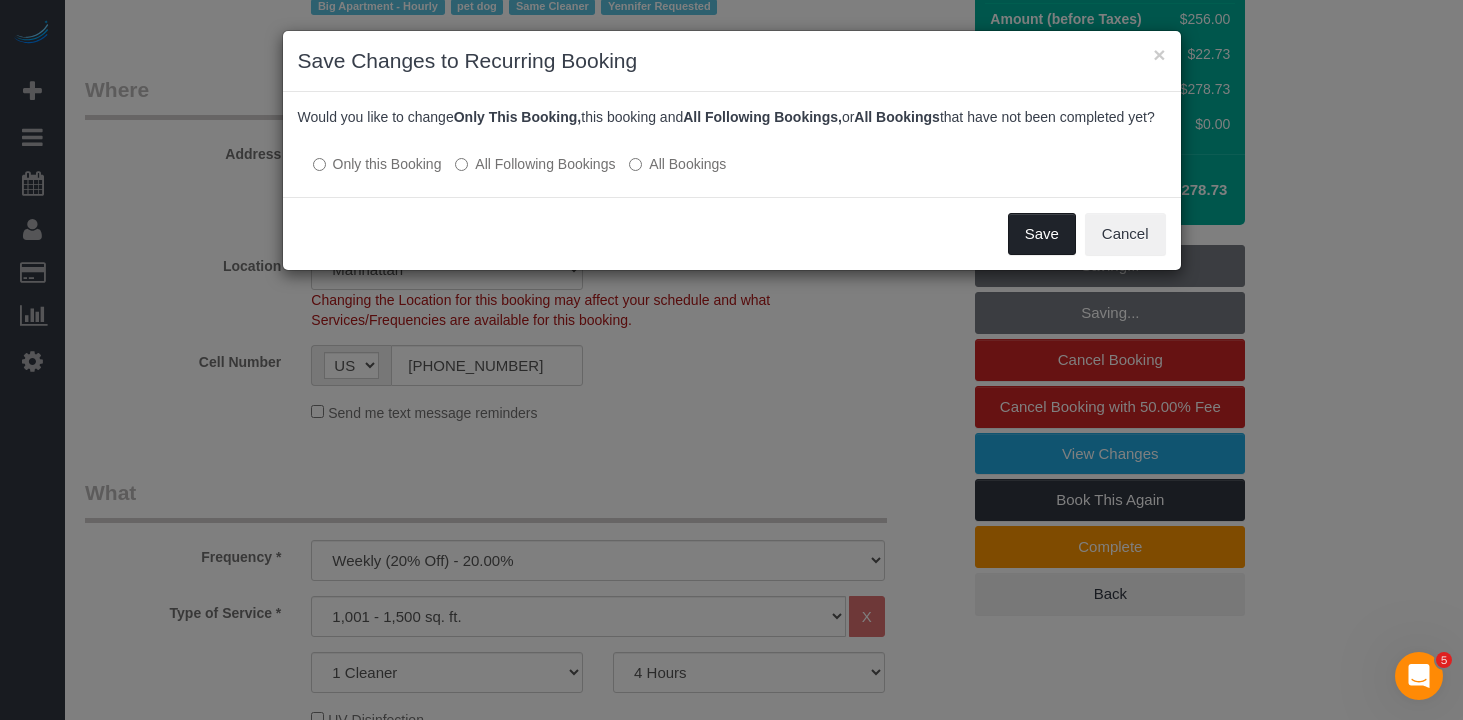 click on "Save" at bounding box center (1042, 234) 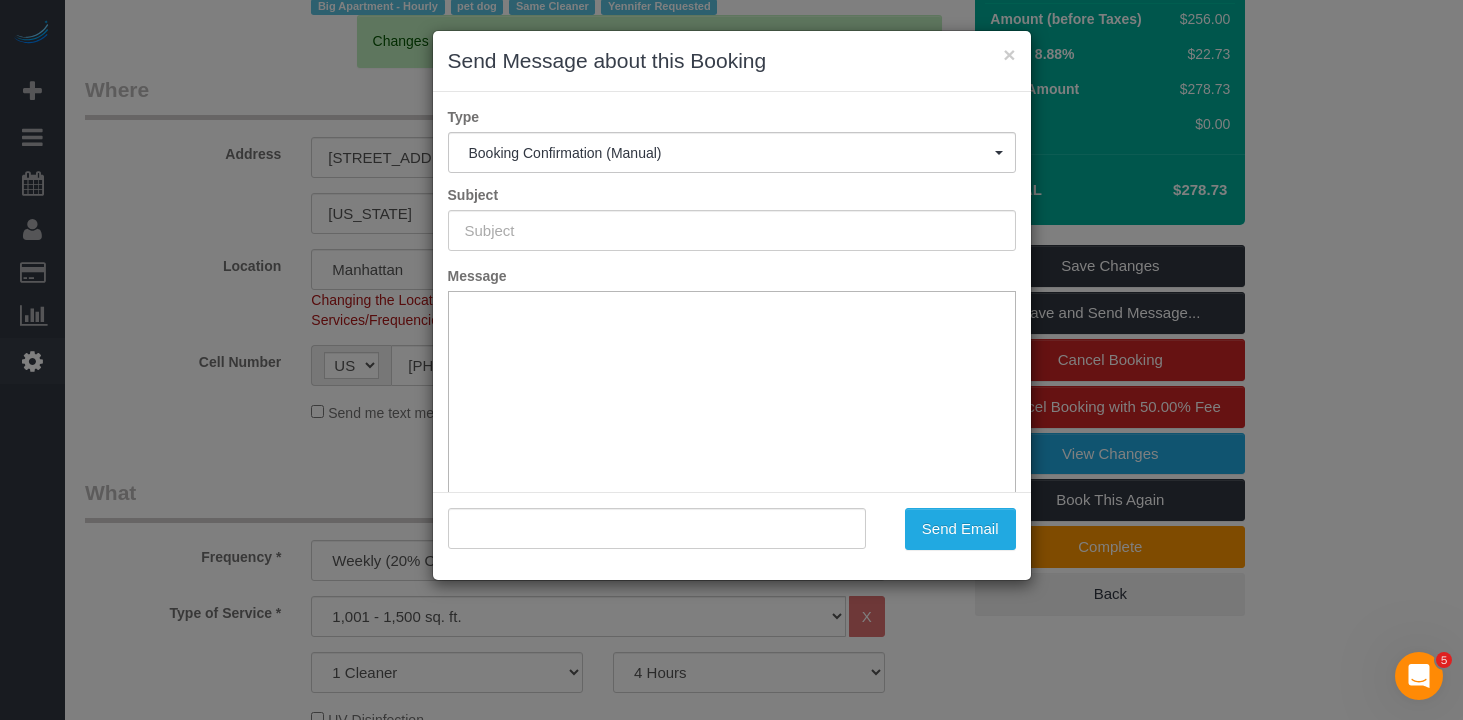 type on "Cleaning Confirmed for 07/07/2025 at 11:30am" 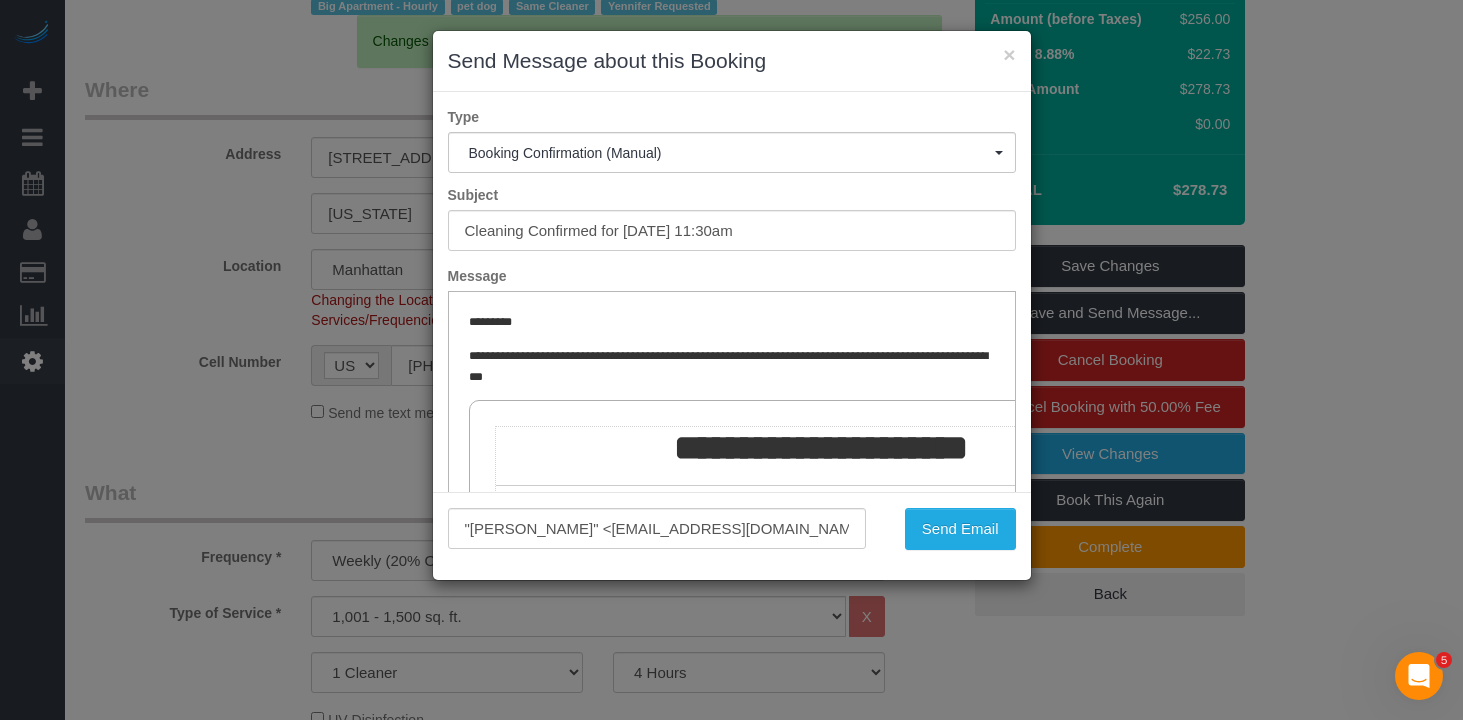 scroll, scrollTop: 0, scrollLeft: 0, axis: both 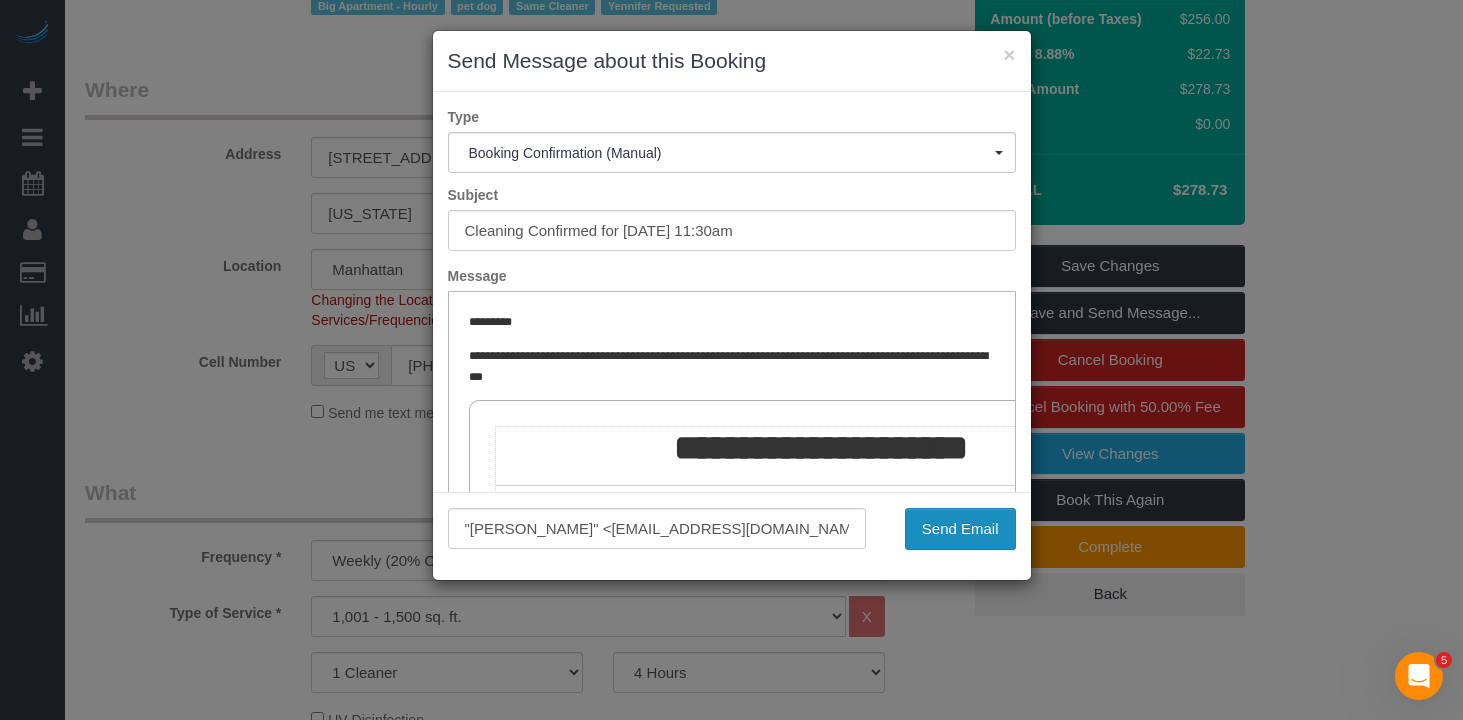click on "Send Email" at bounding box center (960, 529) 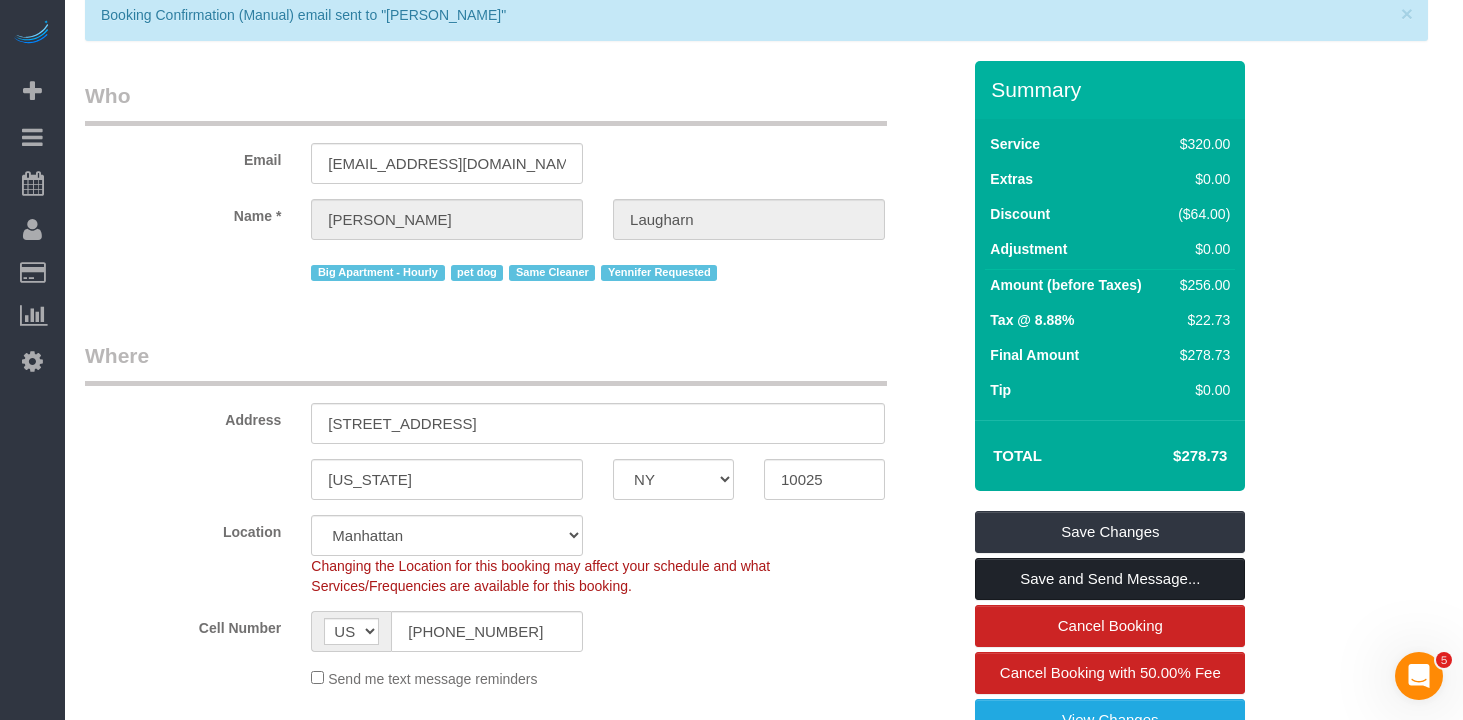 scroll, scrollTop: 0, scrollLeft: 0, axis: both 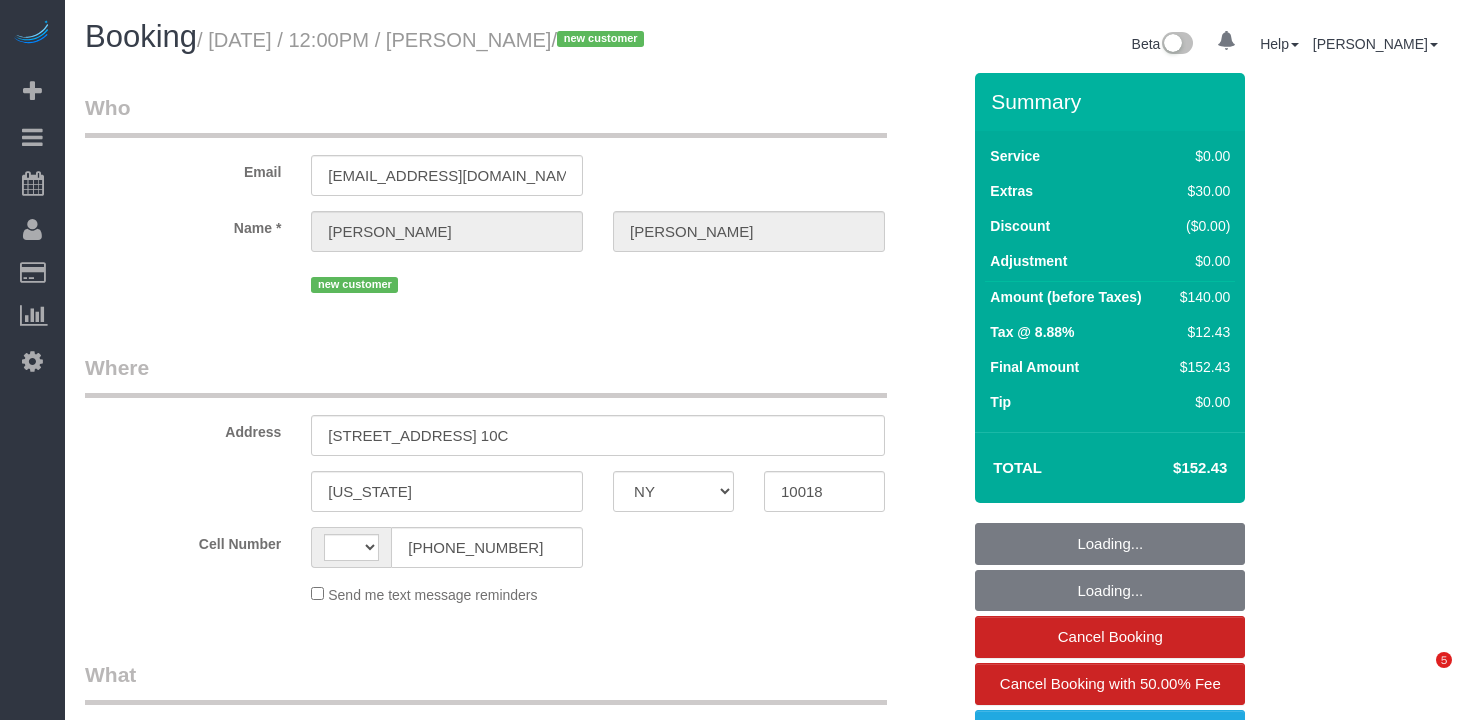 select on "NY" 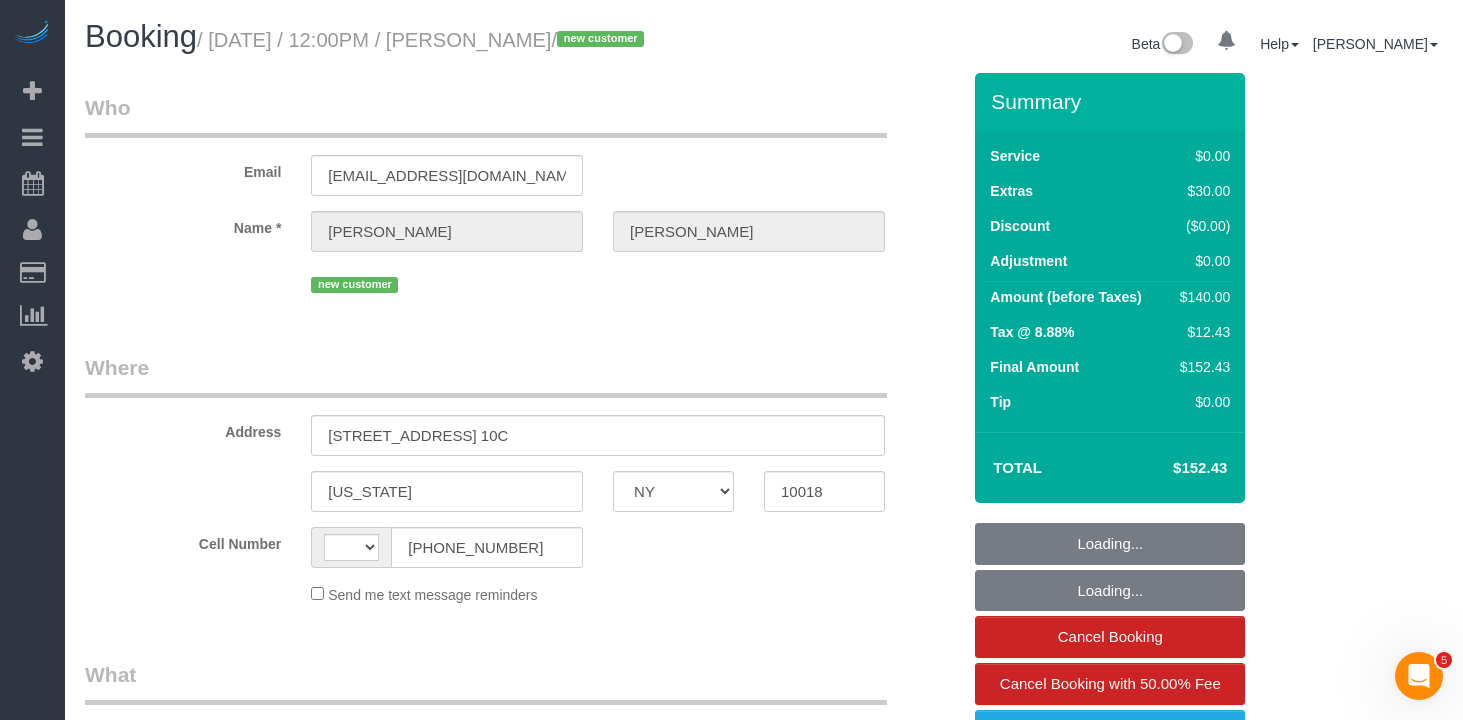 scroll, scrollTop: 0, scrollLeft: 0, axis: both 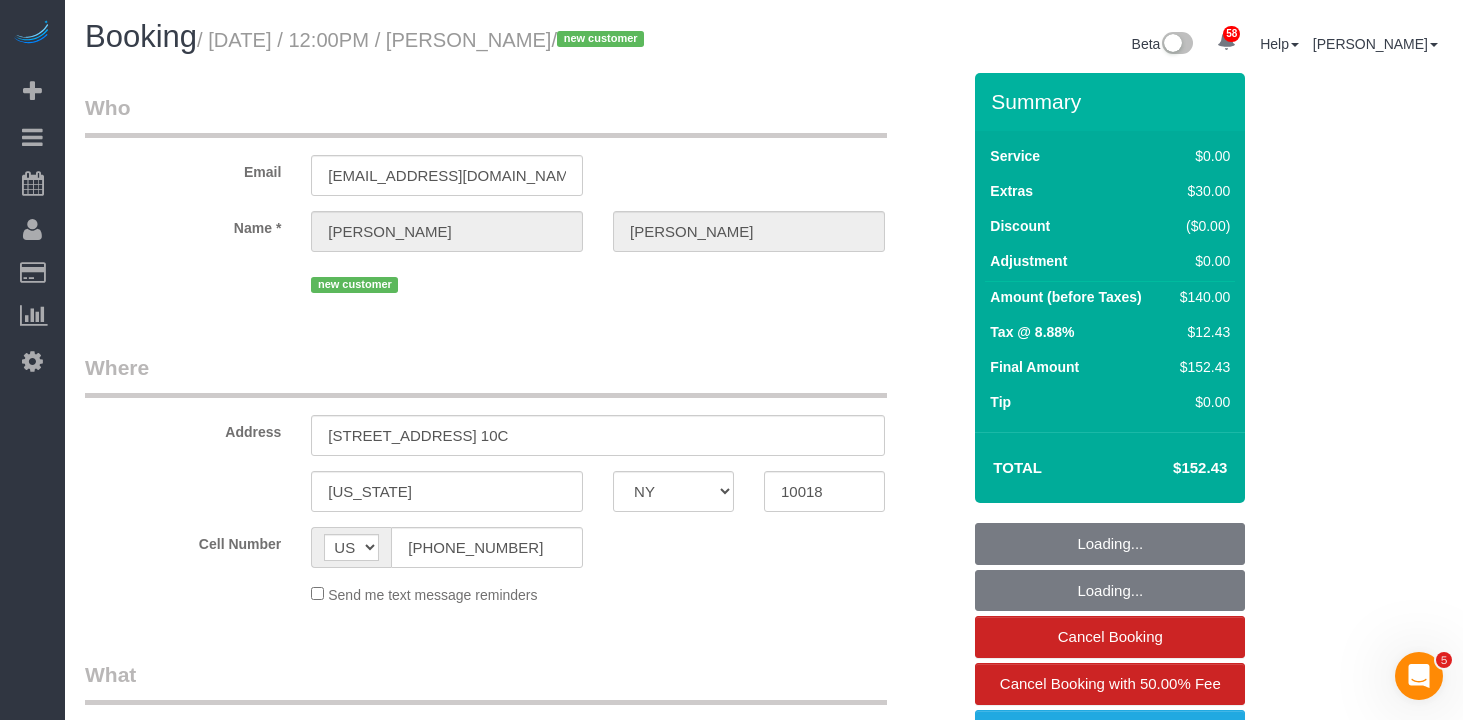 select on "1" 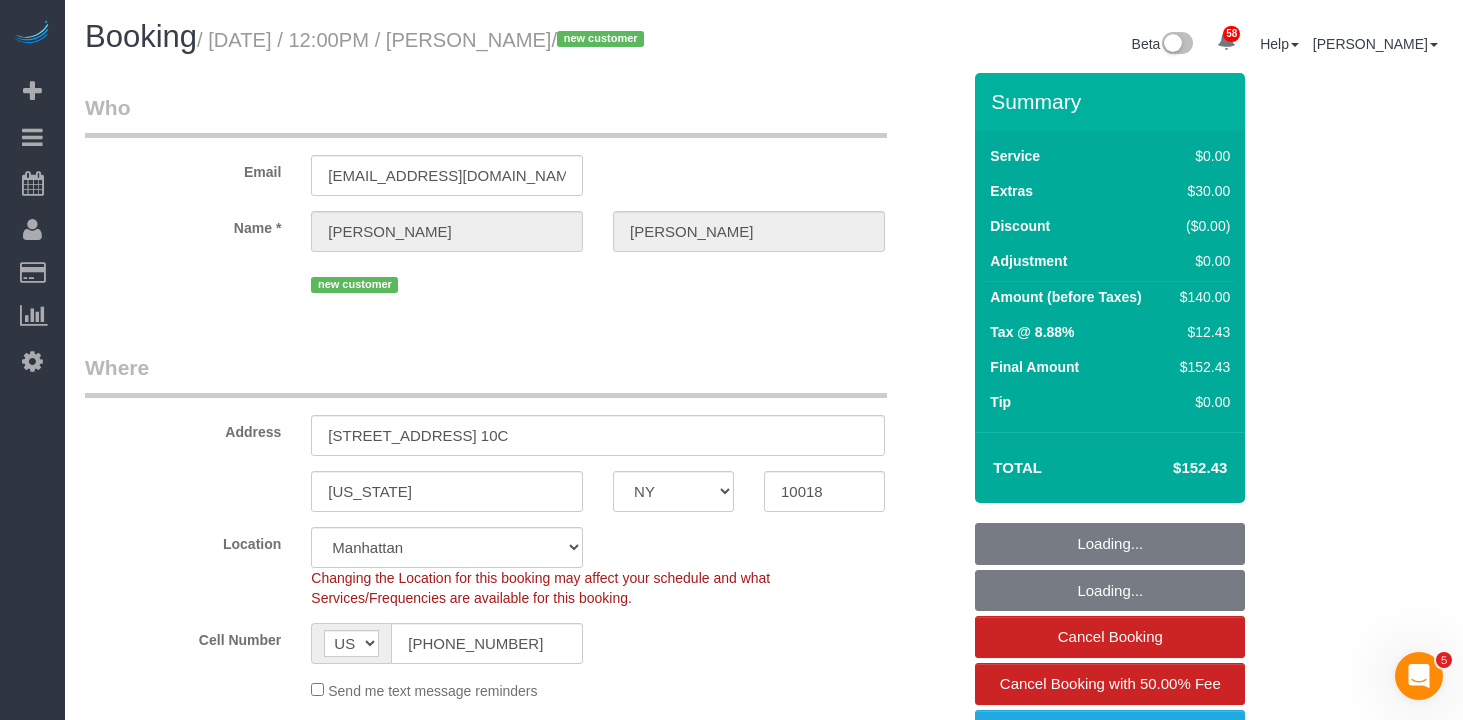 select on "object:1069" 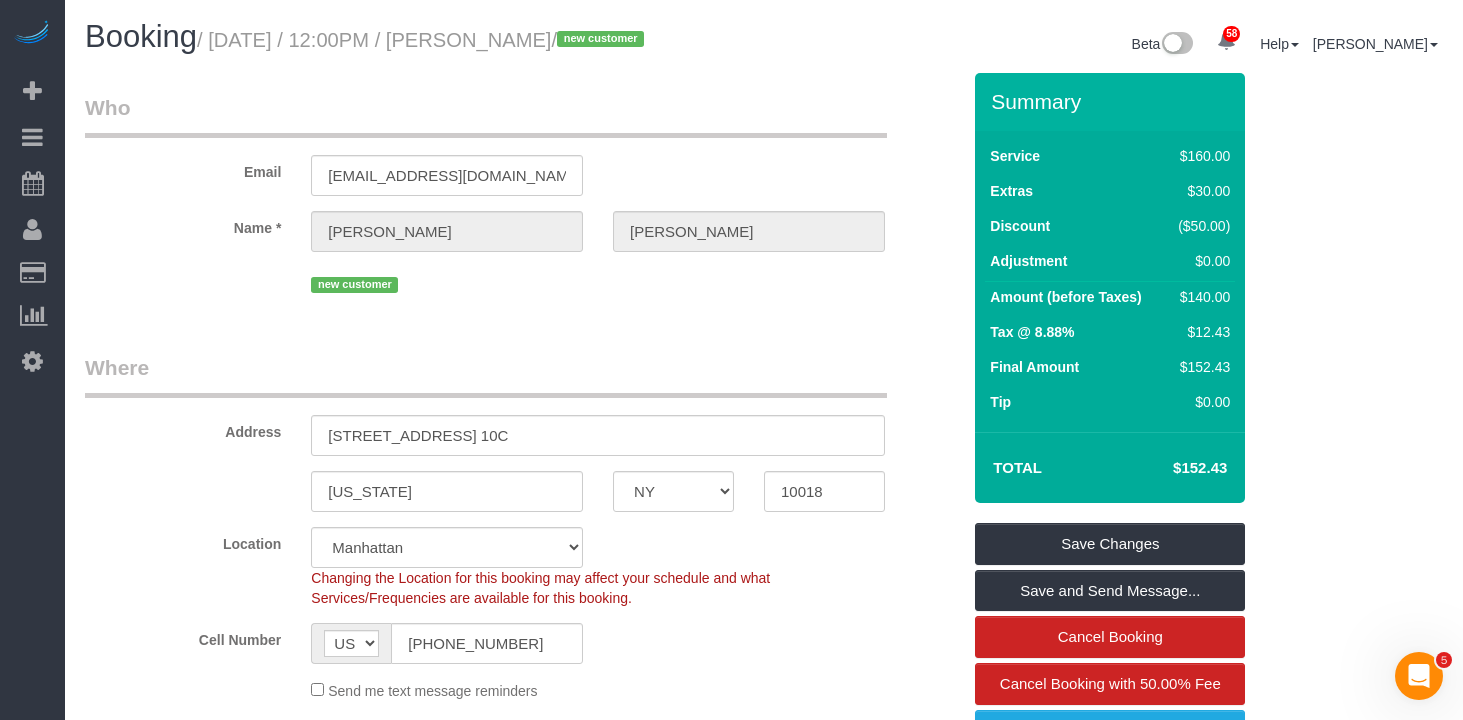 drag, startPoint x: 557, startPoint y: 37, endPoint x: 229, endPoint y: 41, distance: 328.02438 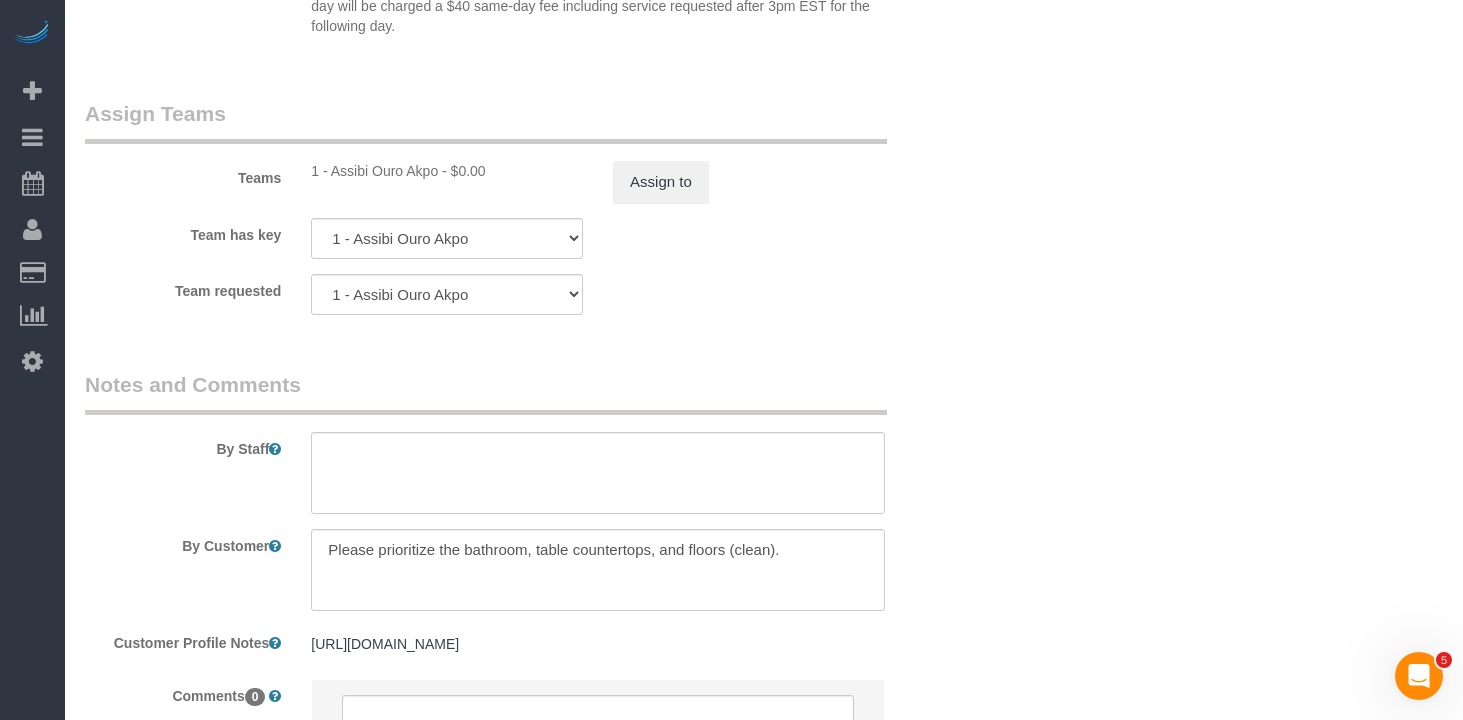 scroll, scrollTop: 2416, scrollLeft: 0, axis: vertical 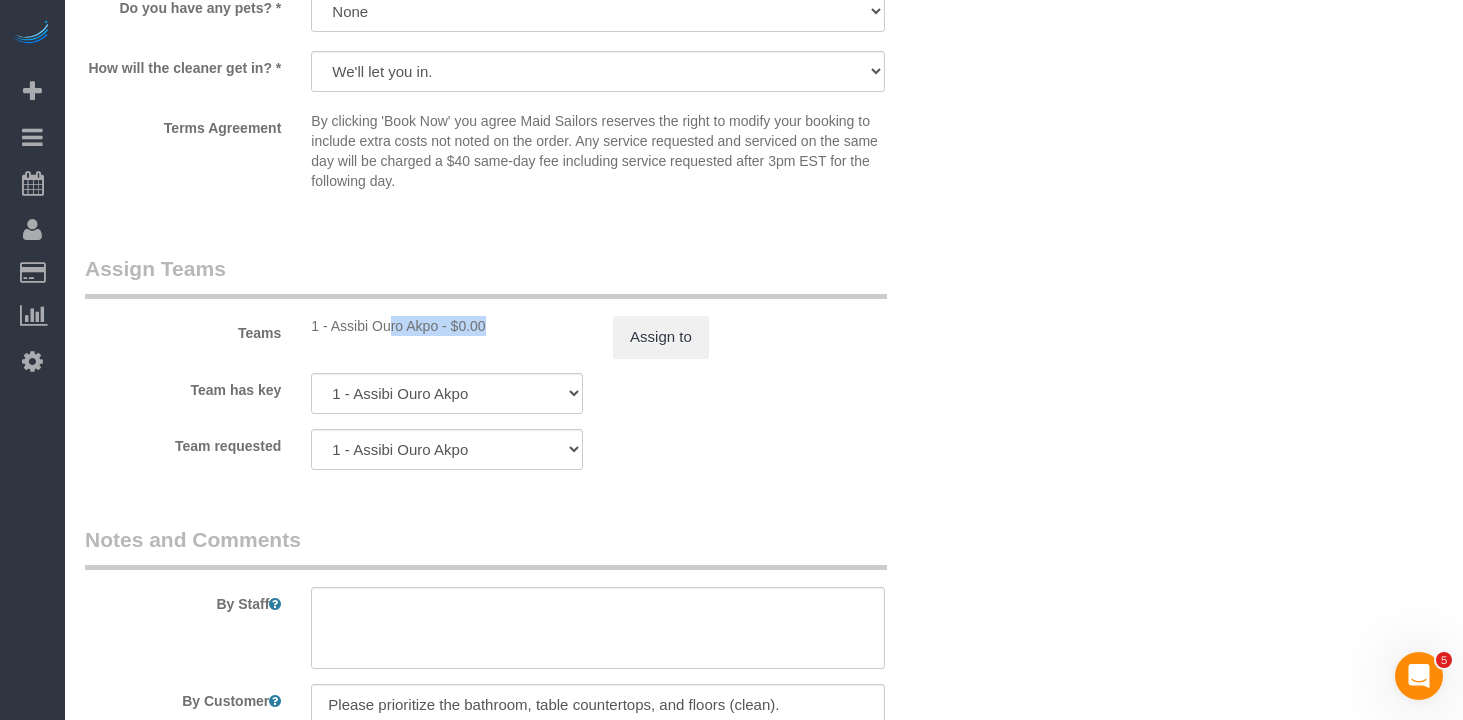 drag, startPoint x: 437, startPoint y: 326, endPoint x: 334, endPoint y: 327, distance: 103.00485 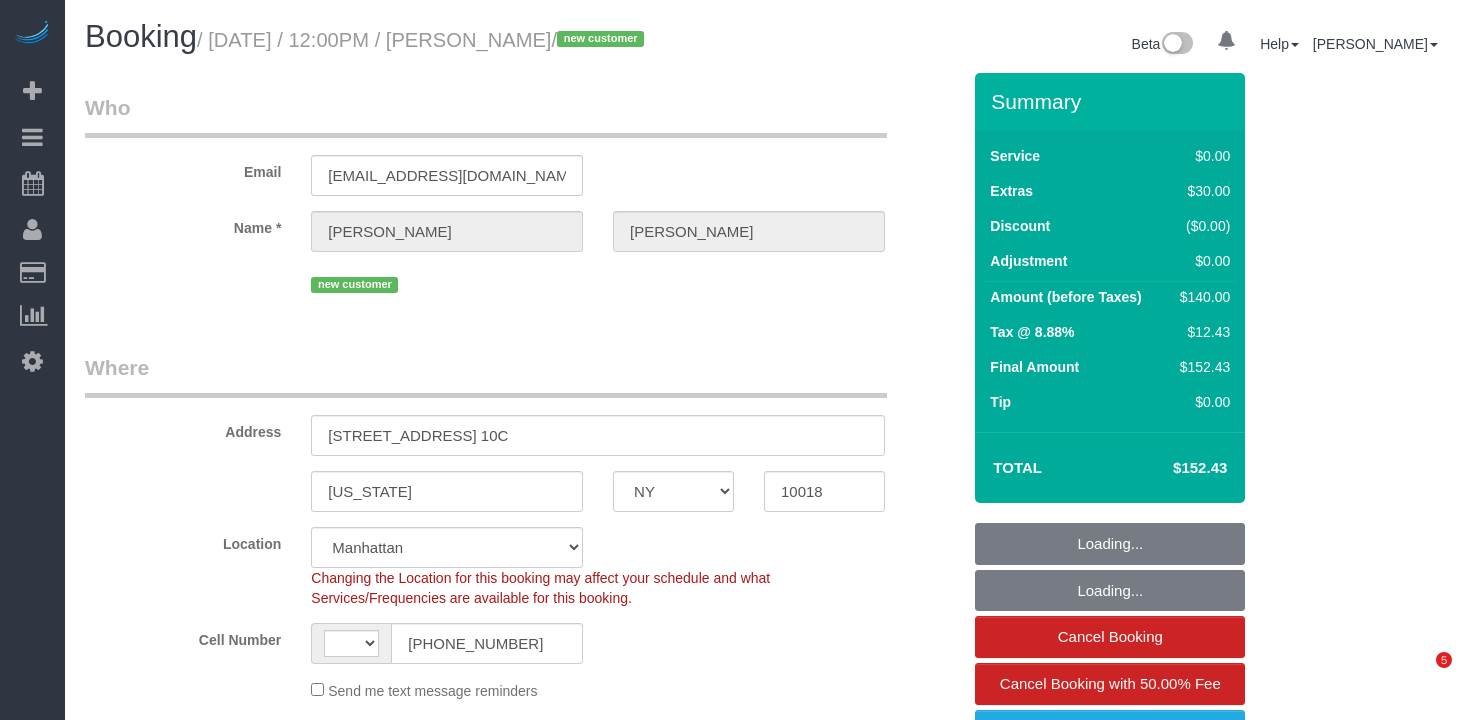 select on "NY" 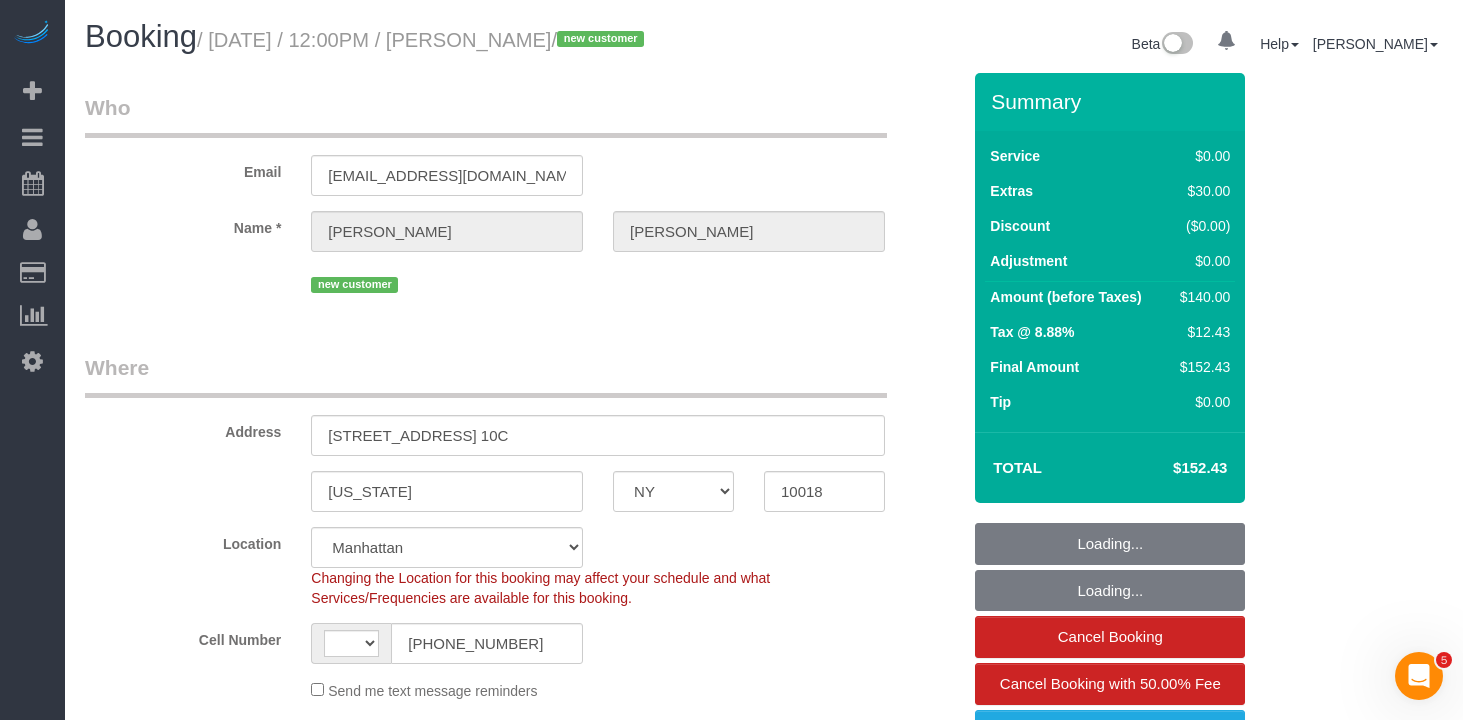 scroll, scrollTop: 0, scrollLeft: 0, axis: both 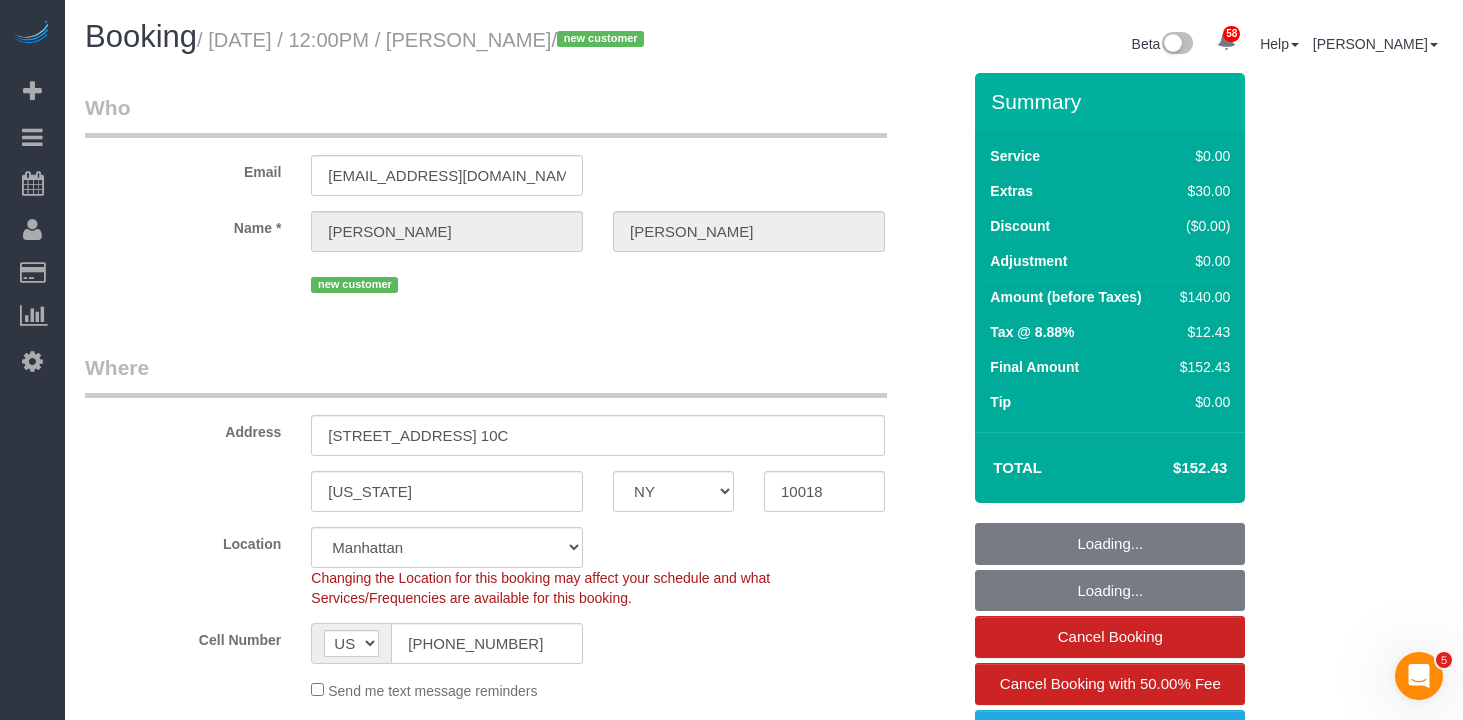 select on "1" 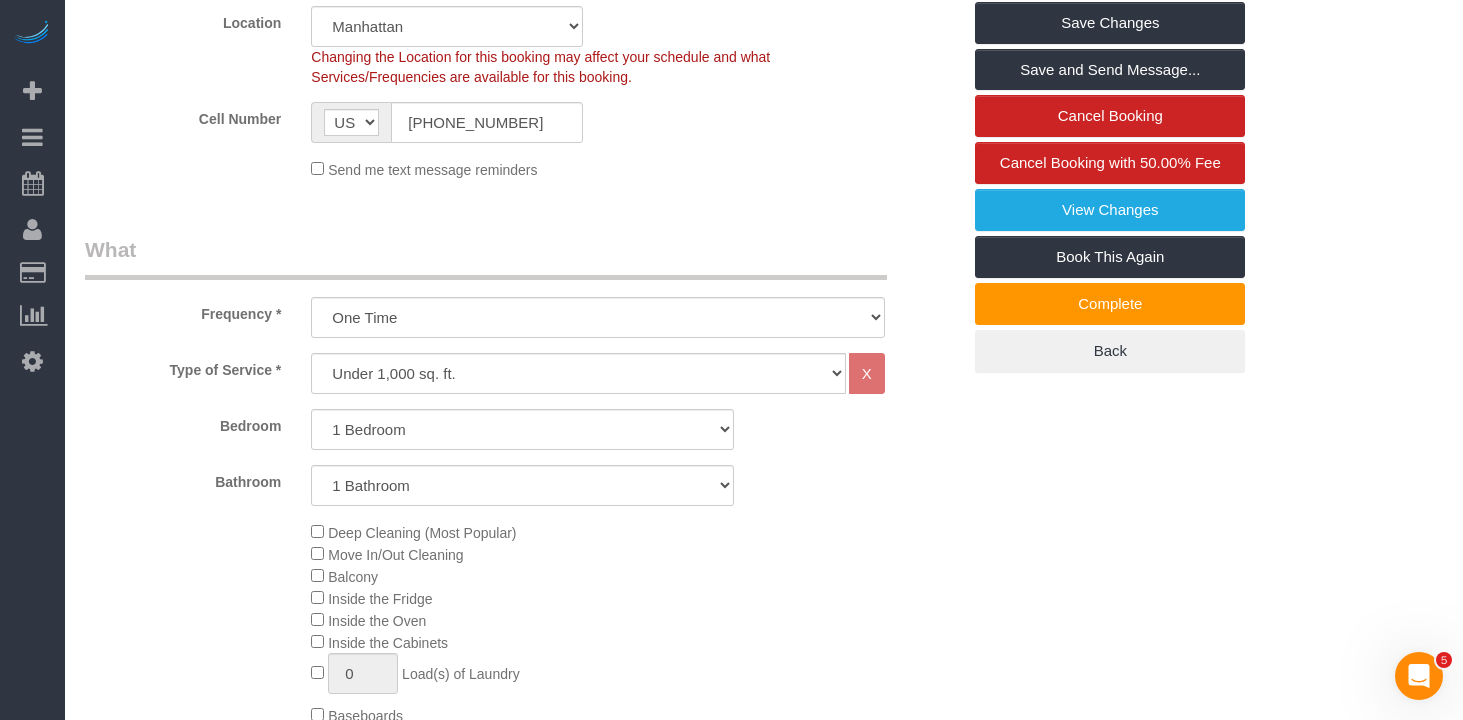 scroll, scrollTop: 624, scrollLeft: 0, axis: vertical 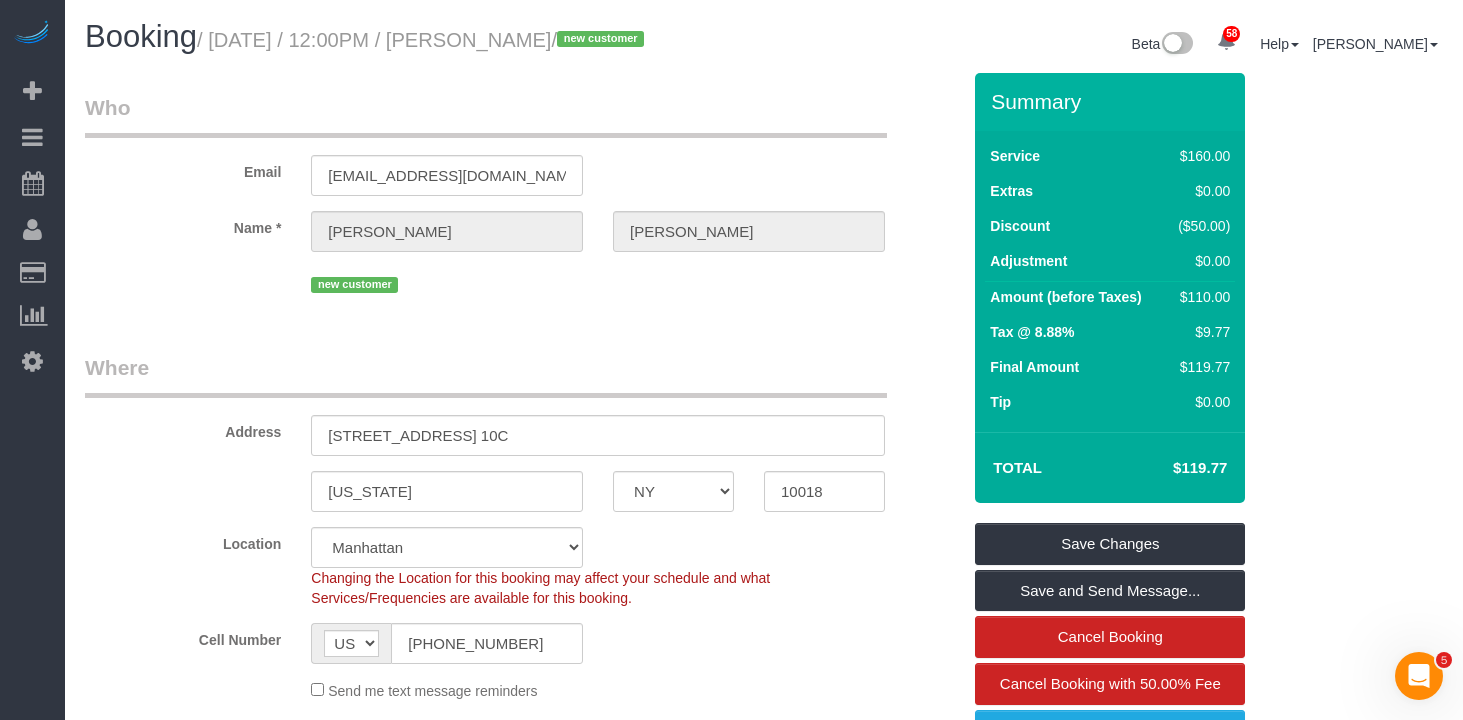 click on "Who
Email
kyleyw@comcast.net
Name *
Kyle
Wong
new customer
Where
Address
515 9th Ave, Apt. 10C
New York
AK
AL
AR
AZ
CA
CO
CT
DC
DE
FL
GA
HI
IA
ID
IL
IN
KS
KY
LA
MA
MD
ME
MI
MN
MO
MS
MT
NC
ND
NE" at bounding box center (522, 1746) 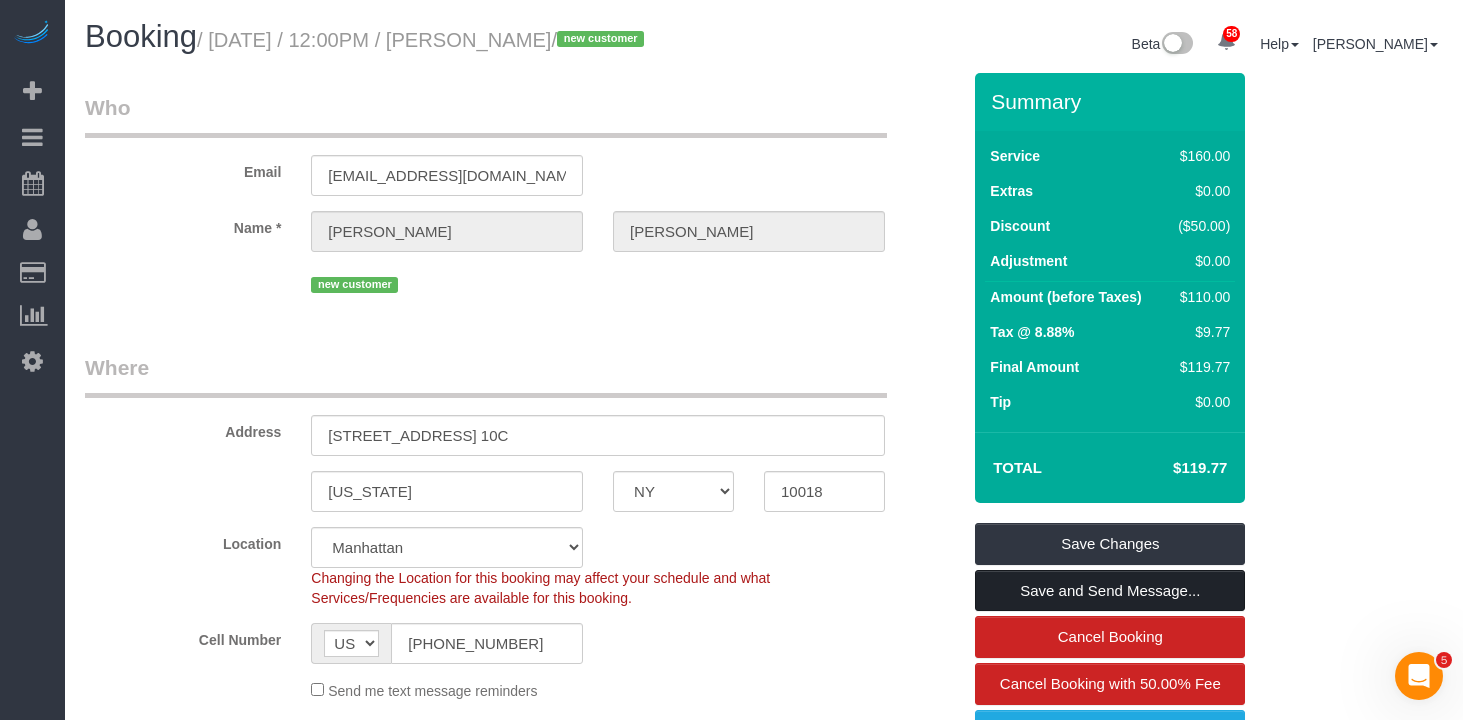 select on "spot41" 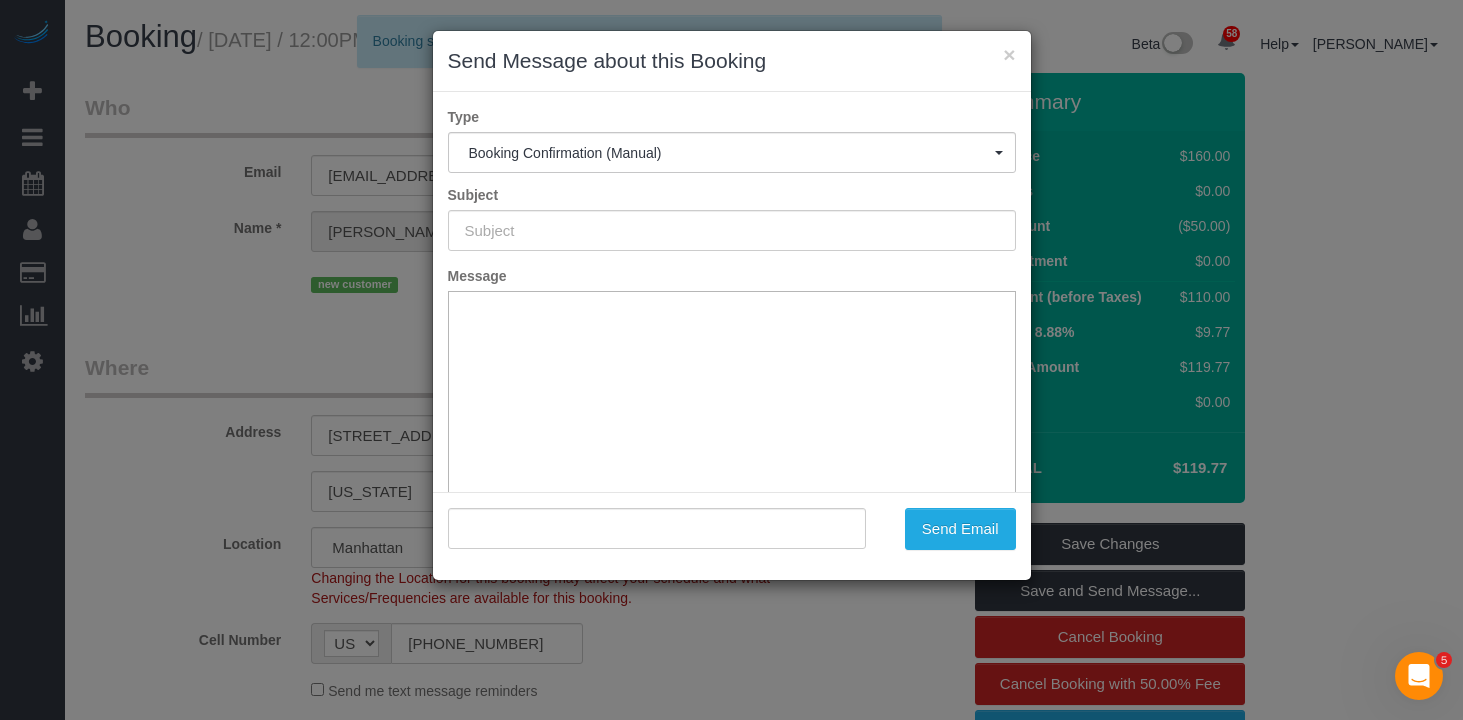 type on "Cleaning Confirmed for 07/07/2025 at 12:00pm" 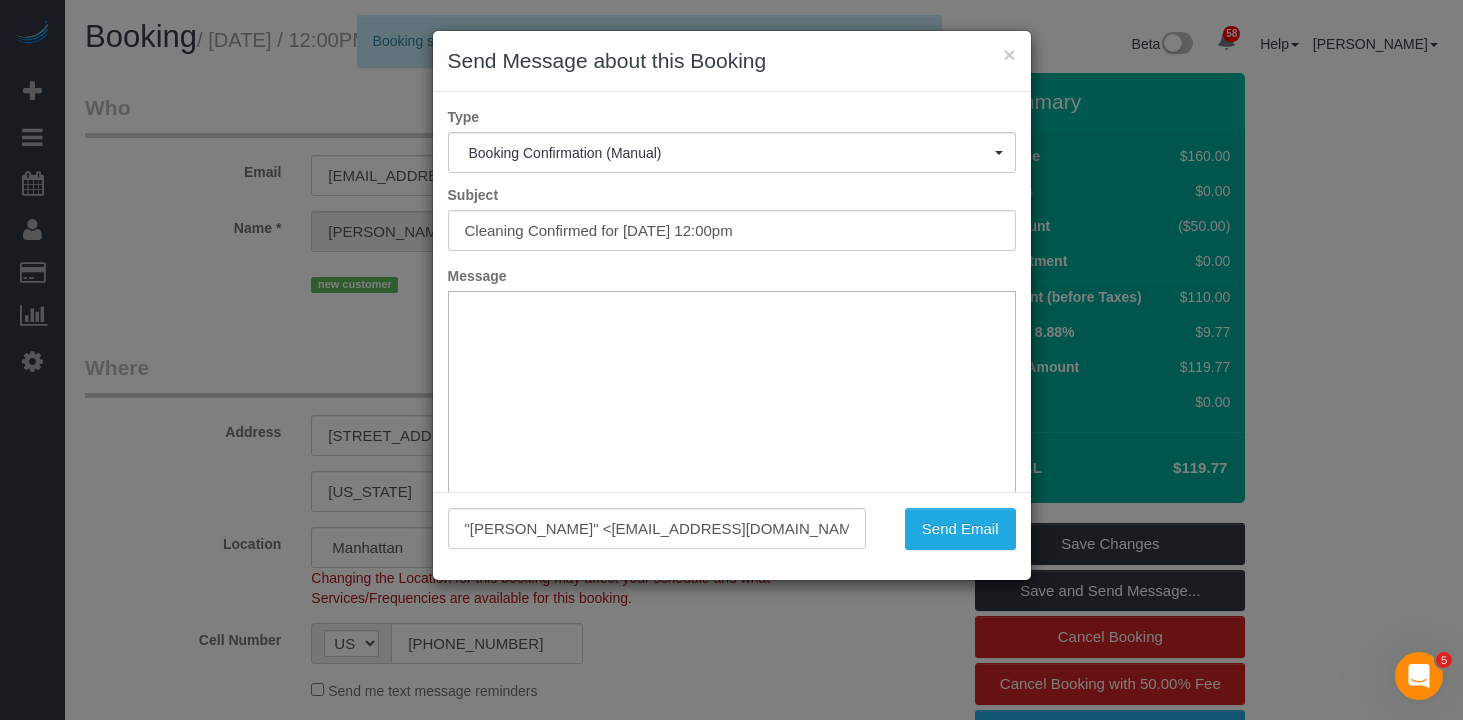 scroll, scrollTop: 0, scrollLeft: 0, axis: both 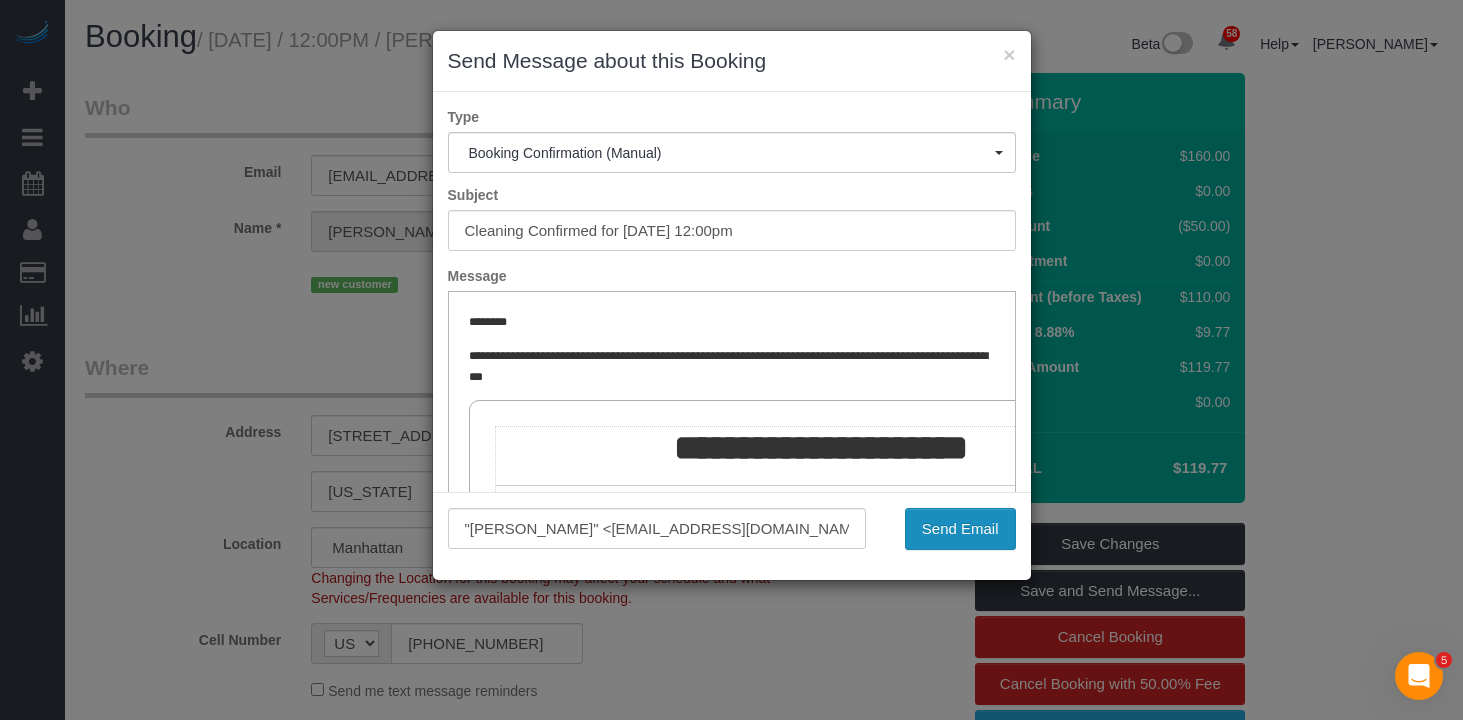 click on "Send Email" at bounding box center [960, 529] 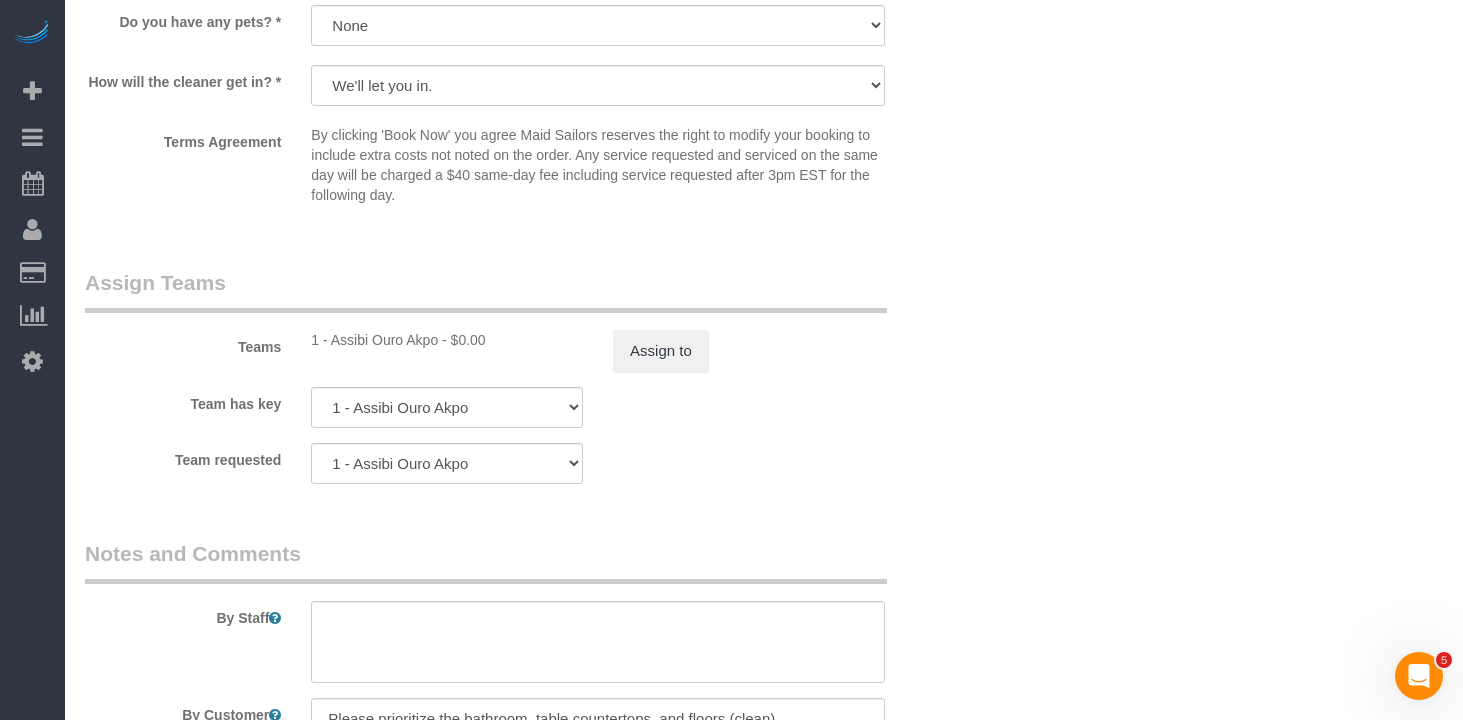 scroll, scrollTop: 2475, scrollLeft: 0, axis: vertical 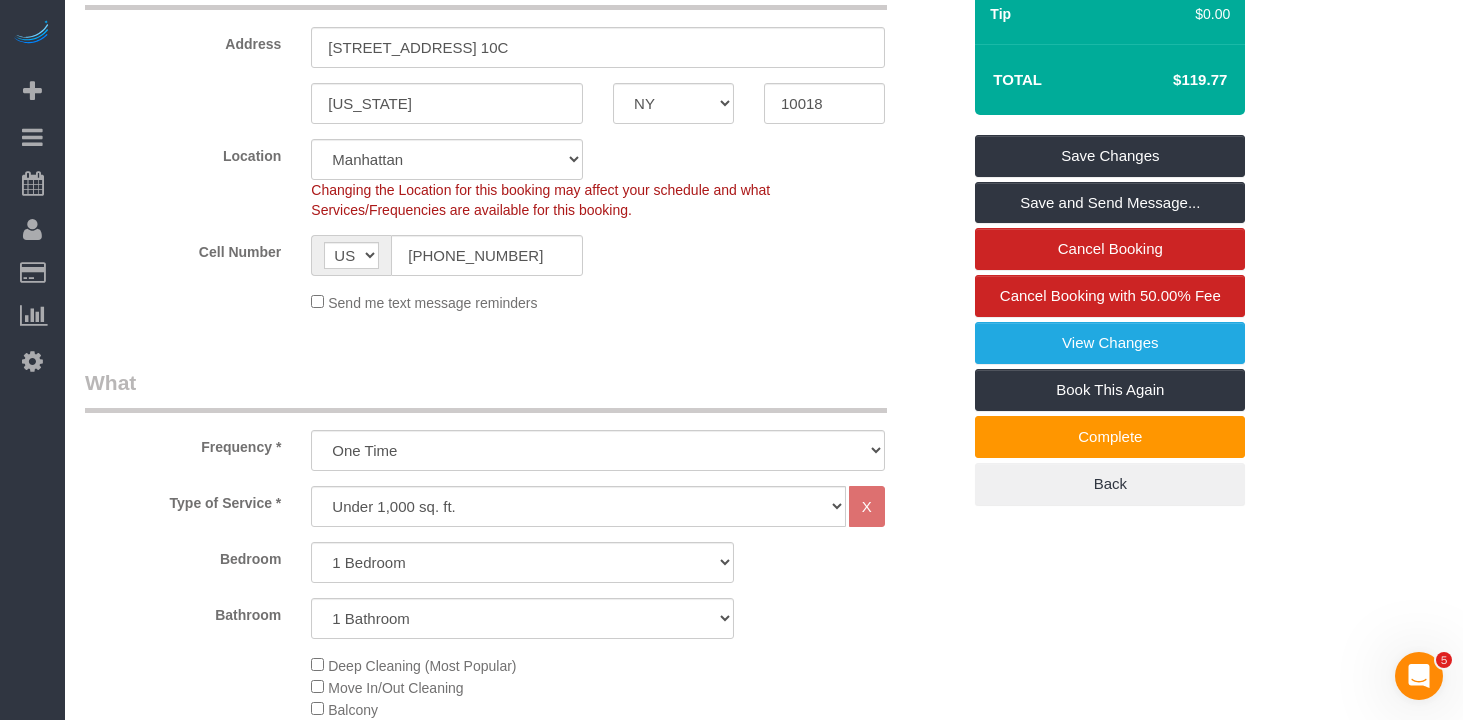 click on "Who
Email
kyleyw@comcast.net
Name *
Kyle
Wong
new customer
Where
Address
515 9th Ave, Apt. 10C
New York
AK
AL
AR
AZ
CA
CO
CT
DC
DE
FL
GA
HI
IA
ID
IL
IN
KS
KY
LA
MA
MD
ME
MI
MN
MO
MS
MT
NC
ND
NE" at bounding box center [522, 1358] 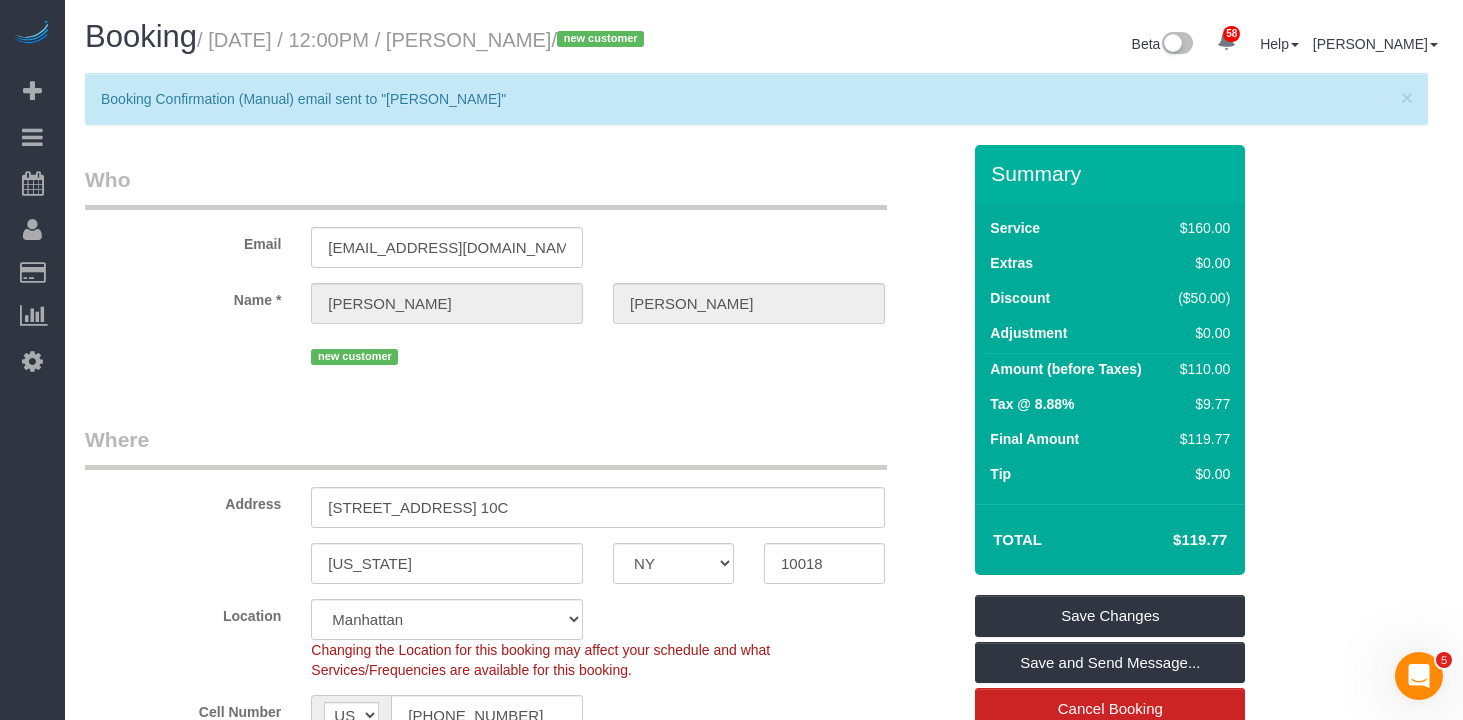 click on "Who" at bounding box center [486, 187] 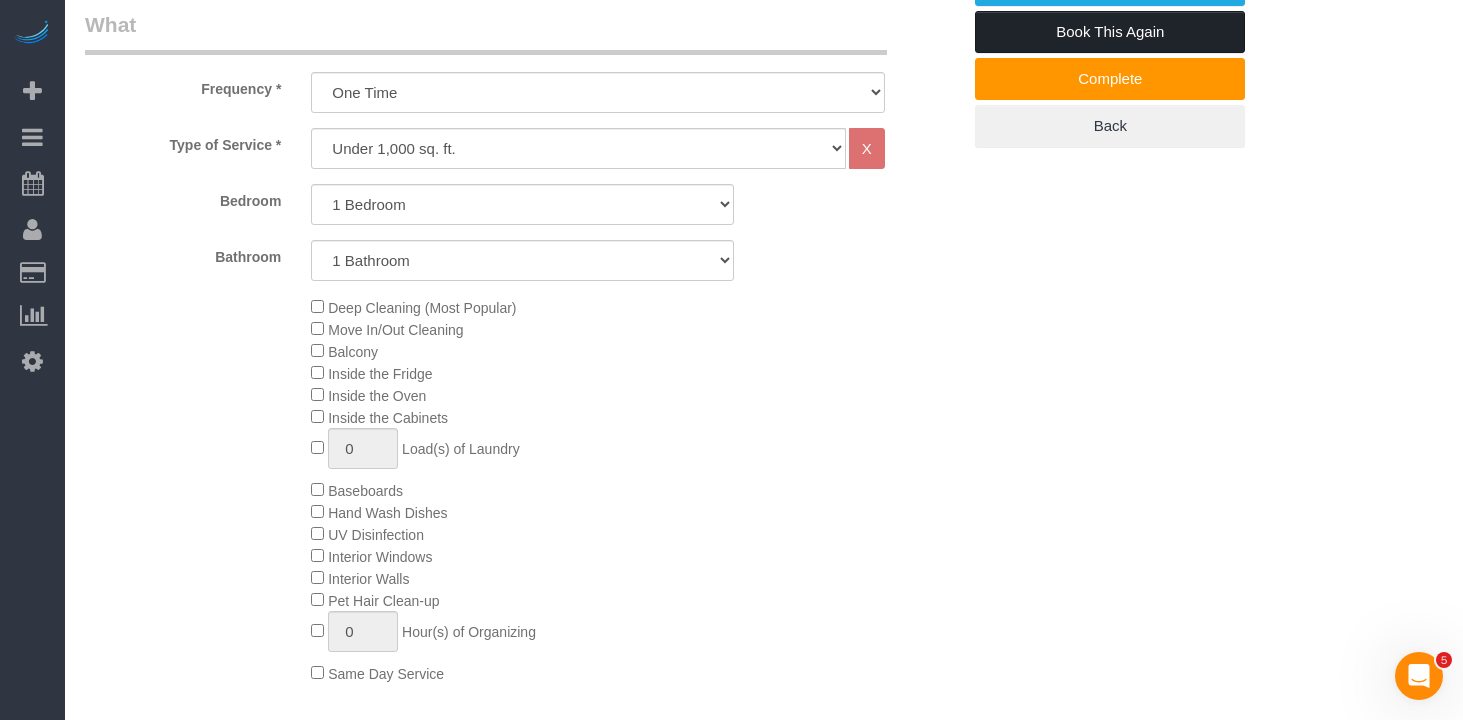 scroll, scrollTop: 823, scrollLeft: 0, axis: vertical 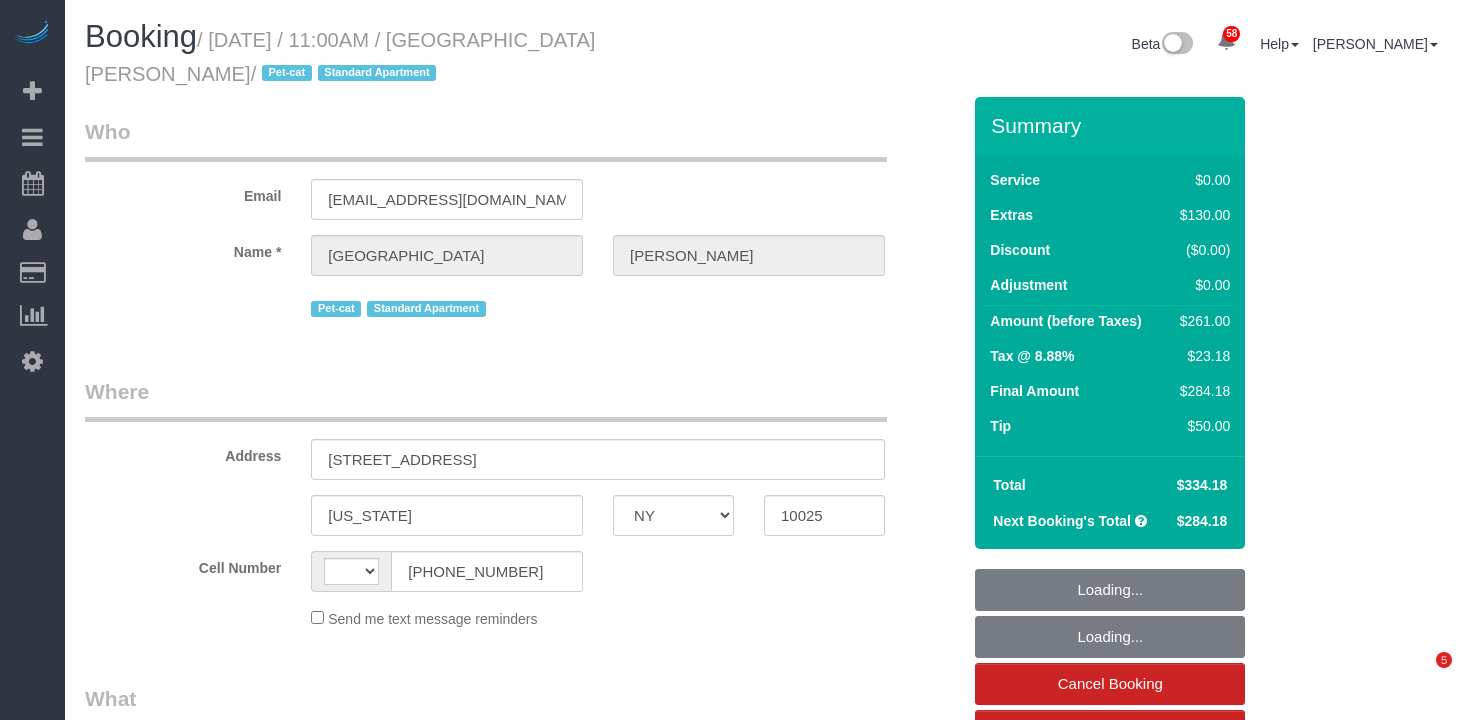select on "NY" 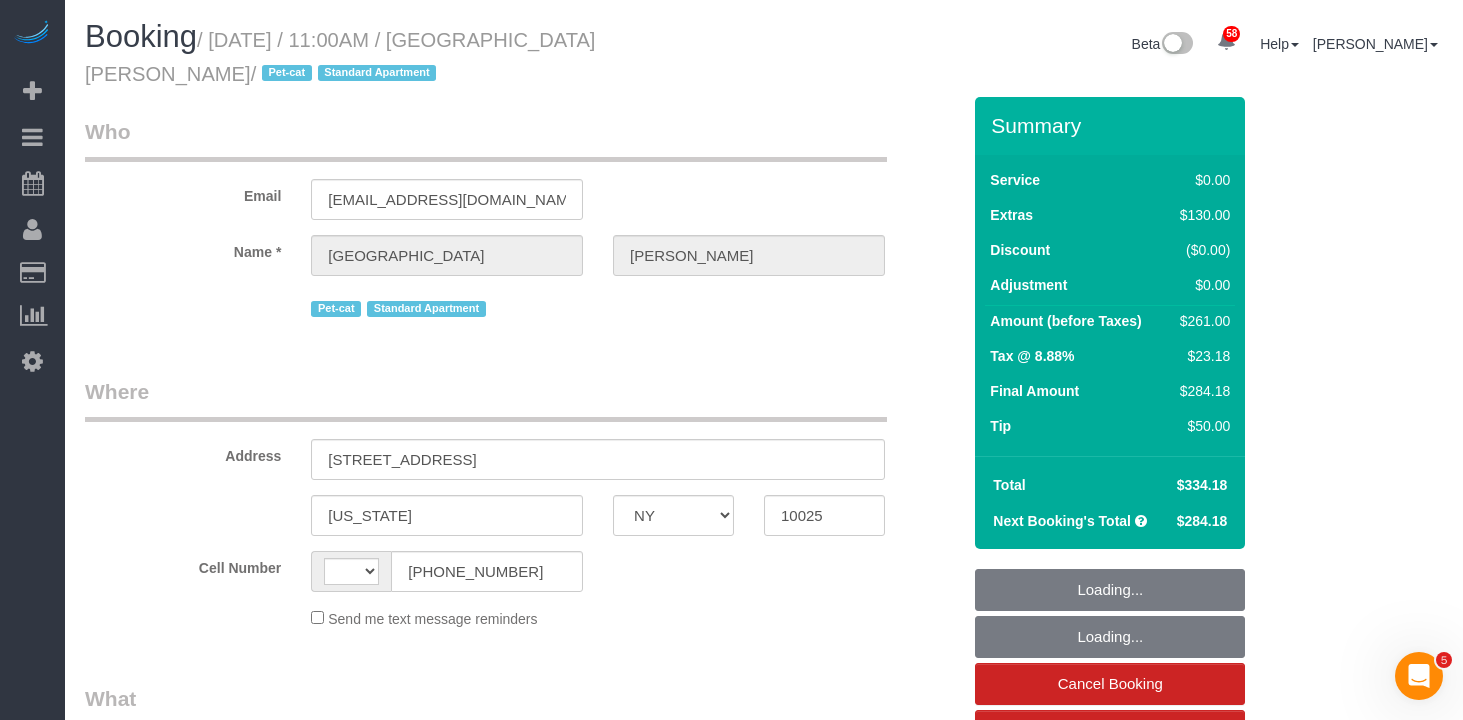 scroll, scrollTop: 0, scrollLeft: 0, axis: both 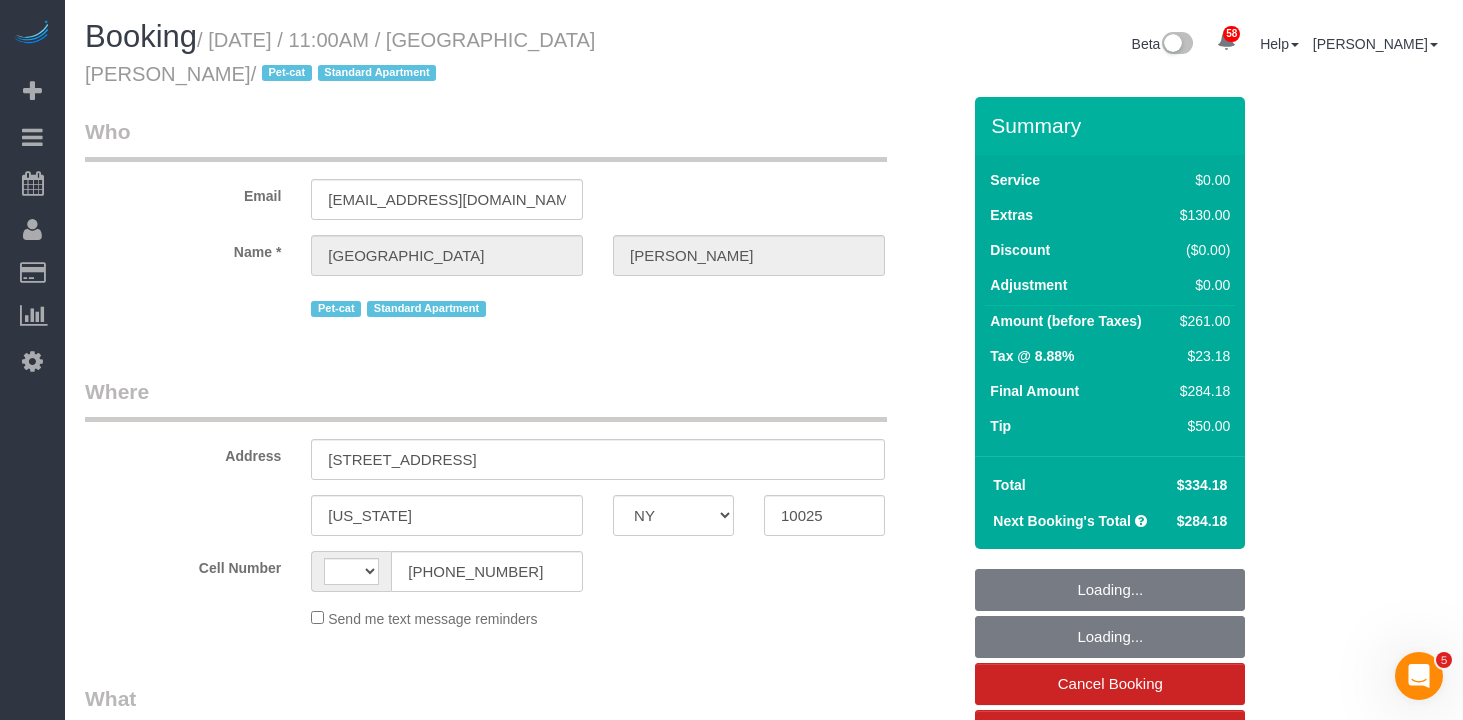 select on "string:[GEOGRAPHIC_DATA]" 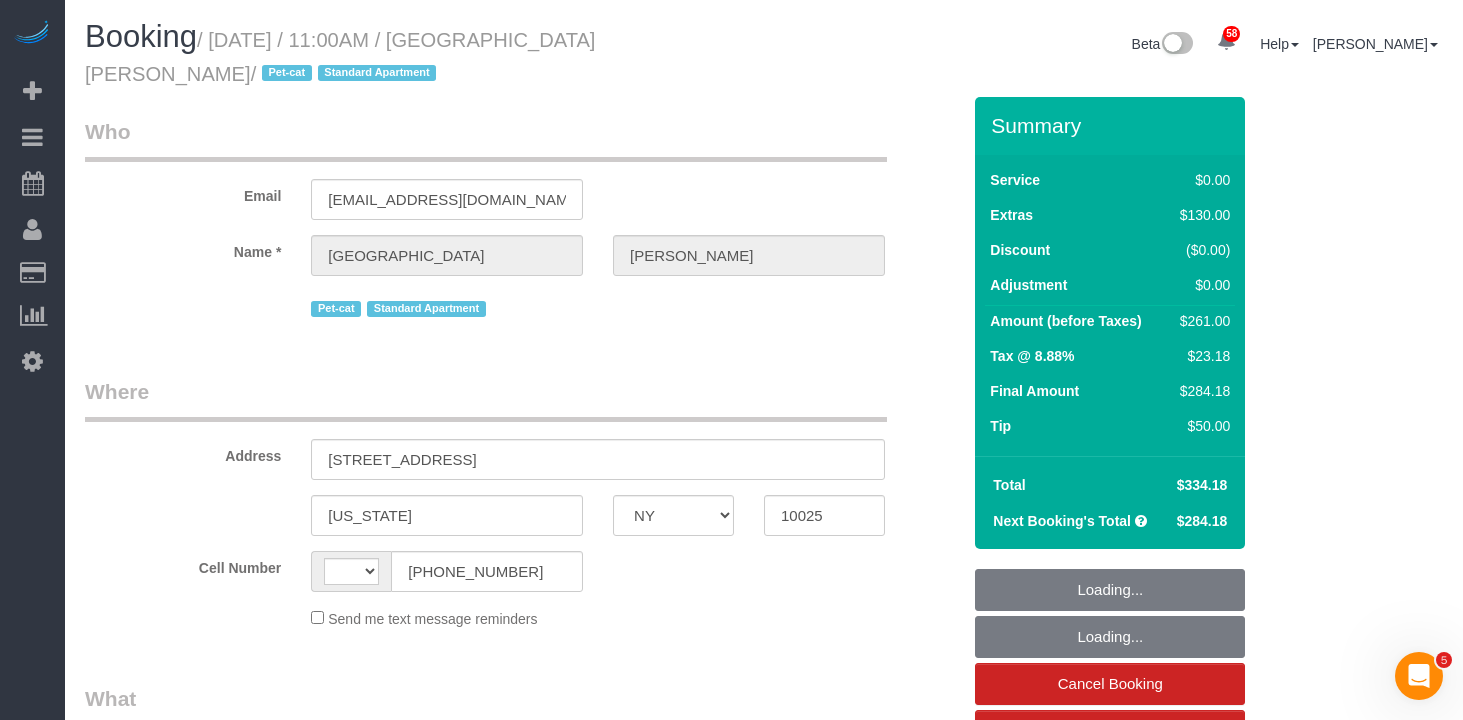 select on "string:stripe-pm_1QANHu4VGloSiKo7elLGN8pZ" 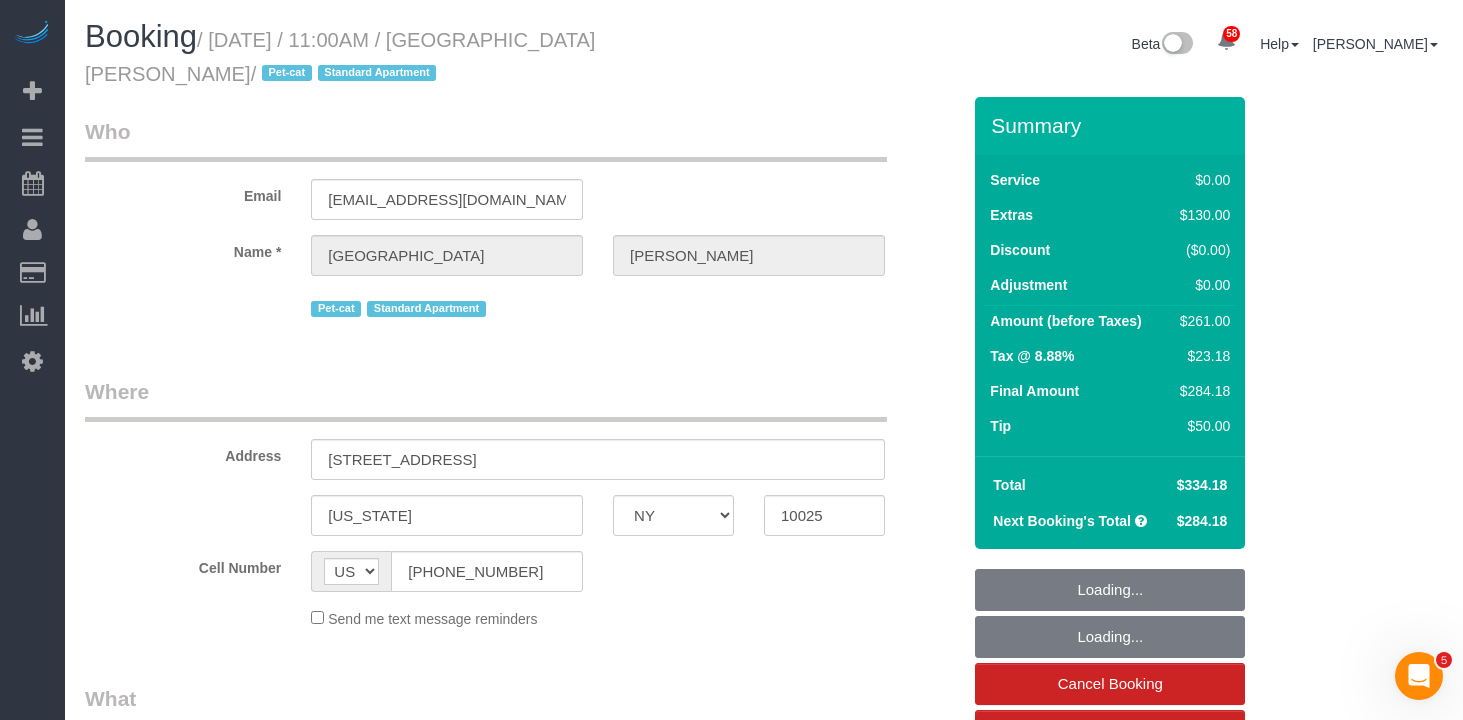 select on "1" 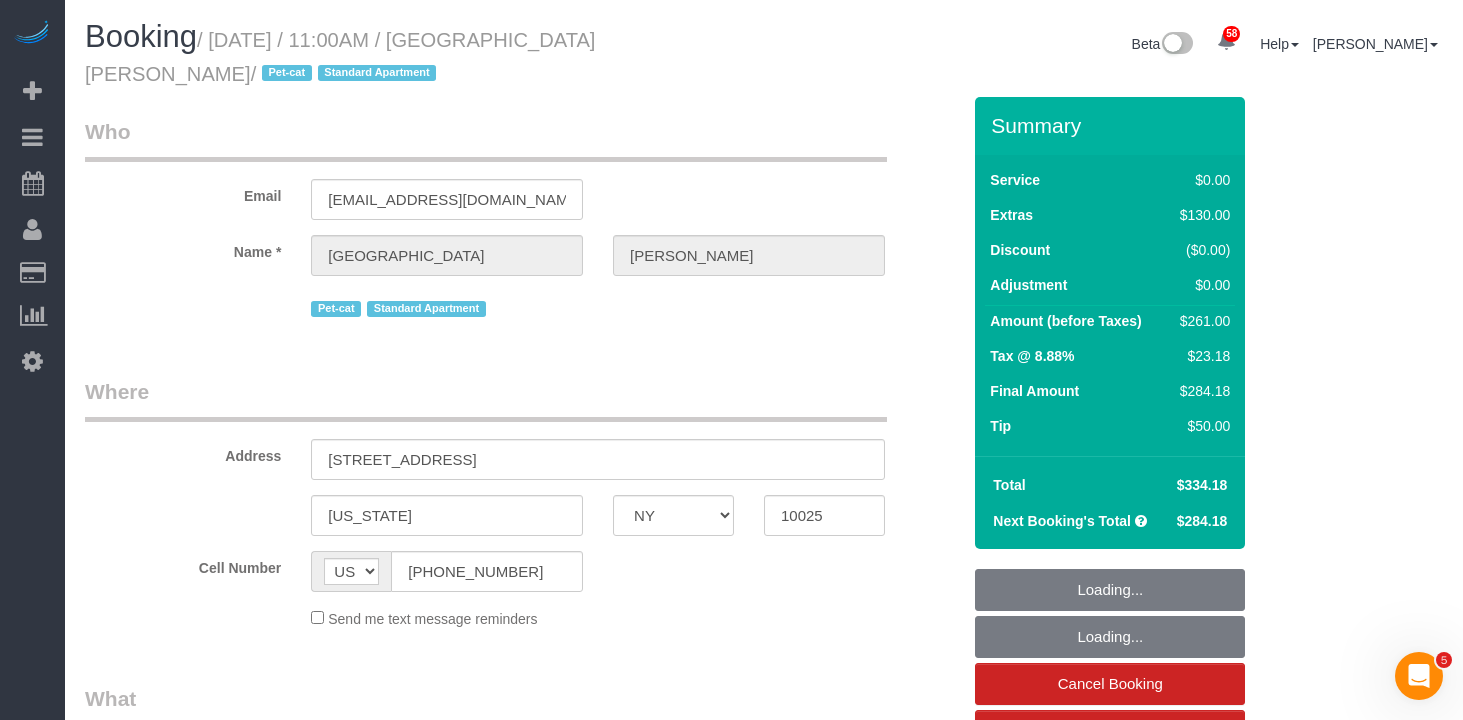 select on "spot1" 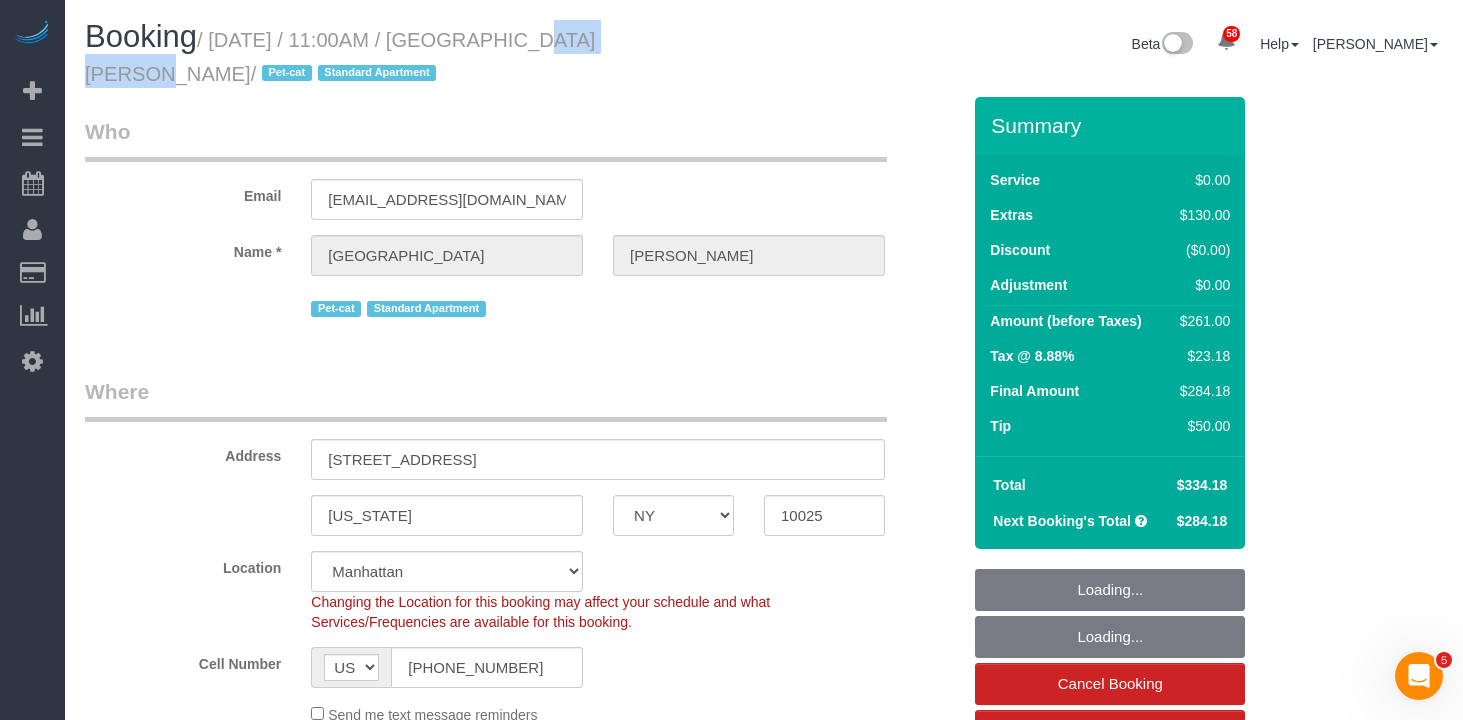 select on "1" 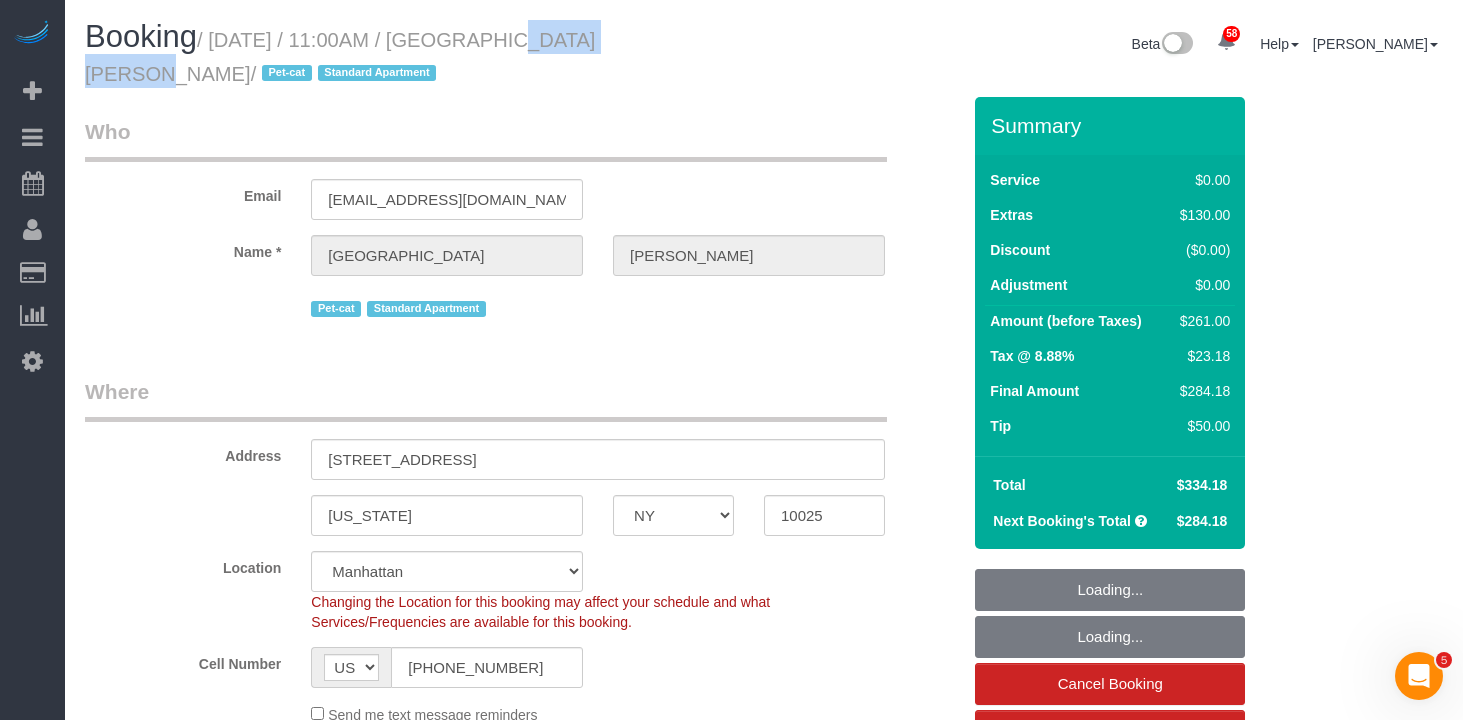 drag, startPoint x: 592, startPoint y: 38, endPoint x: 466, endPoint y: 49, distance: 126.47925 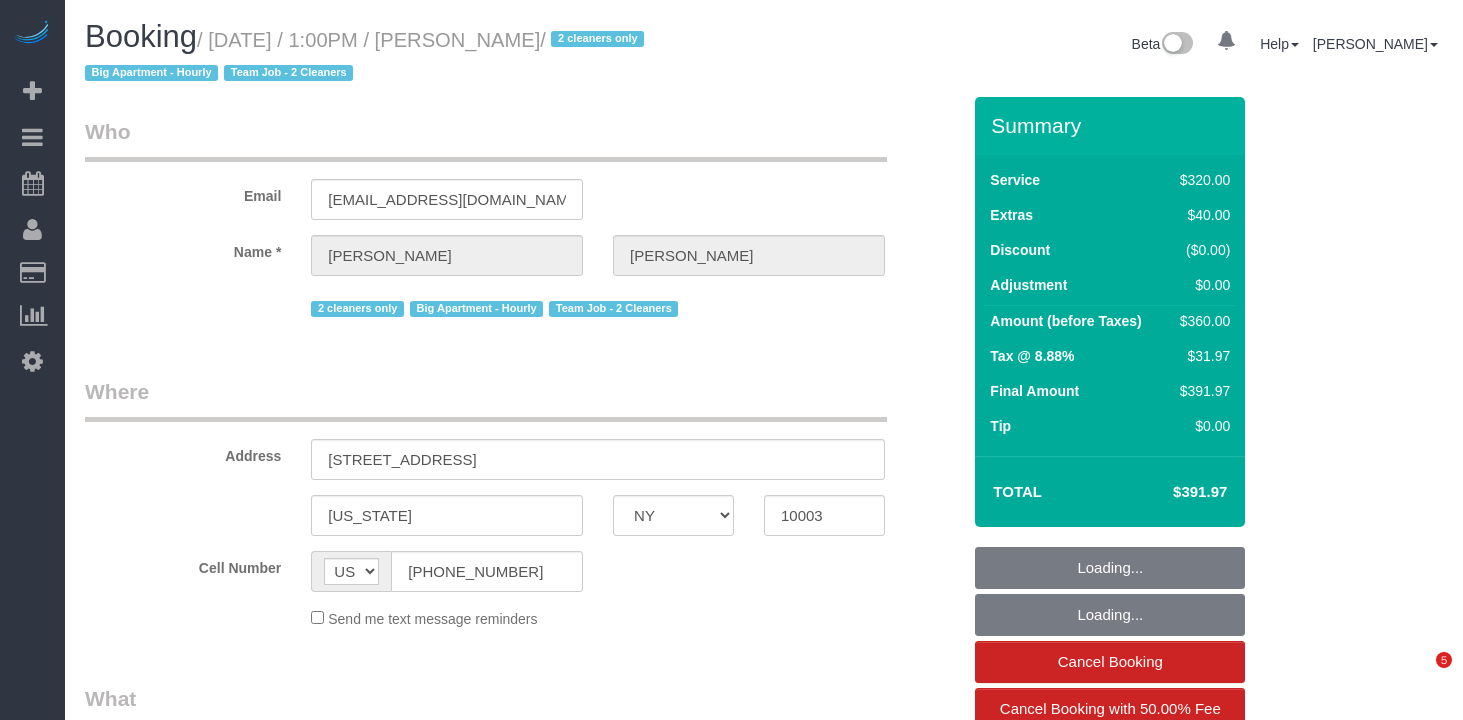 select on "NY" 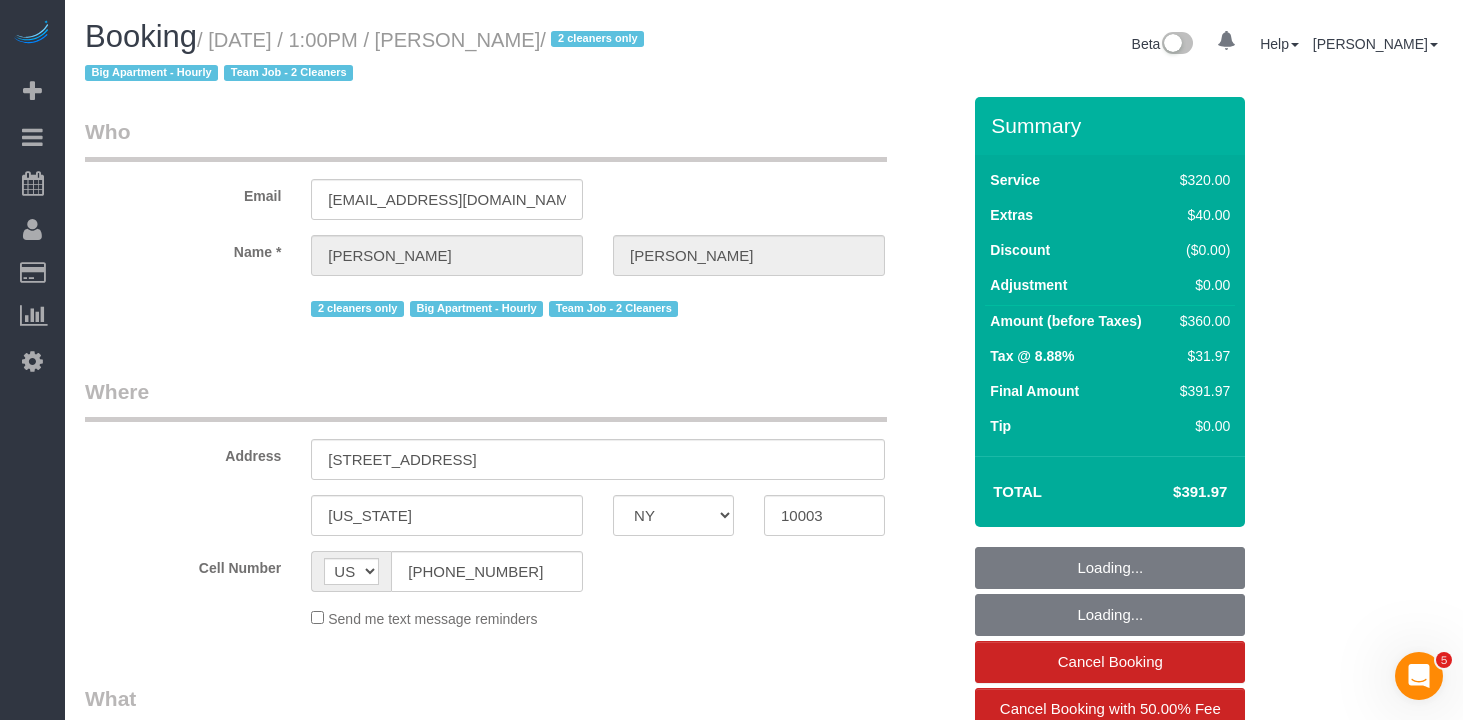 scroll, scrollTop: 0, scrollLeft: 0, axis: both 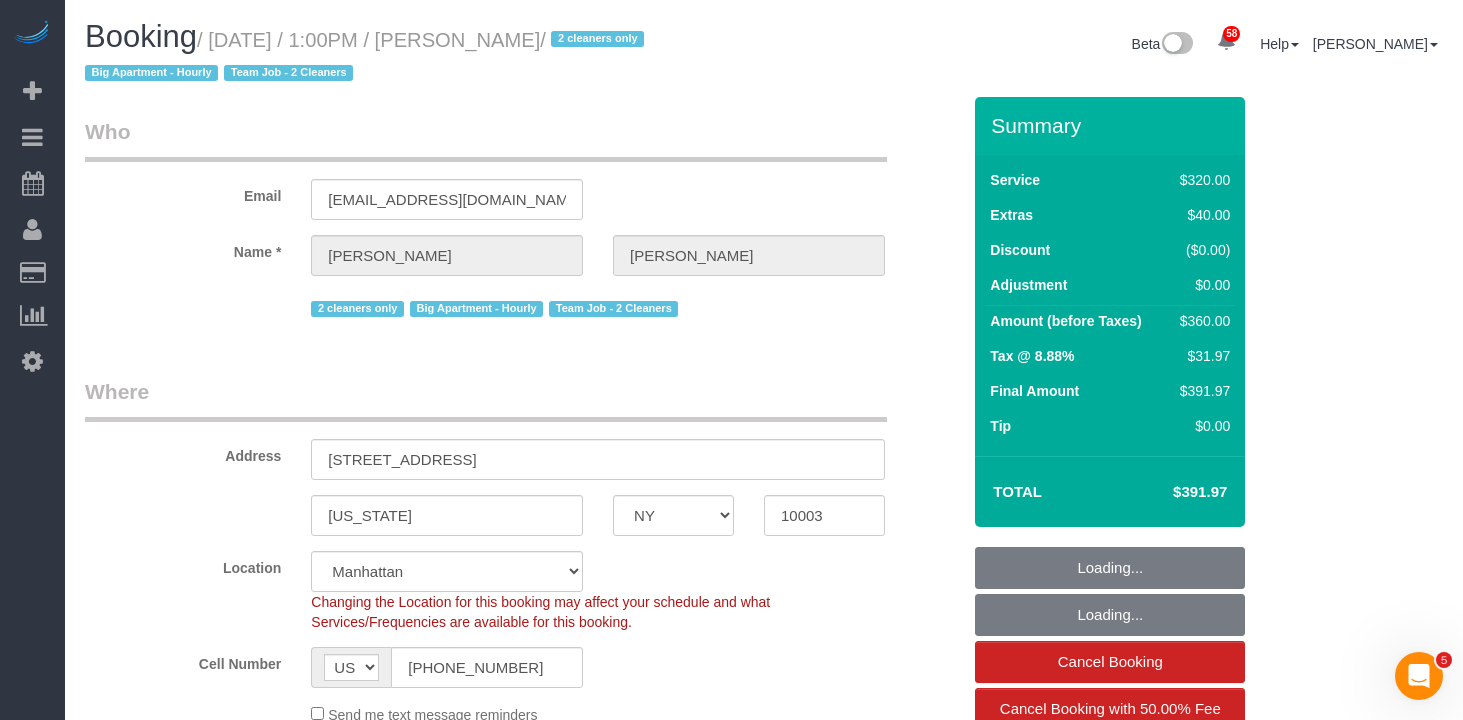 select on "object:1108" 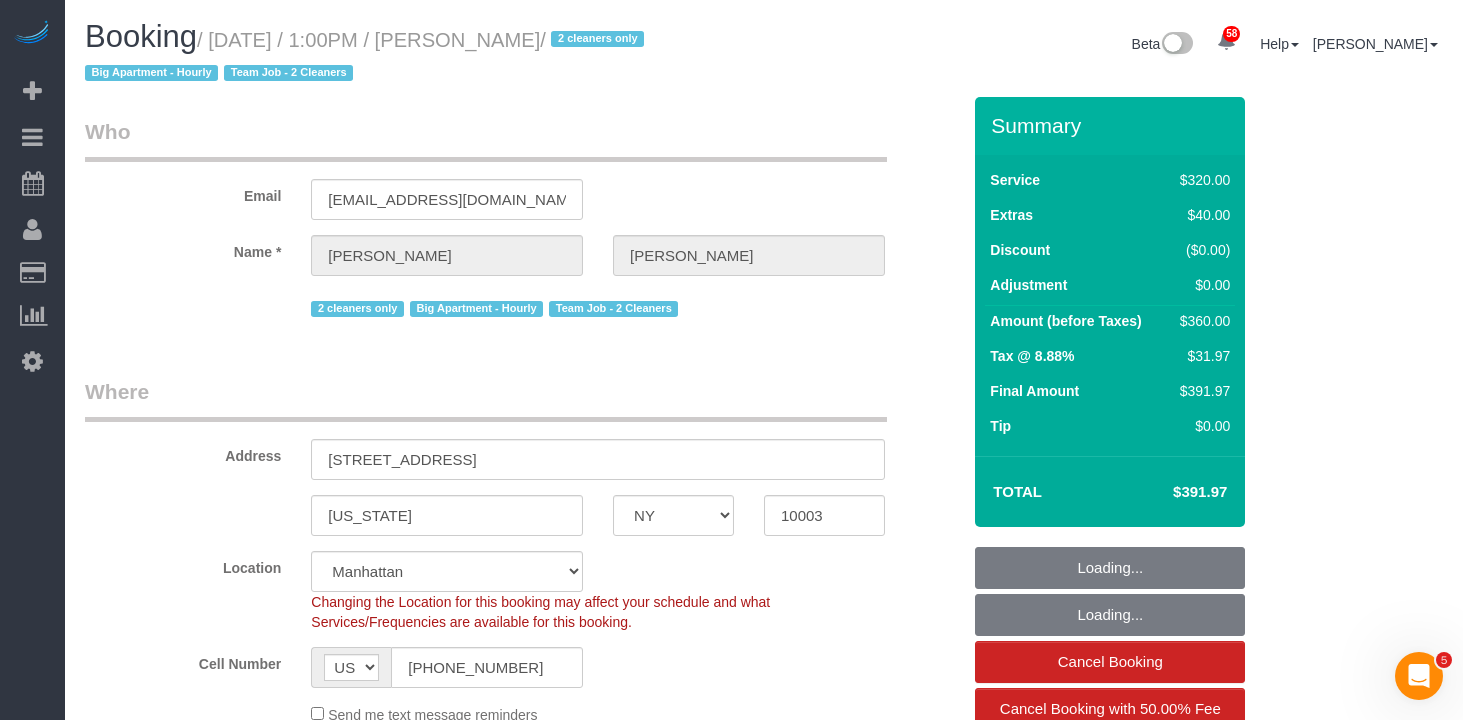 select on "string:stripe-pm_1PakPp4VGloSiKo7RPMFM5k9" 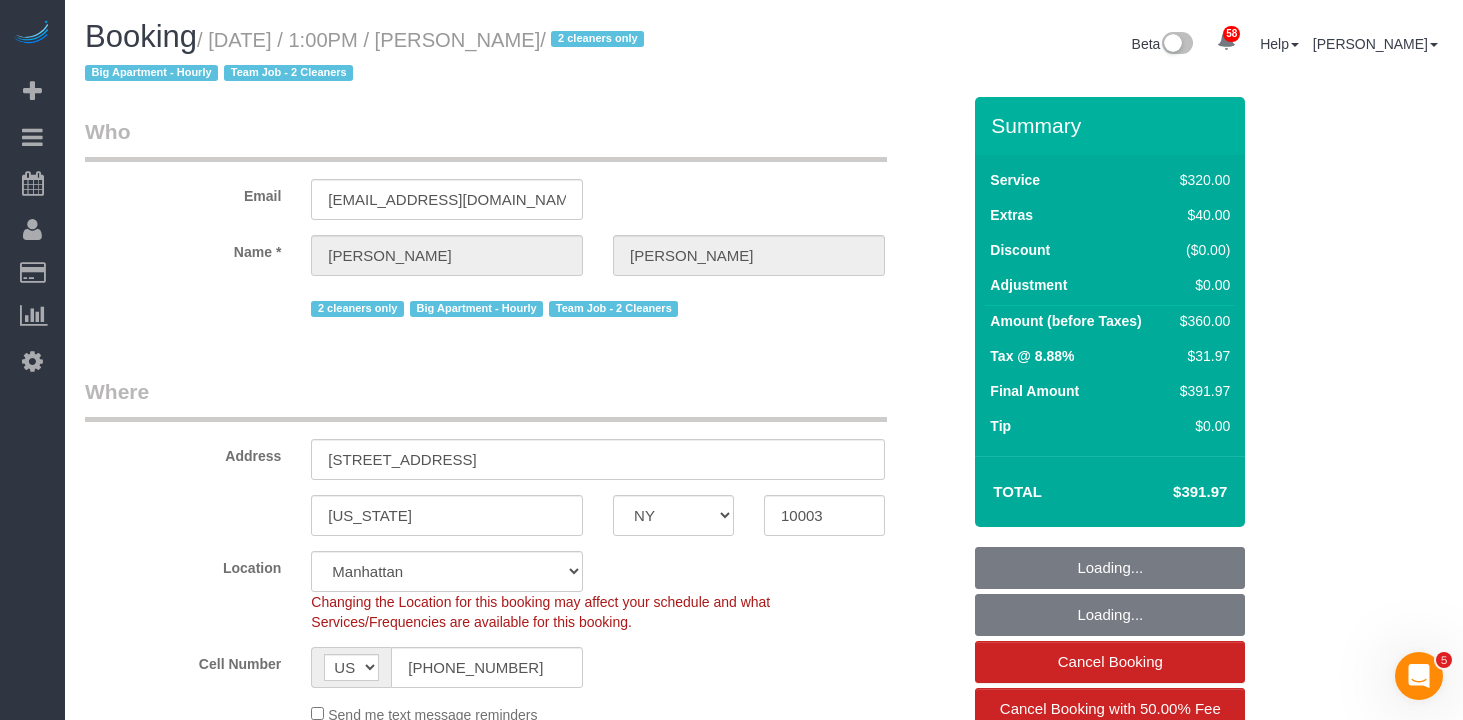 select on "object:1462" 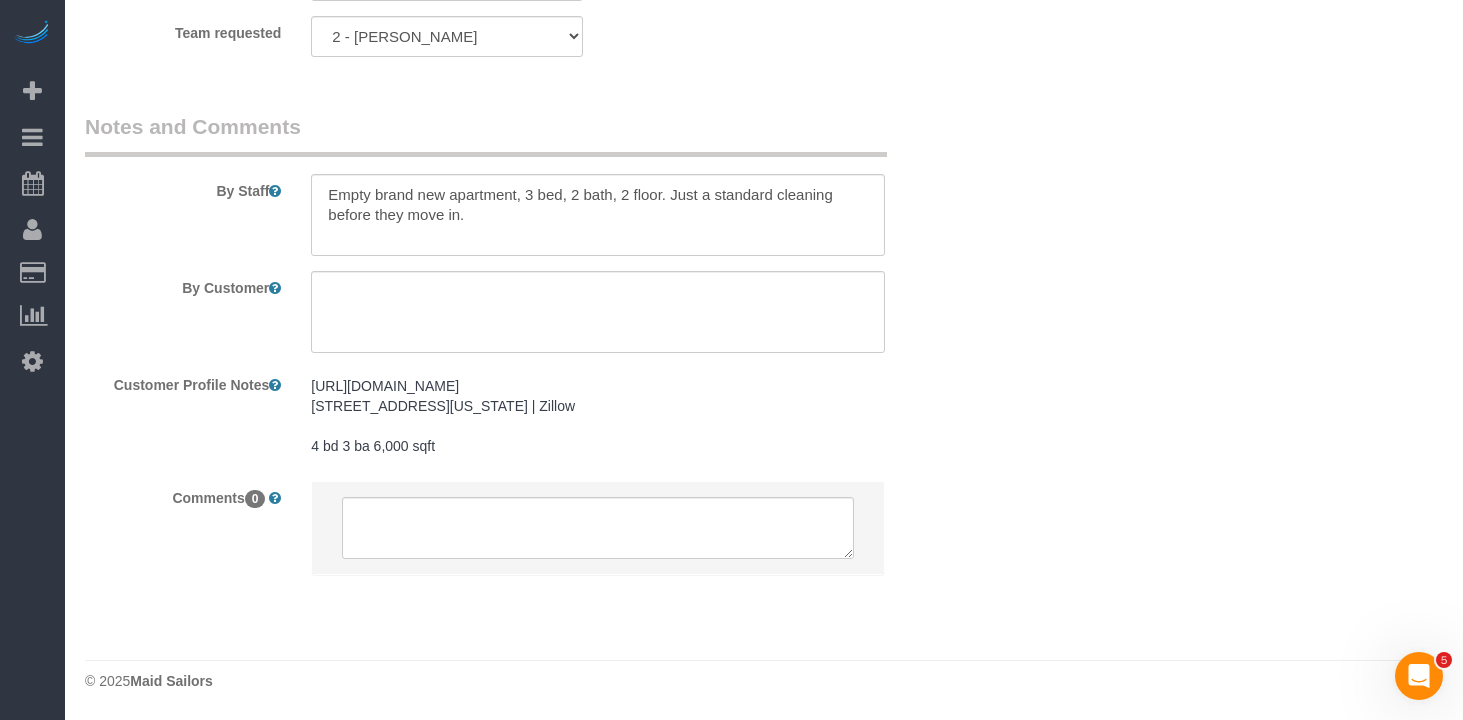 scroll, scrollTop: 2553, scrollLeft: 0, axis: vertical 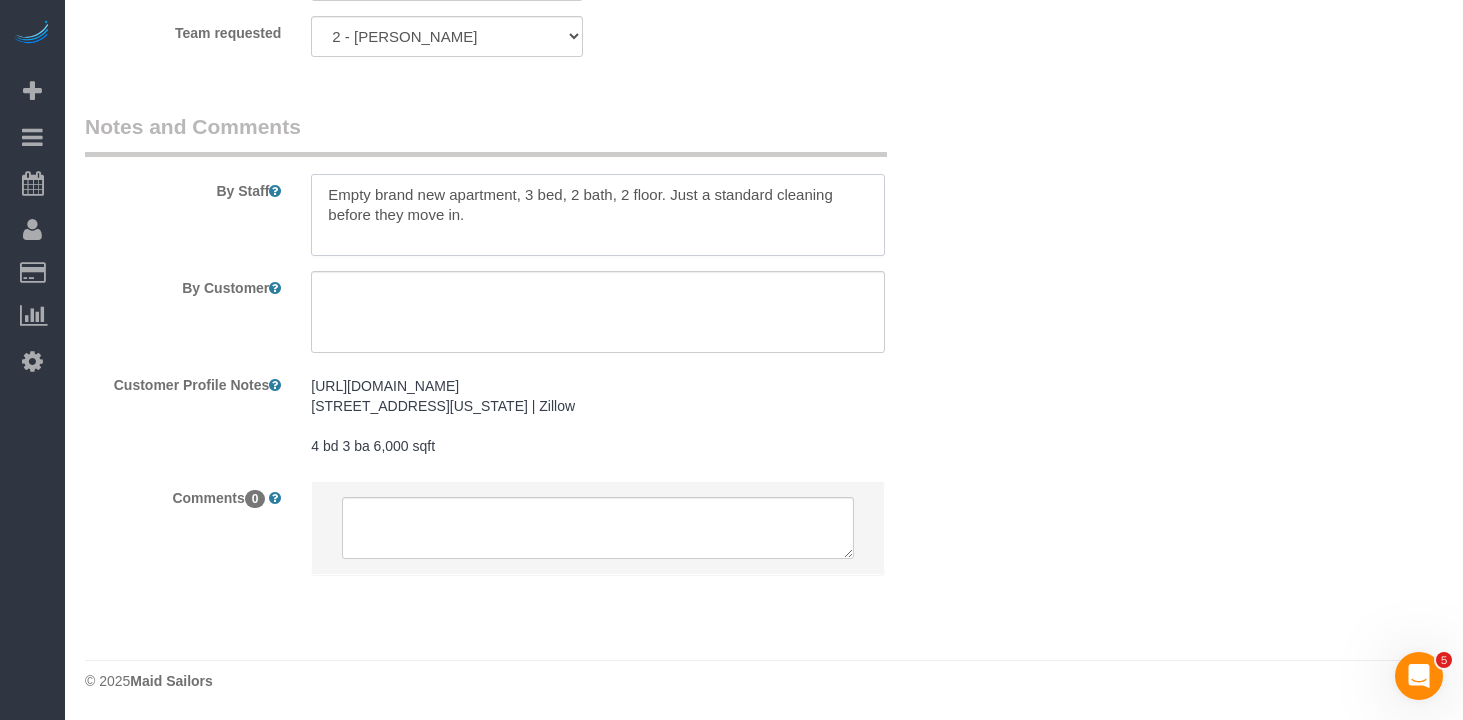 click at bounding box center [598, 215] 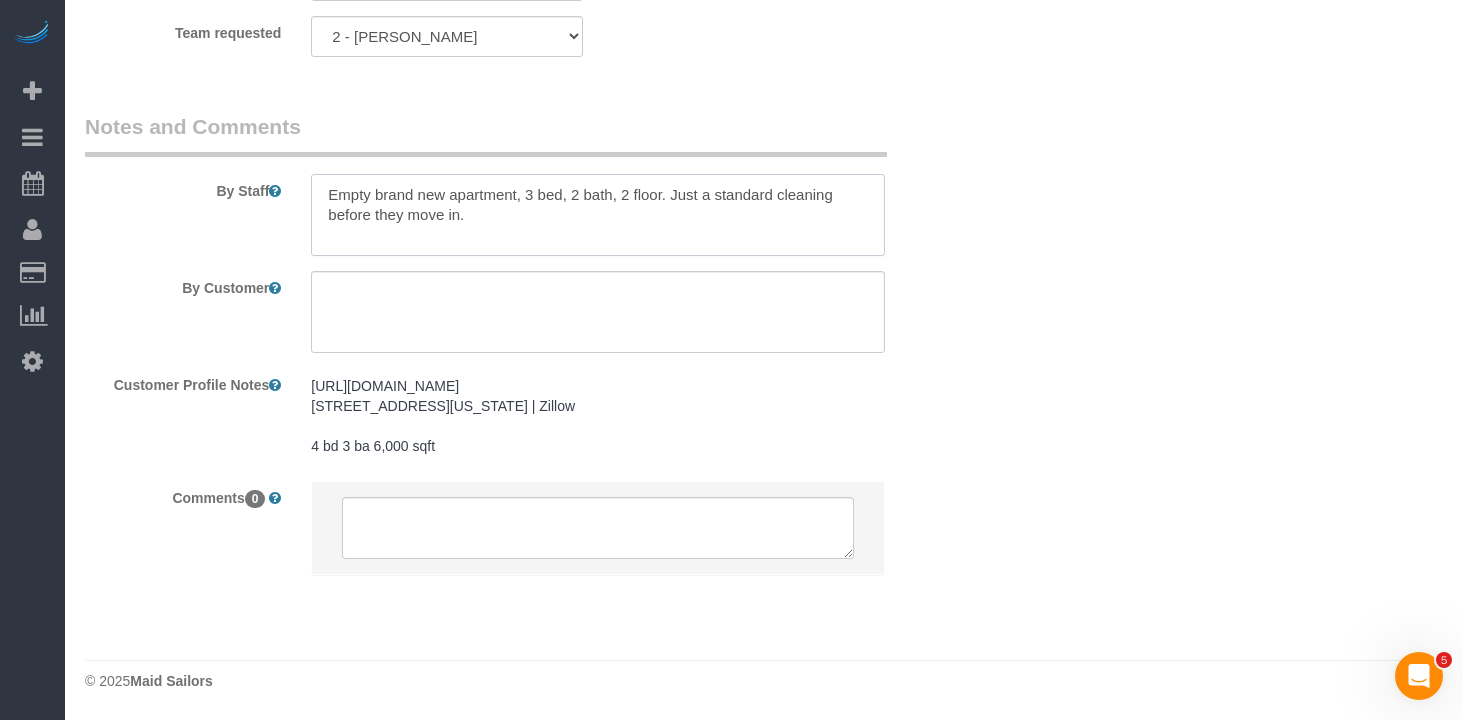 click at bounding box center (598, 215) 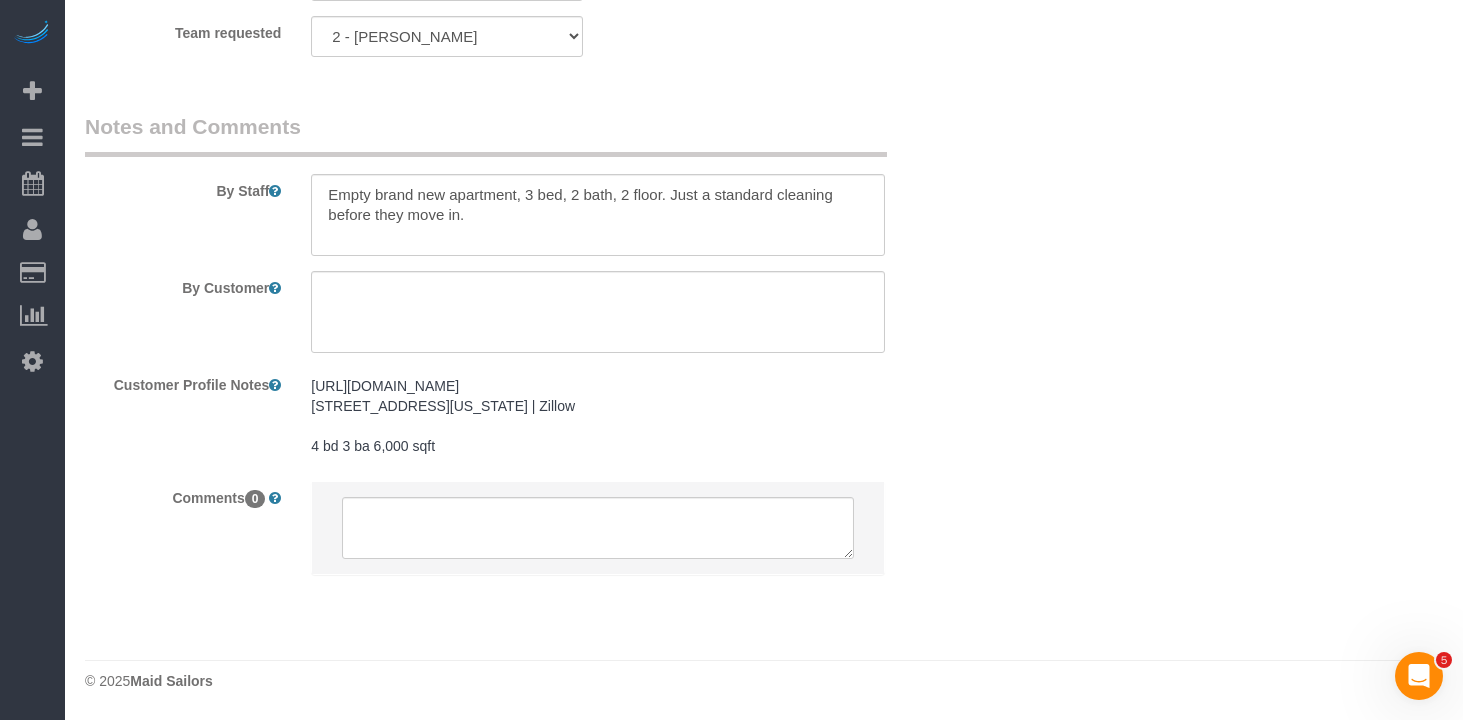 click on "Who
Email
[EMAIL_ADDRESS][DOMAIN_NAME]
Name *
[PERSON_NAME]
2 cleaners only
Big Apartment - Hourly
Team Job - 2 Cleaners
Where
Address
[STREET_ADDRESS]
[US_STATE]
AK
AL
AR
AZ
CA
CO
CT
DC
DE
[GEOGRAPHIC_DATA]
[GEOGRAPHIC_DATA]
HI
IA
ID
IL
IN
KS
[GEOGRAPHIC_DATA]
LA
MA
MD
ME
MI
[GEOGRAPHIC_DATA]
[GEOGRAPHIC_DATA]" at bounding box center [764, -893] 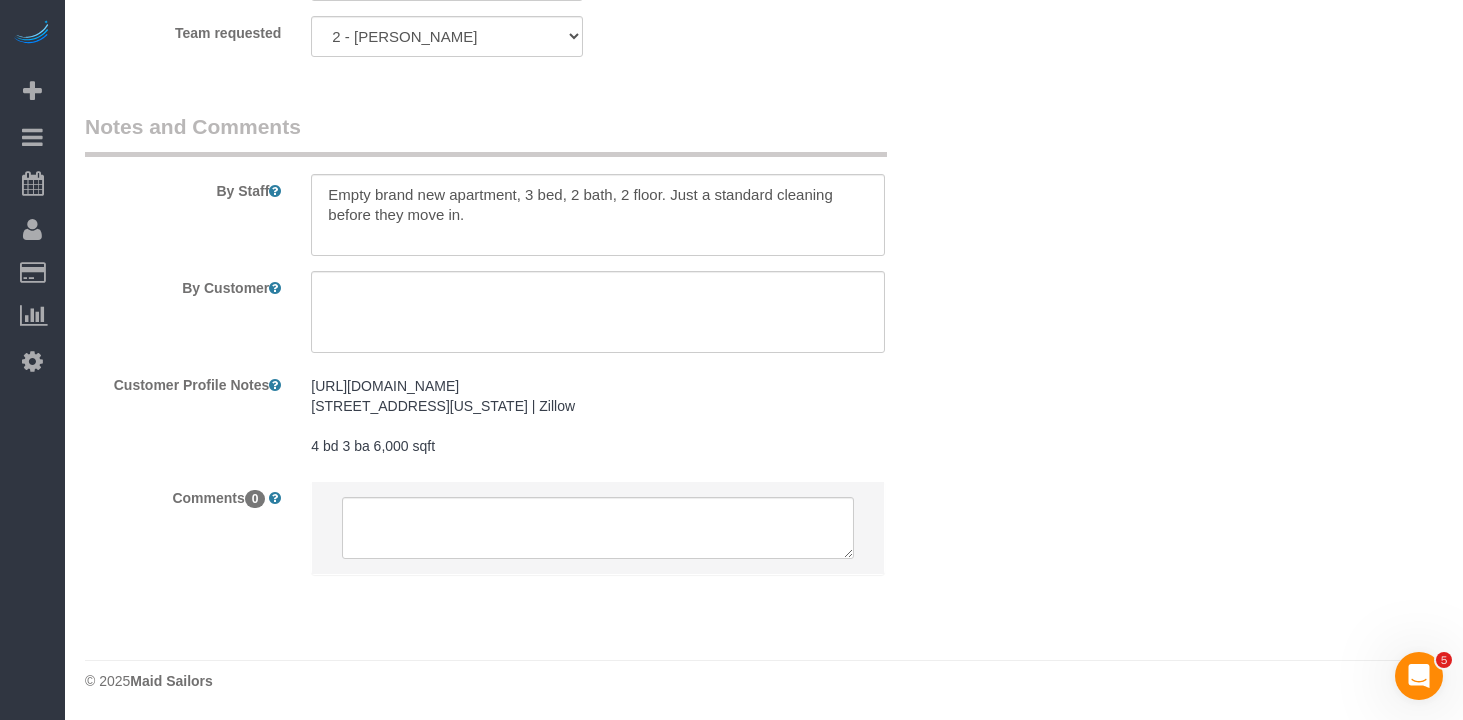 scroll, scrollTop: 2549, scrollLeft: 0, axis: vertical 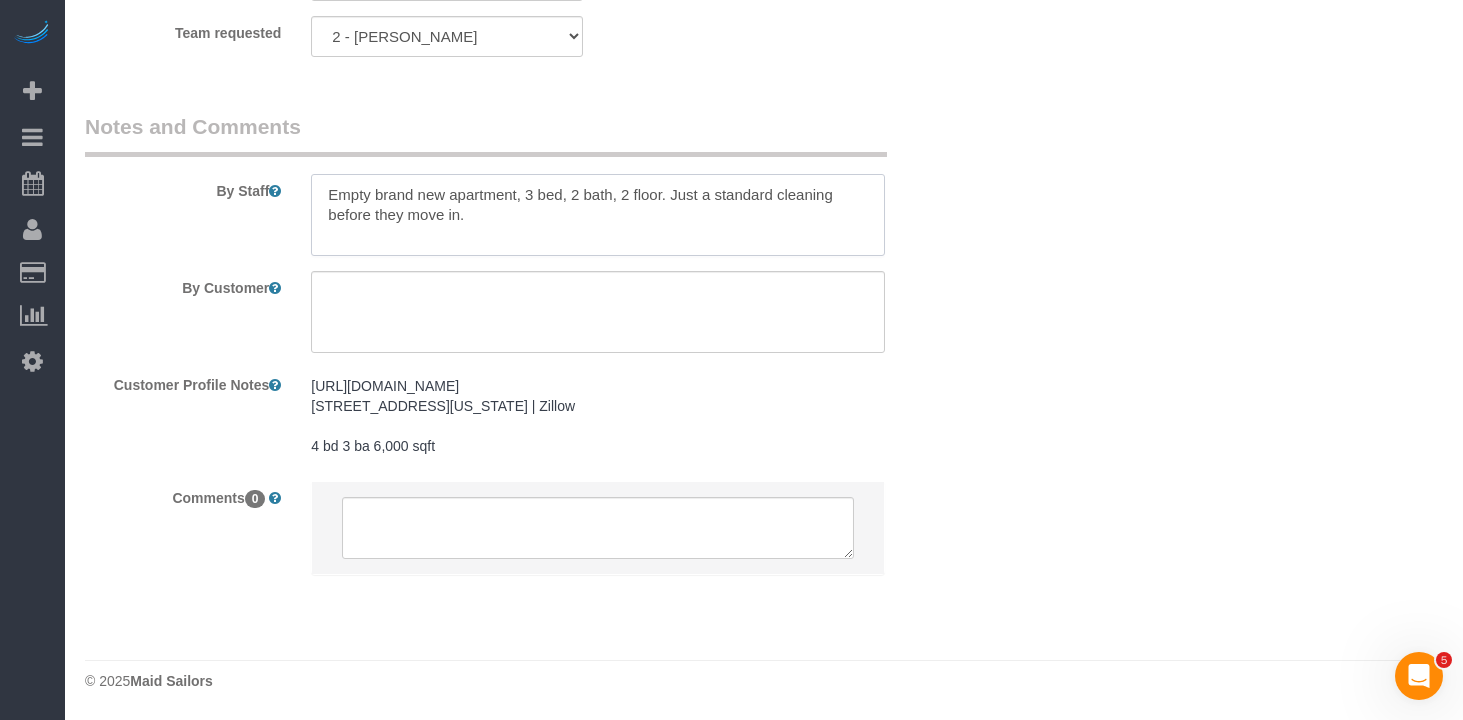 click at bounding box center [598, 215] 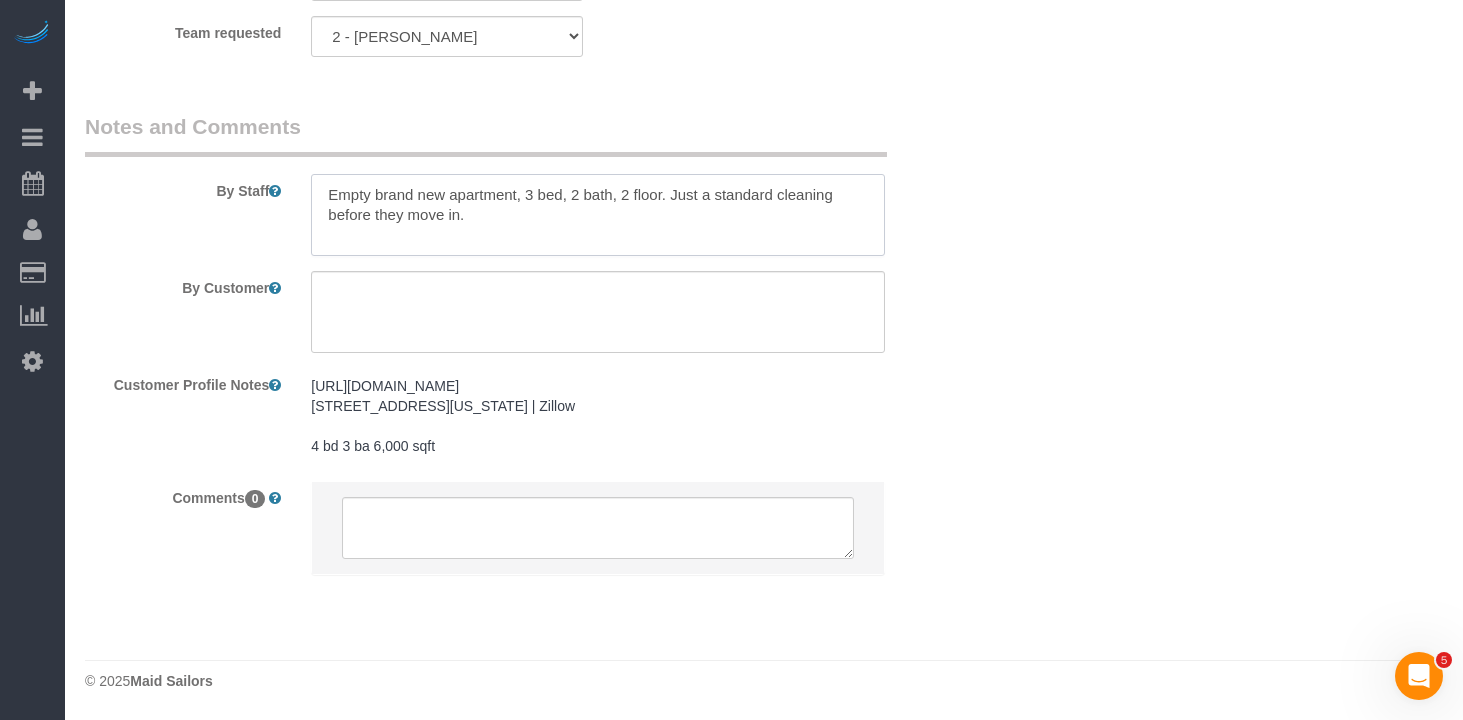 click at bounding box center [598, 215] 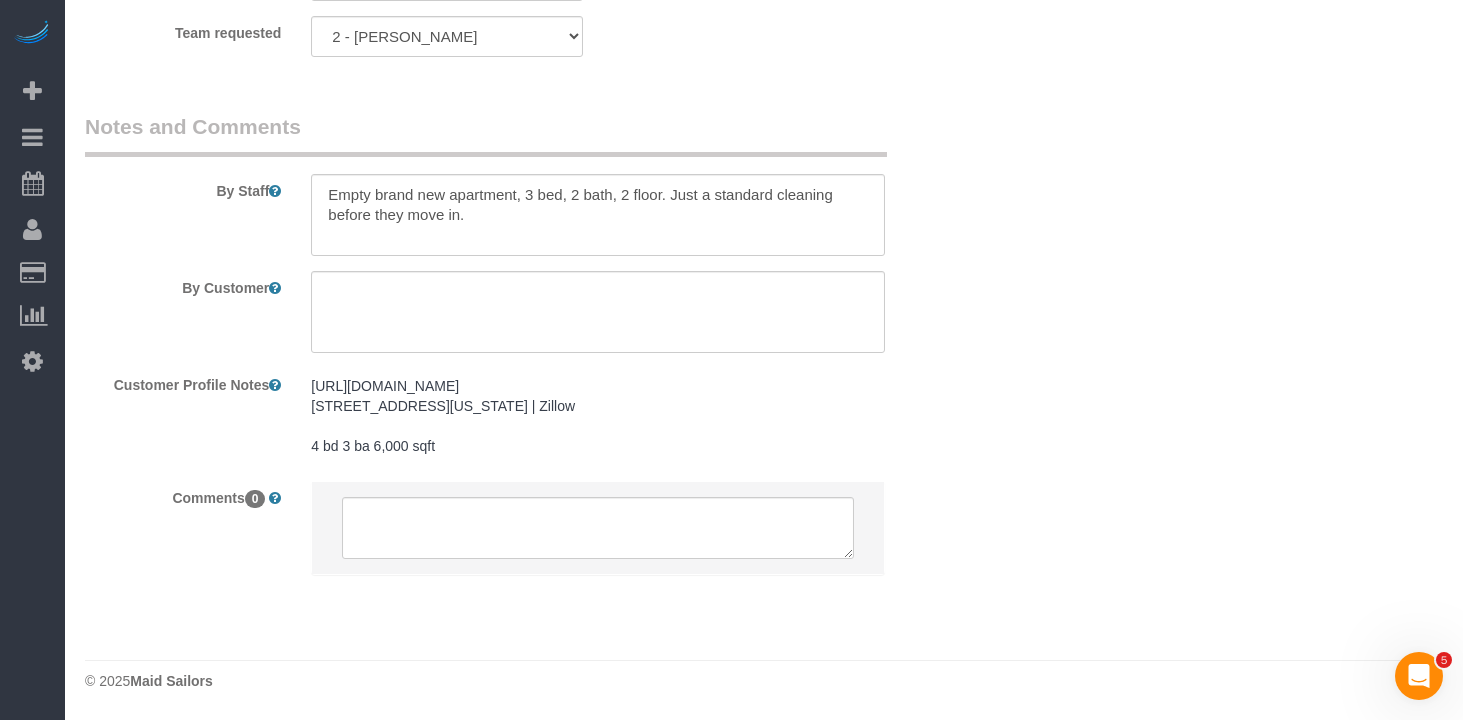 click on "Who
Email
[EMAIL_ADDRESS][DOMAIN_NAME]
Name *
[PERSON_NAME]
2 cleaners only
Big Apartment - Hourly
Team Job - 2 Cleaners
Where
Address
[STREET_ADDRESS]
[US_STATE]
AK
AL
AR
AZ
CA
CO
CT
DC
DE
[GEOGRAPHIC_DATA]
[GEOGRAPHIC_DATA]
HI
IA
ID
IL
IN
KS
[GEOGRAPHIC_DATA]
LA
MA
MD
ME
MI
[GEOGRAPHIC_DATA]
[GEOGRAPHIC_DATA]" at bounding box center (764, -893) 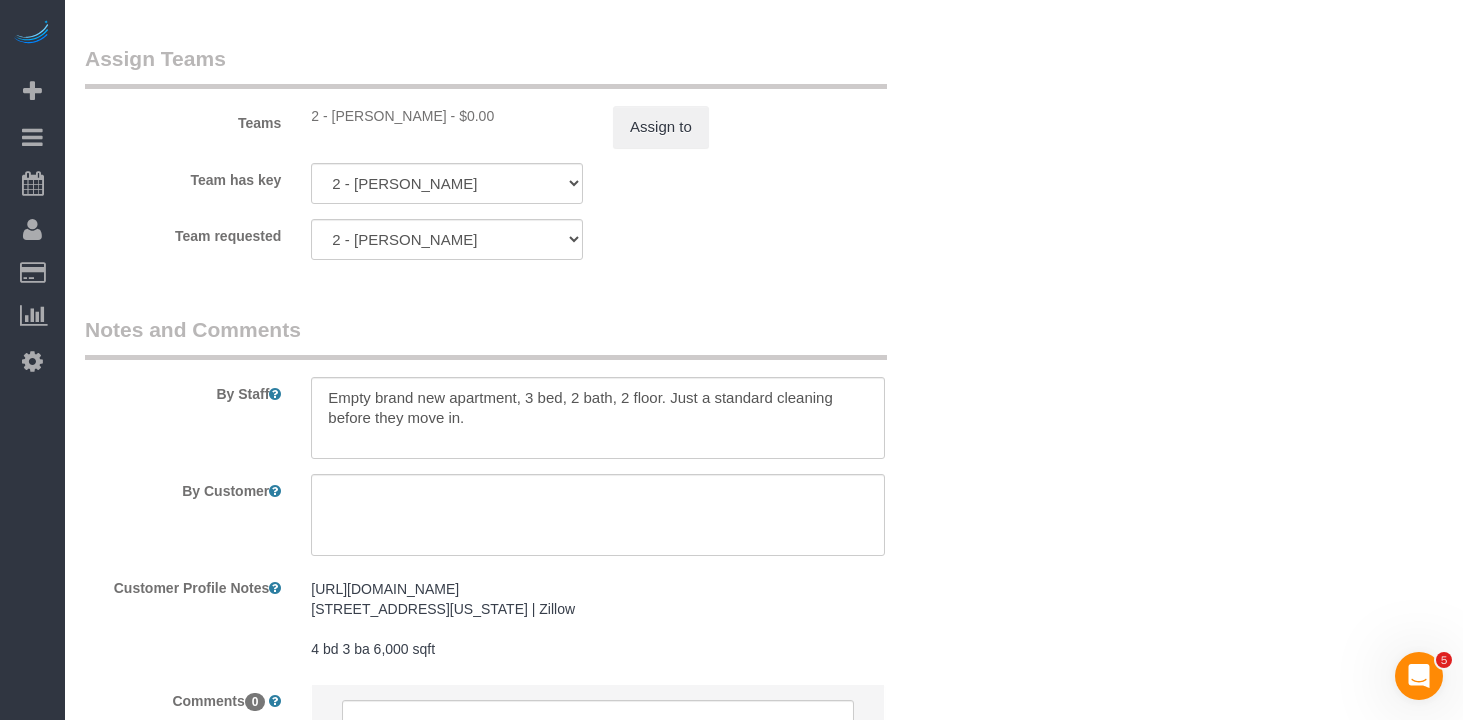 scroll, scrollTop: 2310, scrollLeft: 0, axis: vertical 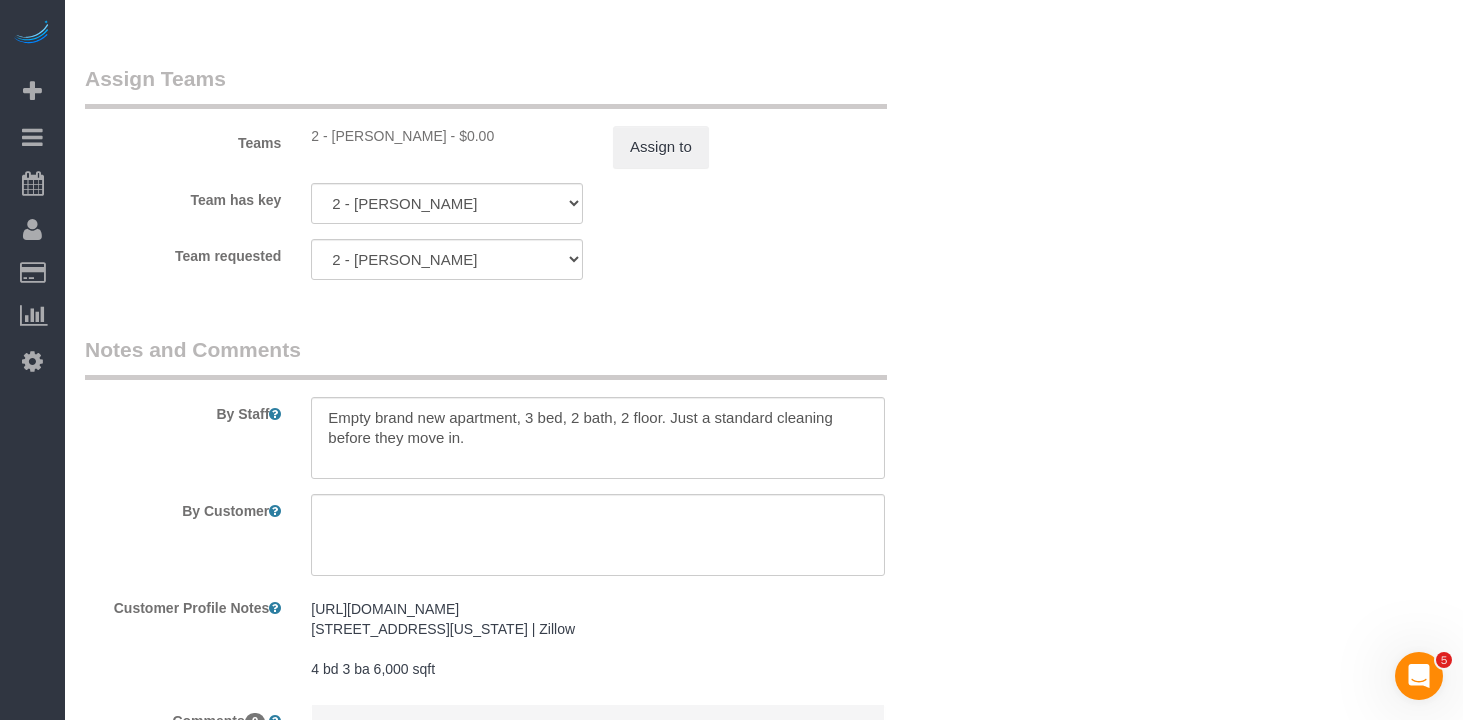 click on "Who
Email
[EMAIL_ADDRESS][DOMAIN_NAME]
Name *
[PERSON_NAME]
2 cleaners only
Big Apartment - Hourly
Team Job - 2 Cleaners
Where
Address
[STREET_ADDRESS]
[US_STATE]
AK
AL
AR
AZ
CA
CO
CT
DC
DE
[GEOGRAPHIC_DATA]
[GEOGRAPHIC_DATA]
HI
IA
ID
IL
IN
KS
[GEOGRAPHIC_DATA]
LA
MA
MD
ME
MI
[GEOGRAPHIC_DATA]
[GEOGRAPHIC_DATA]" at bounding box center [522, -670] 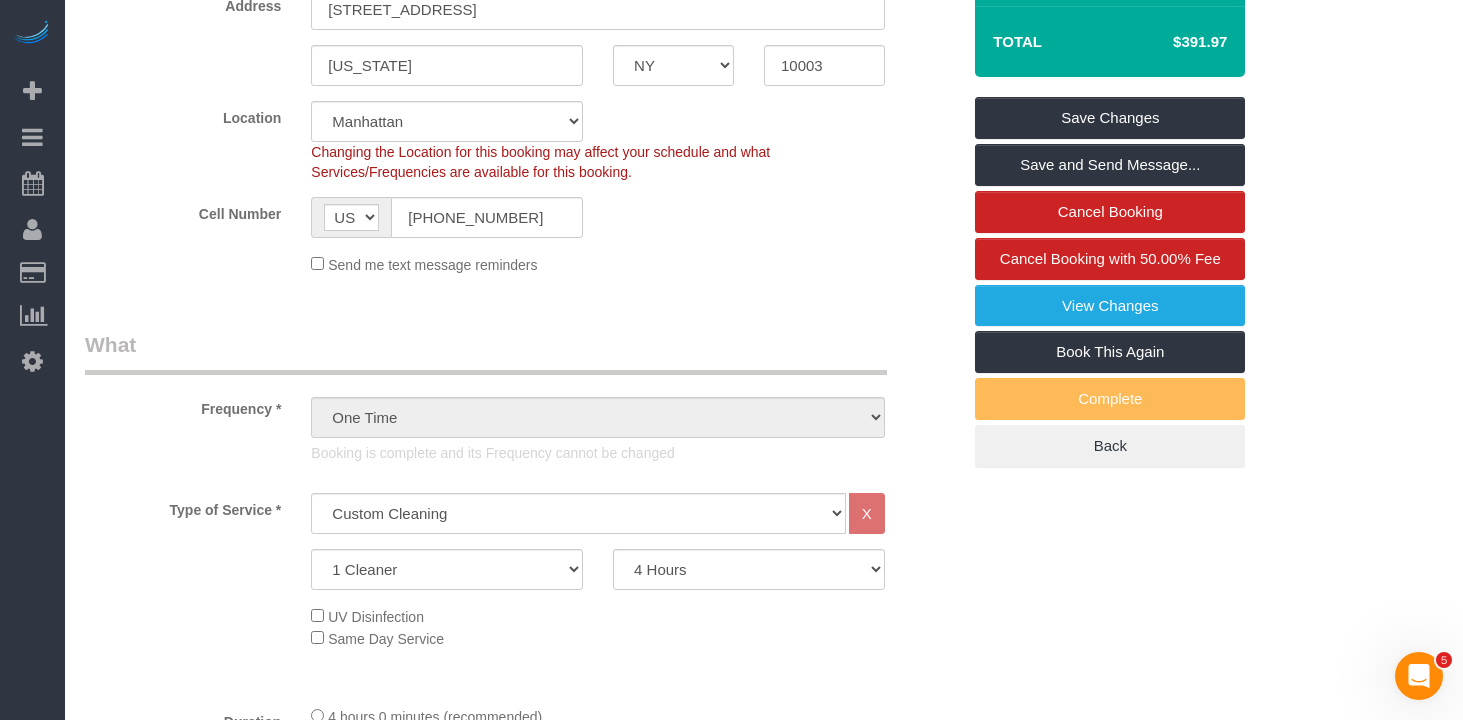 scroll, scrollTop: 0, scrollLeft: 0, axis: both 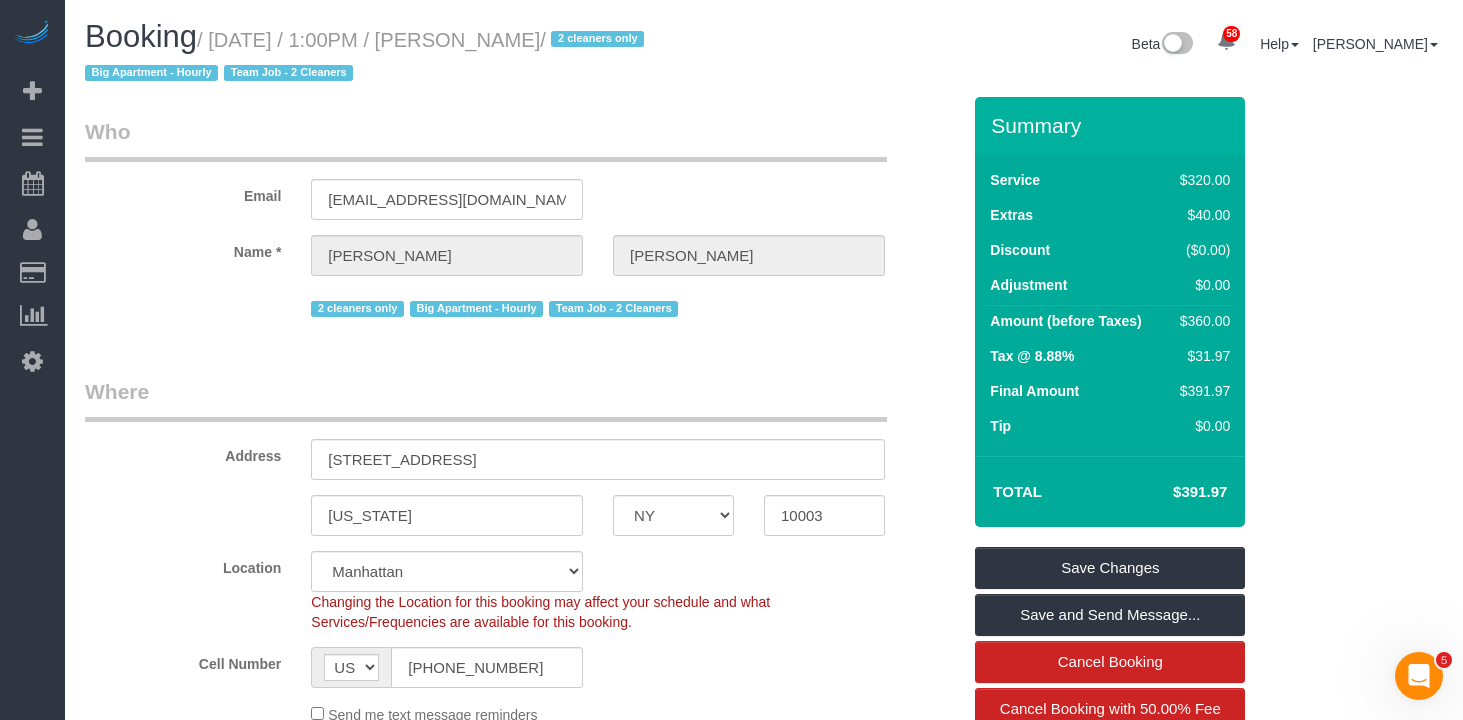 click on "Booking
/ [DATE] / 1:00PM / [PERSON_NAME]
/
2 cleaners only
Big Apartment - [DEMOGRAPHIC_DATA]
Team Job - 2 Cleaners" at bounding box center [417, 54] 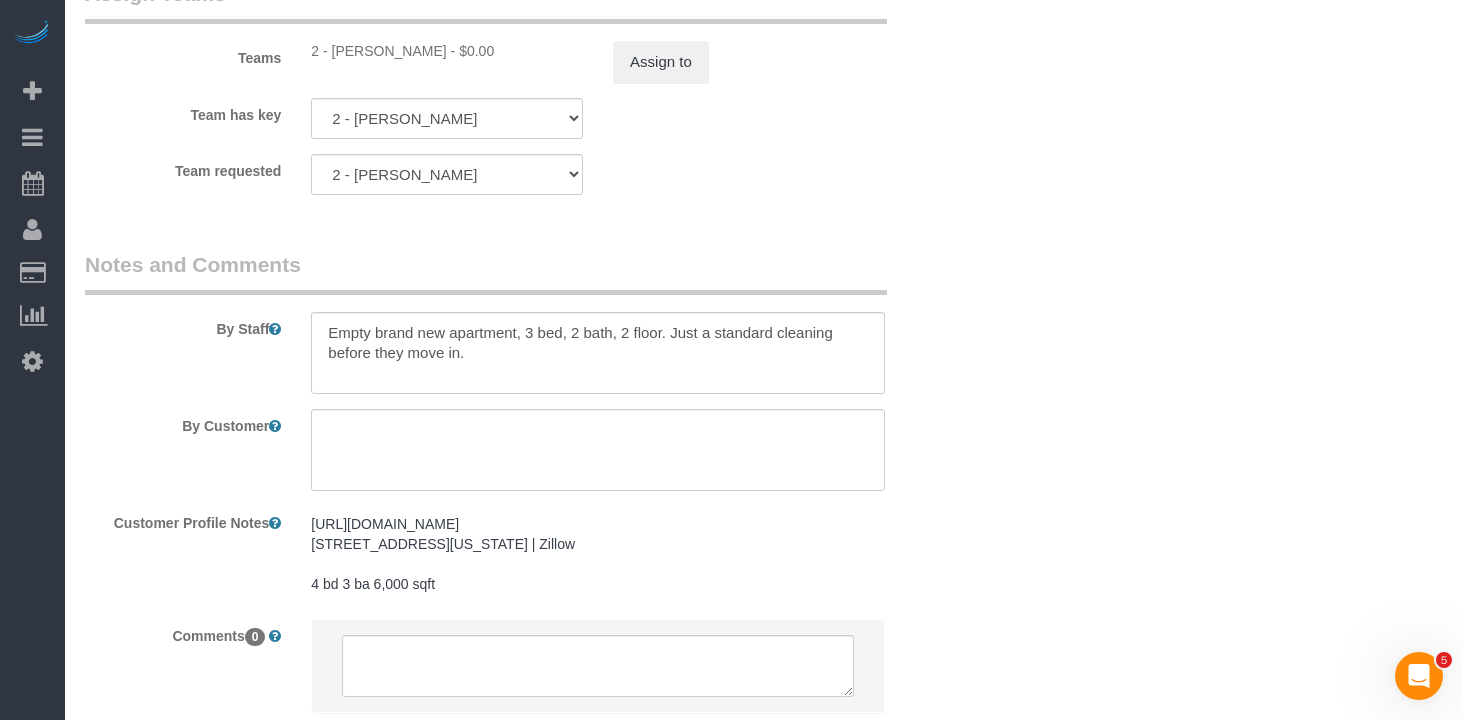 scroll, scrollTop: 2553, scrollLeft: 0, axis: vertical 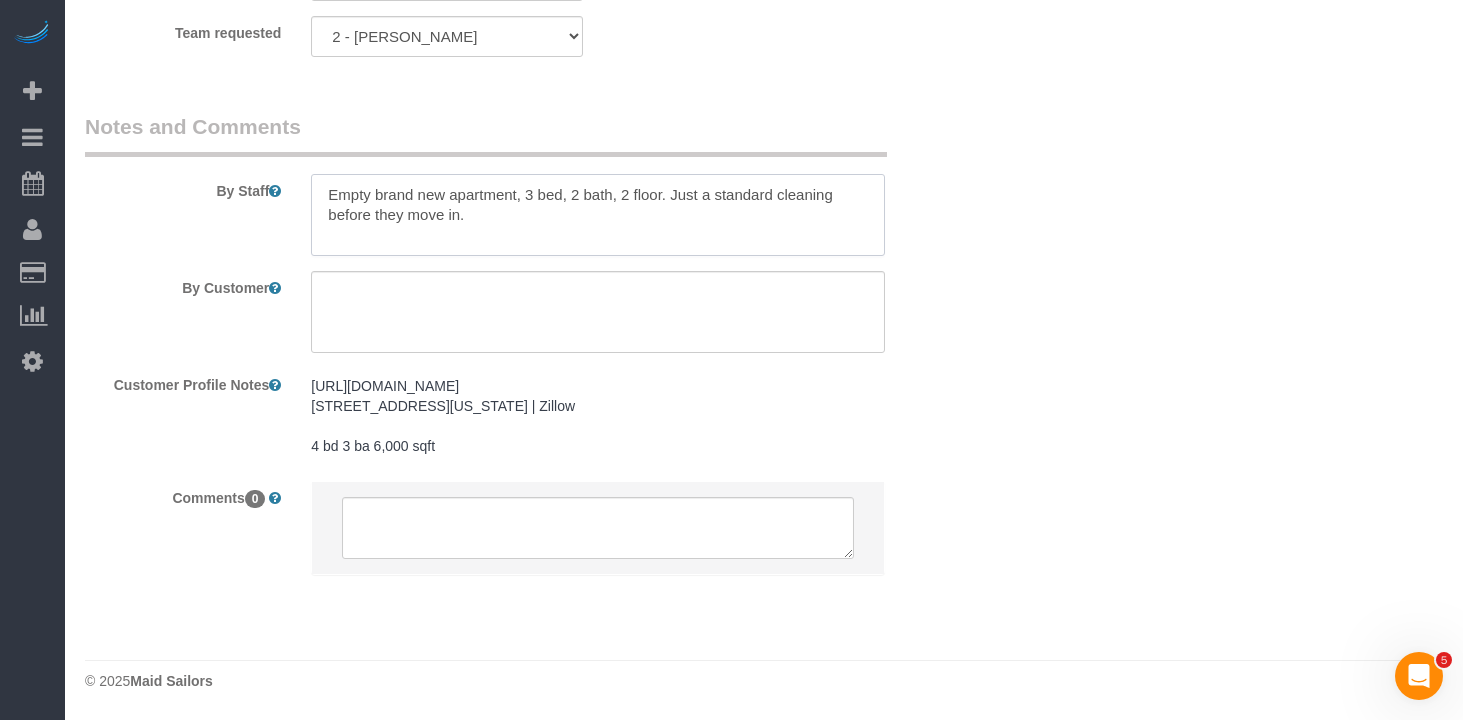 click at bounding box center (598, 215) 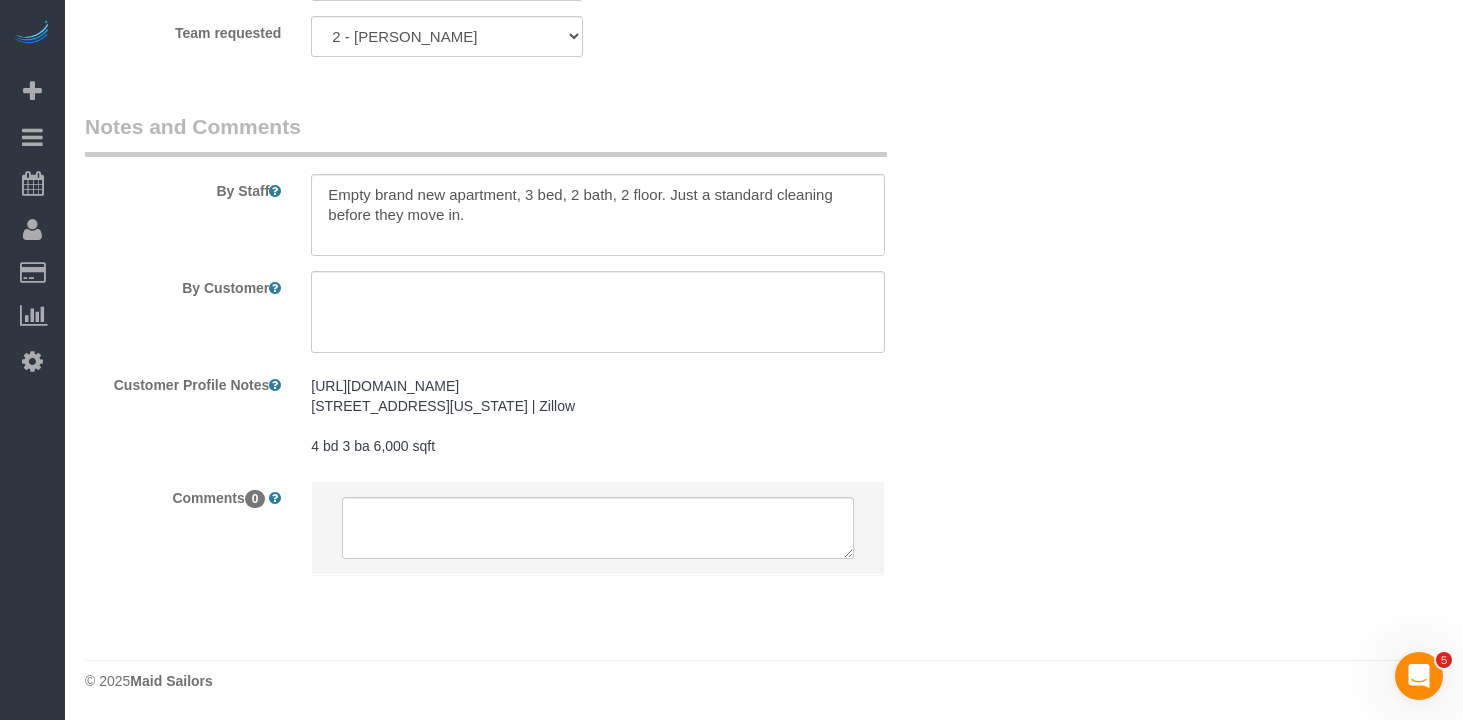 click on "By Customer" at bounding box center (522, 312) 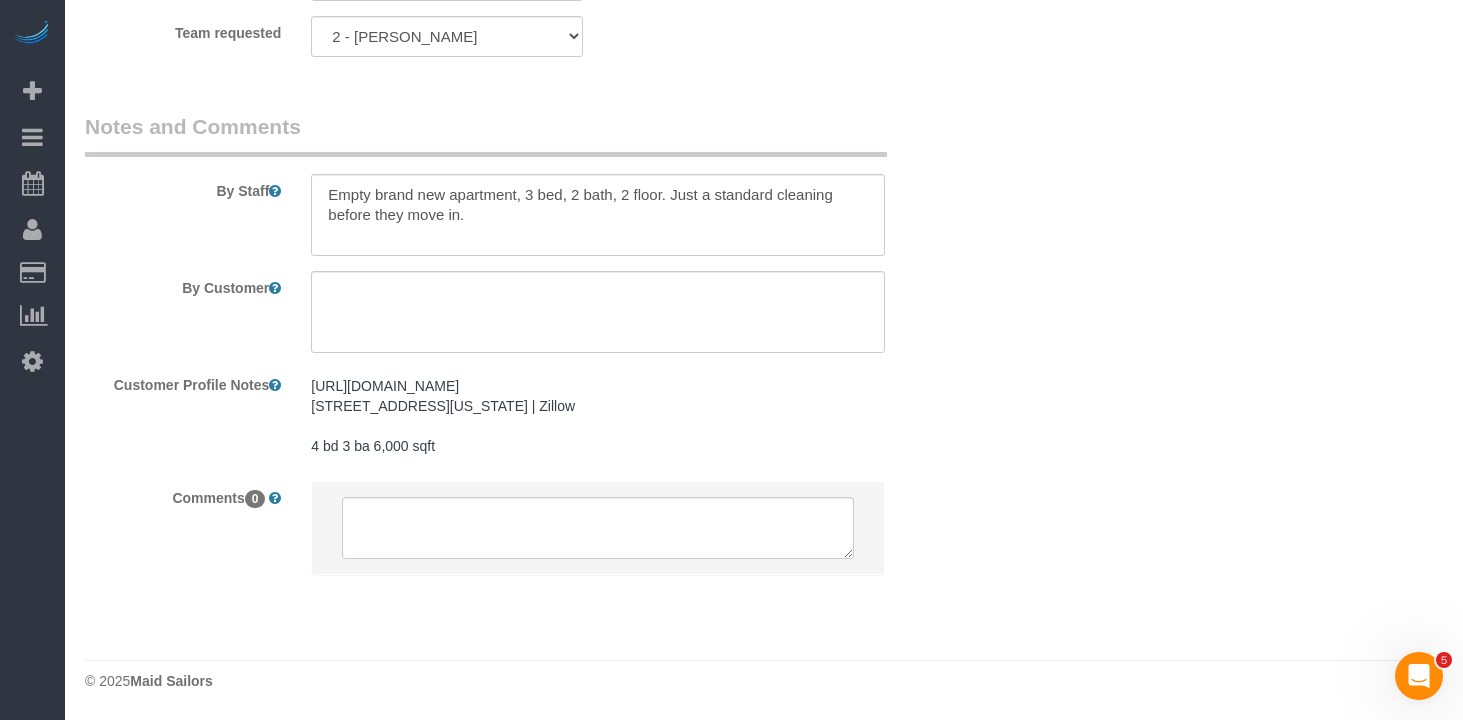 click on "By Staff
By Customer
Customer Profile Notes
[URL][DOMAIN_NAME]
[STREET_ADDRESS][US_STATE] | Zillow
4 bd 3 ba 6,000 sqft
[URL][DOMAIN_NAME]
[STREET_ADDRESS][US_STATE] | Zillow
4 bd 3 ba 6,000 sqft
Comments
0" at bounding box center (522, 353) 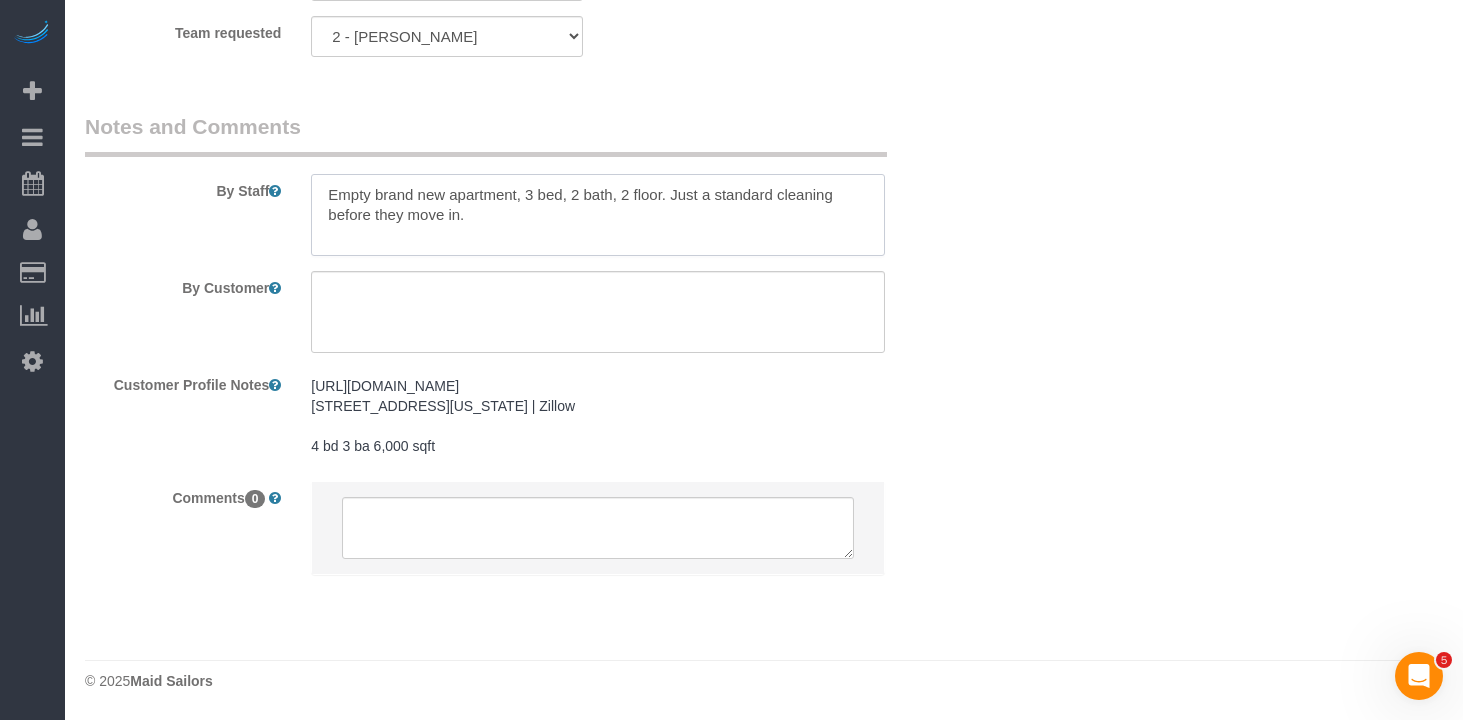 click at bounding box center (598, 215) 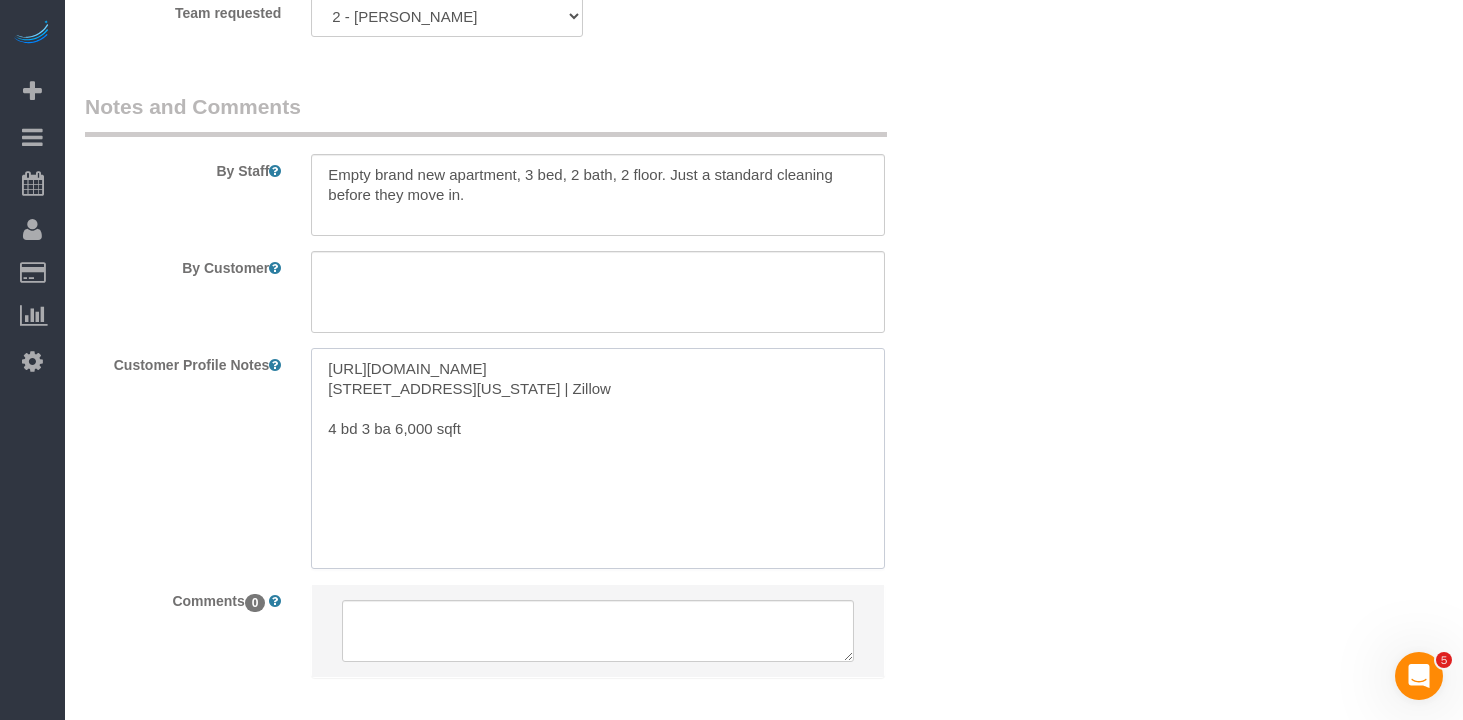 drag, startPoint x: 481, startPoint y: 459, endPoint x: 284, endPoint y: 363, distance: 219.14607 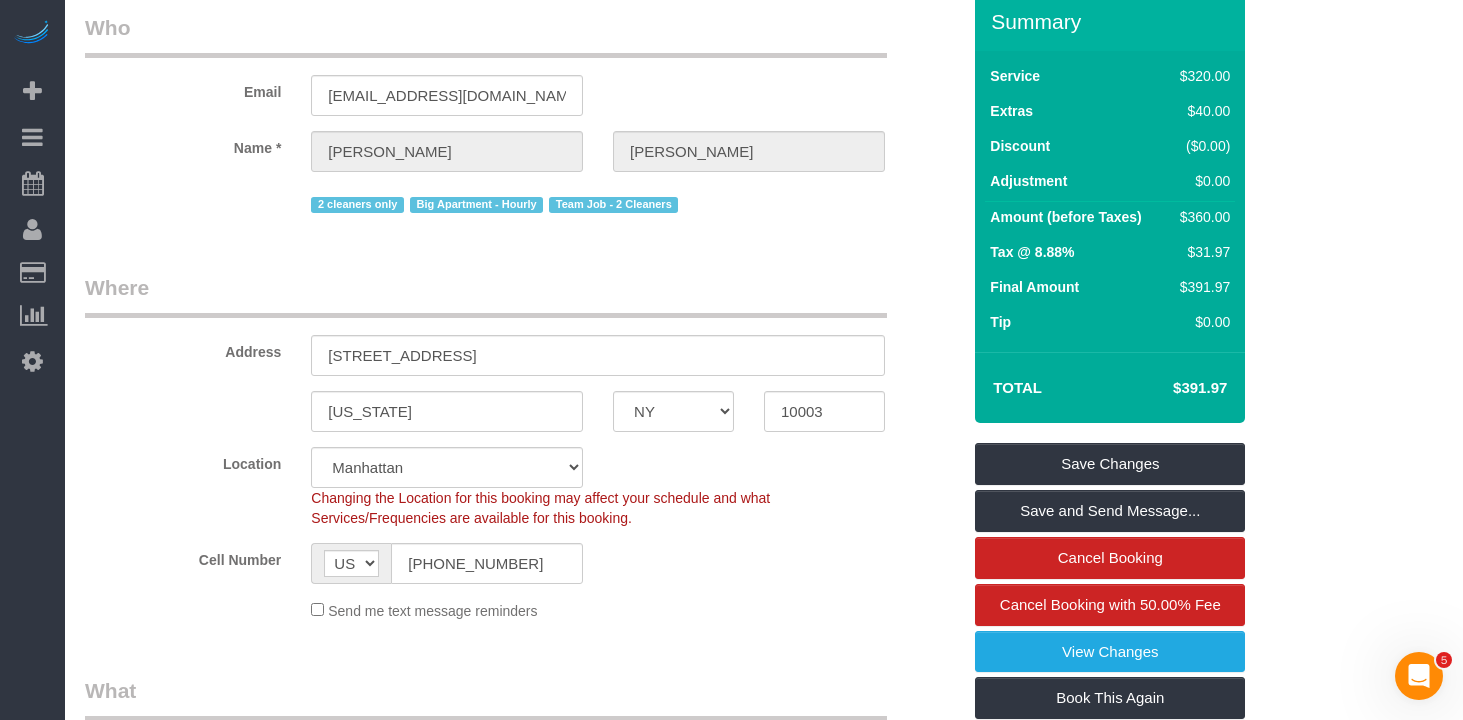 scroll, scrollTop: 109, scrollLeft: 0, axis: vertical 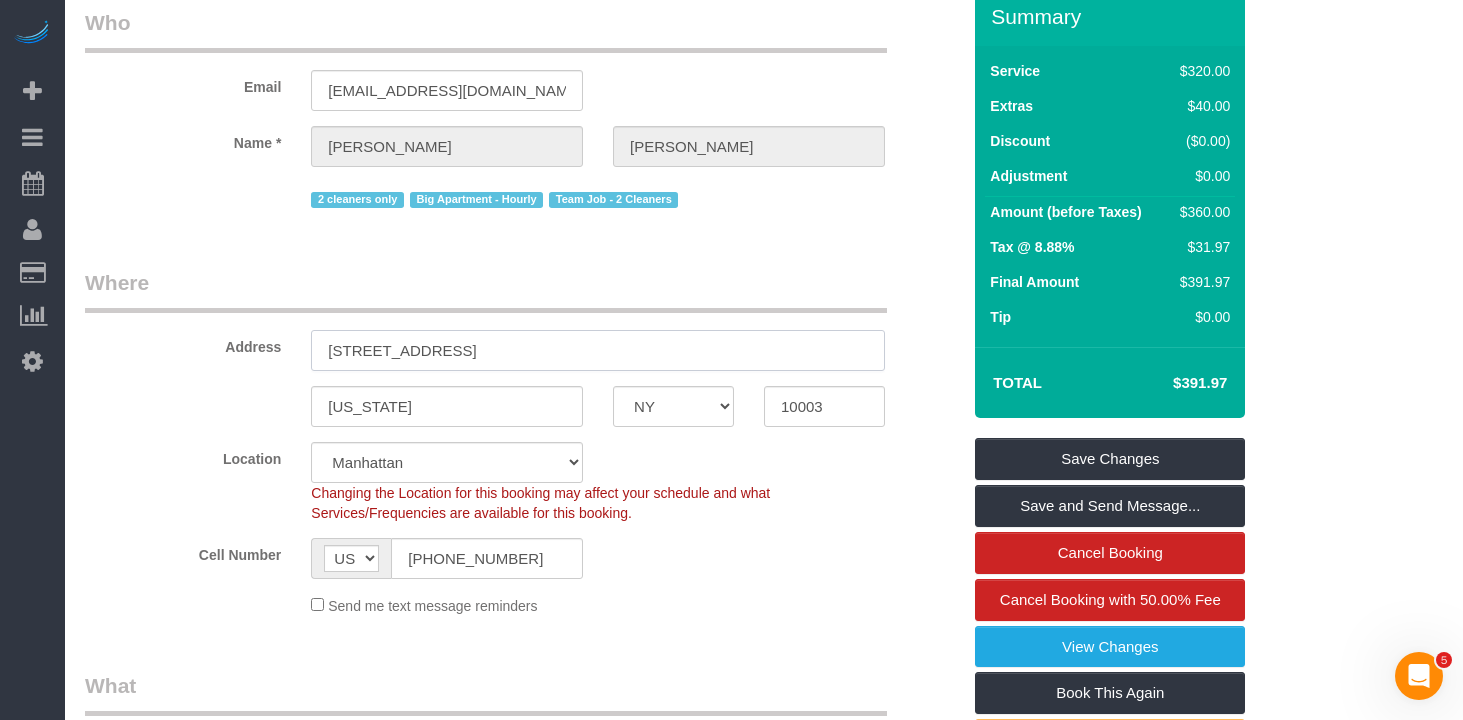 click on "[STREET_ADDRESS]" at bounding box center (598, 350) 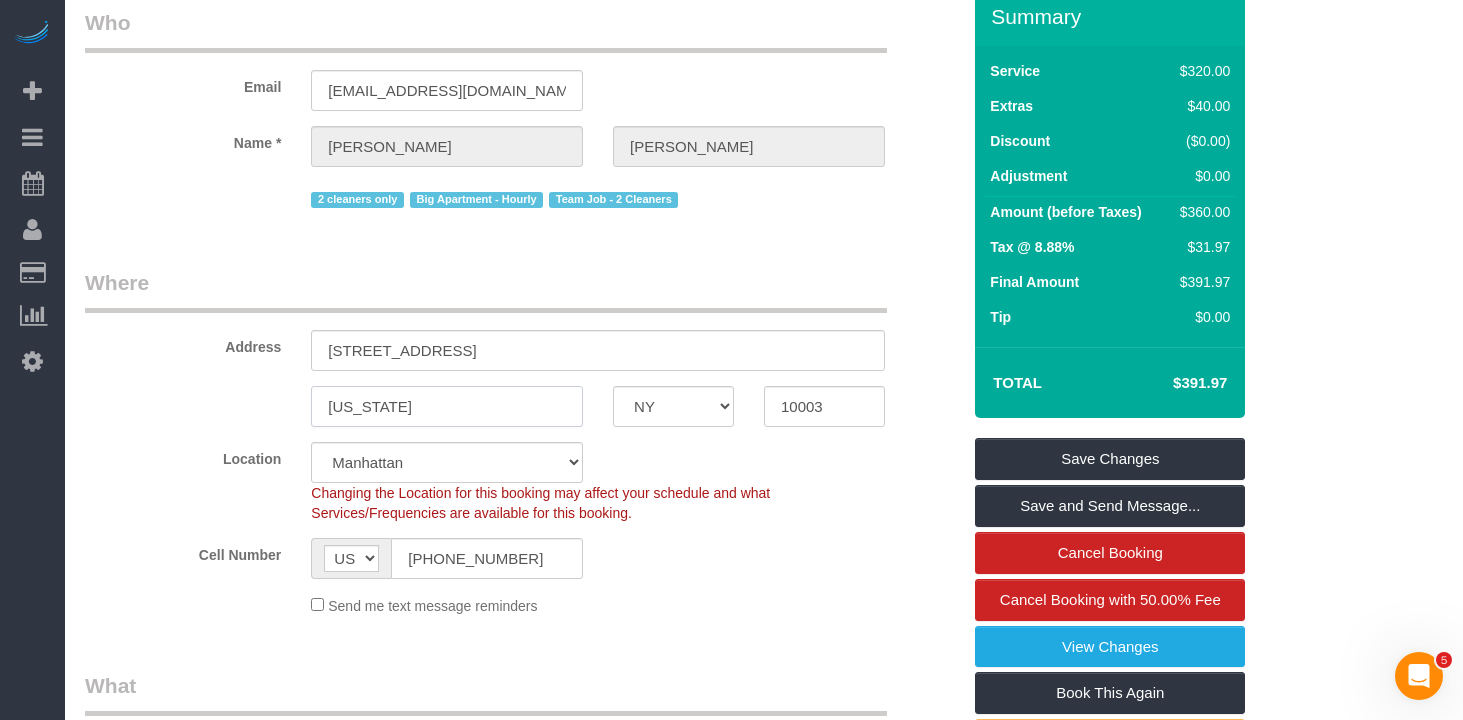 click on "[US_STATE]" at bounding box center (447, 406) 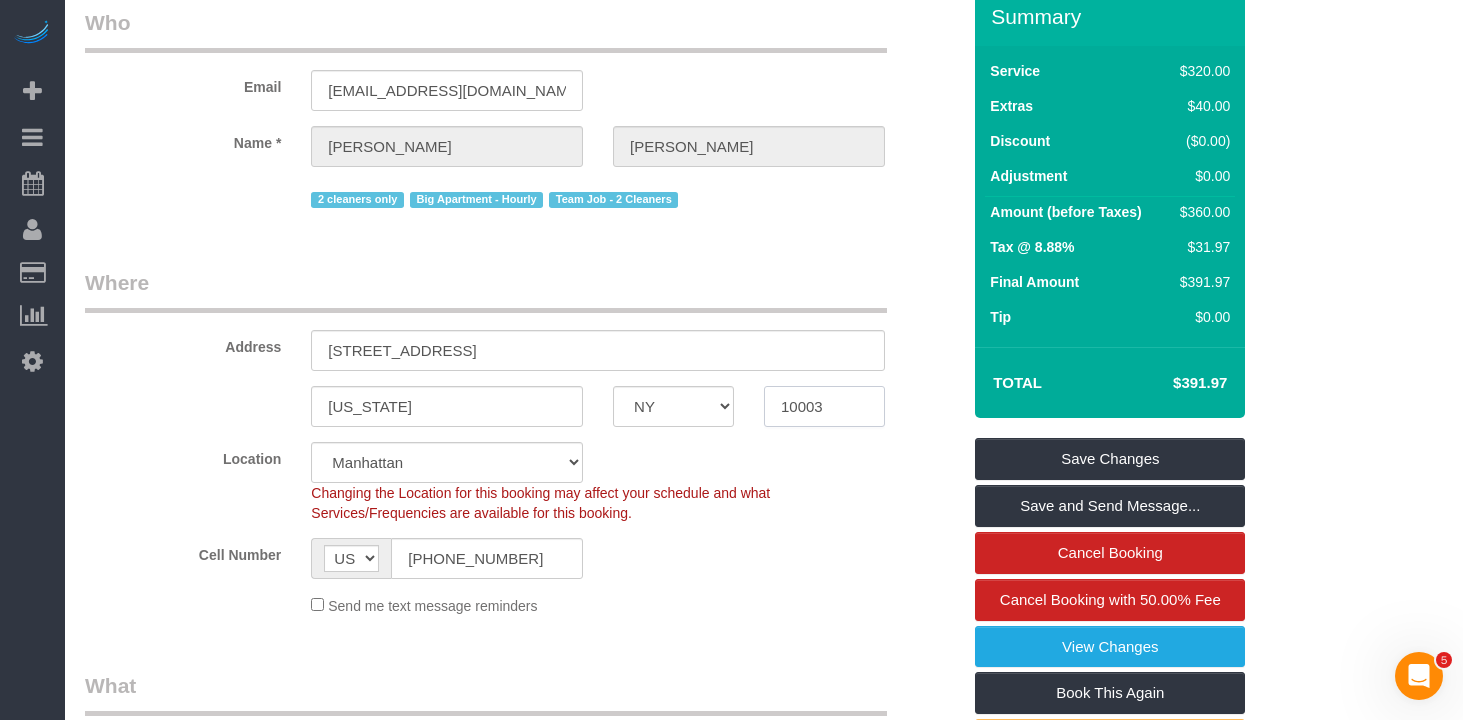 click on "10003" at bounding box center (824, 406) 